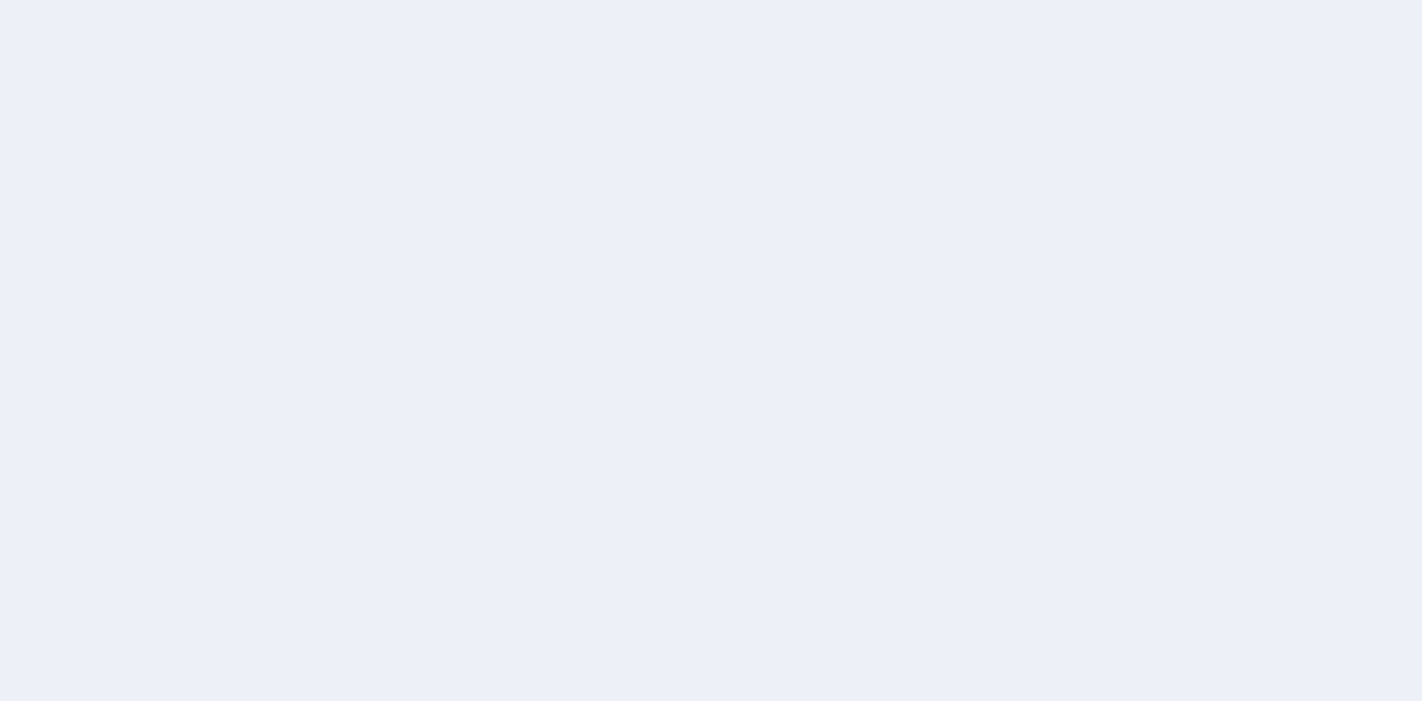 scroll, scrollTop: 0, scrollLeft: 0, axis: both 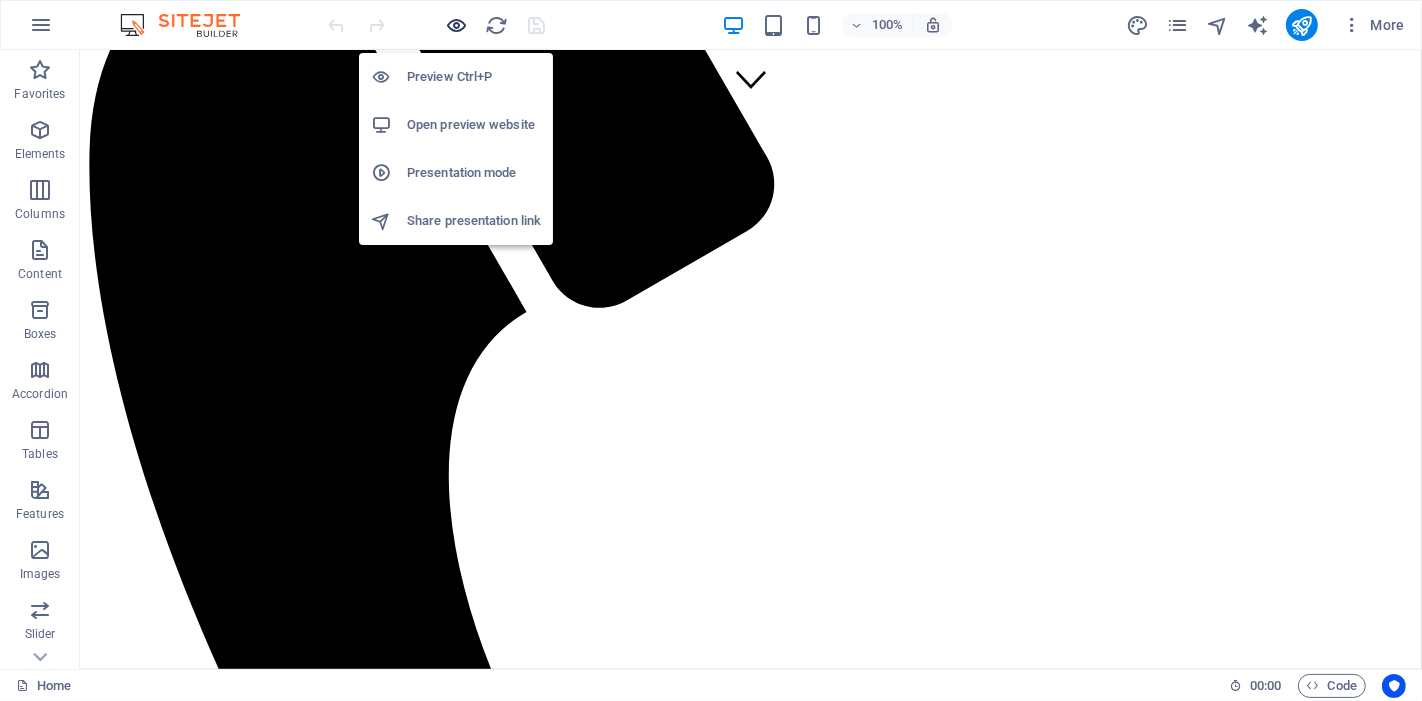 click at bounding box center [457, 25] 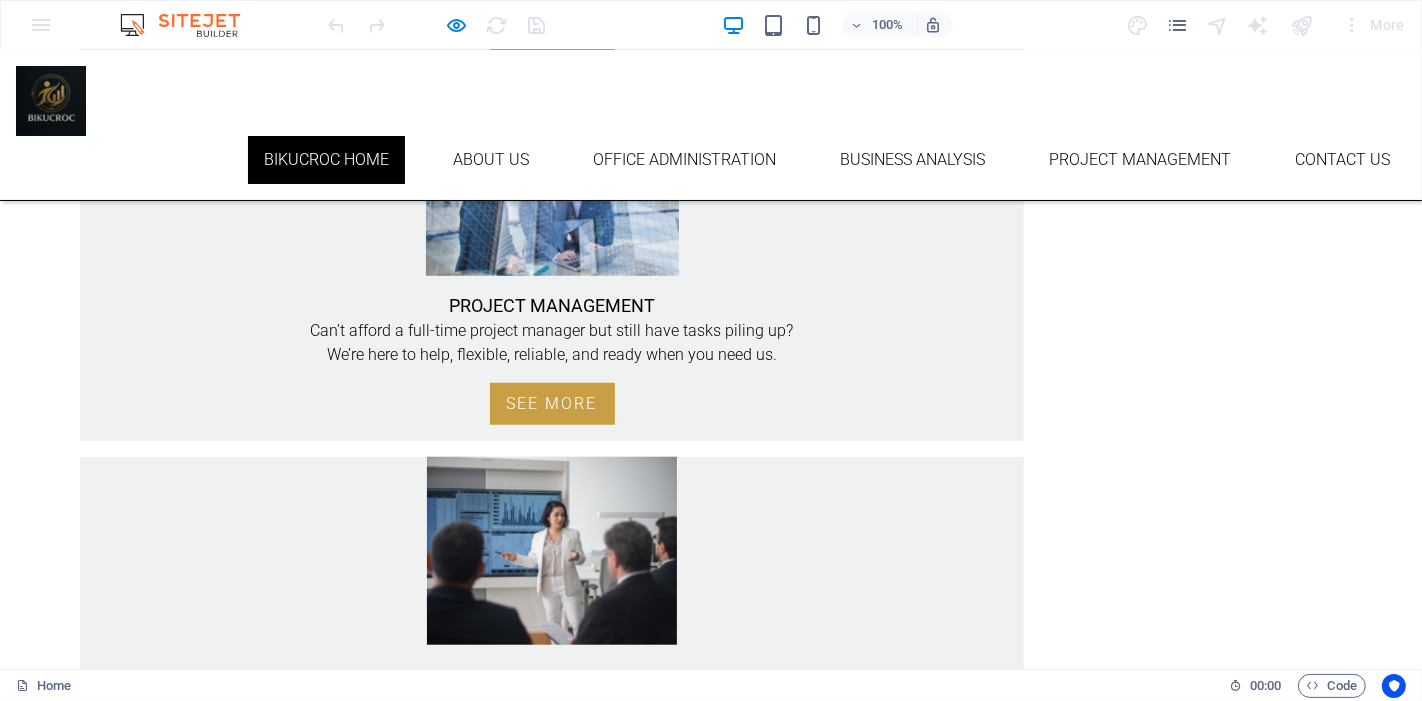 scroll, scrollTop: 1385, scrollLeft: 0, axis: vertical 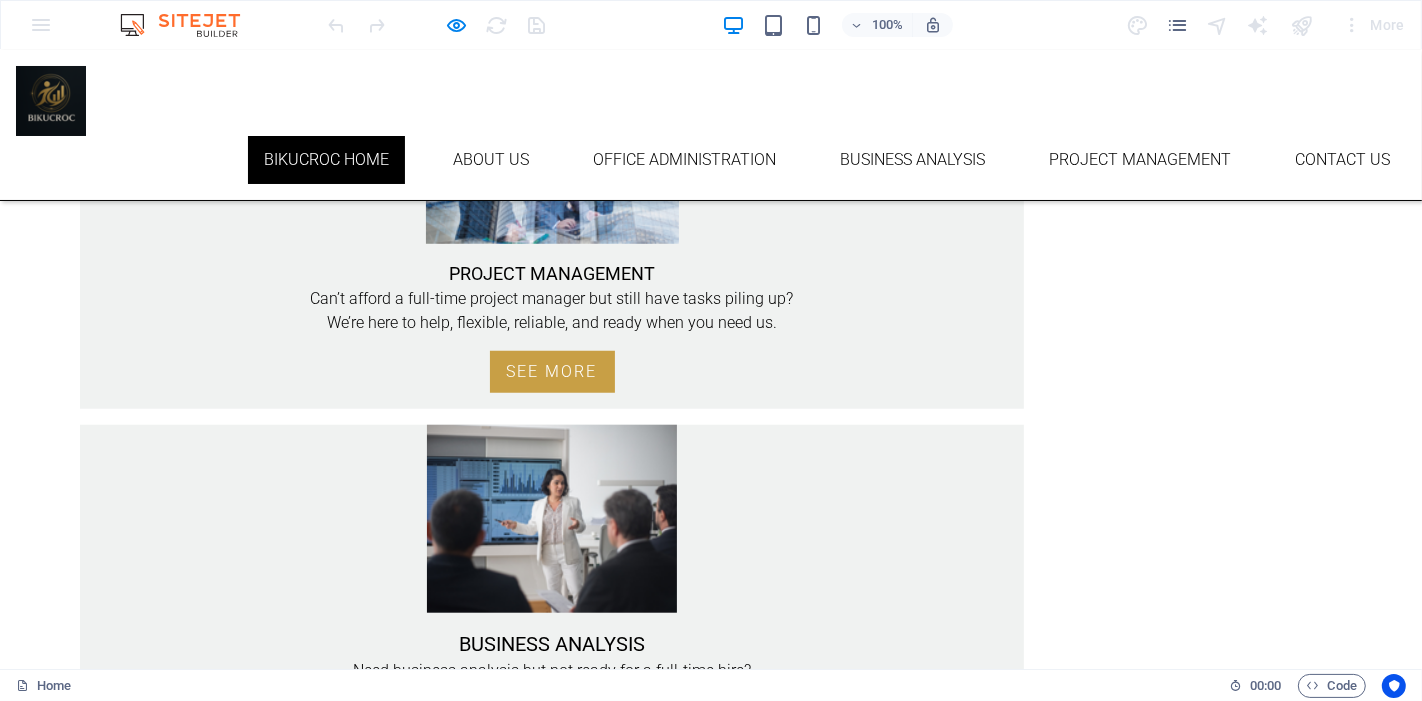 click on "BLOG" at bounding box center [271, 1121] 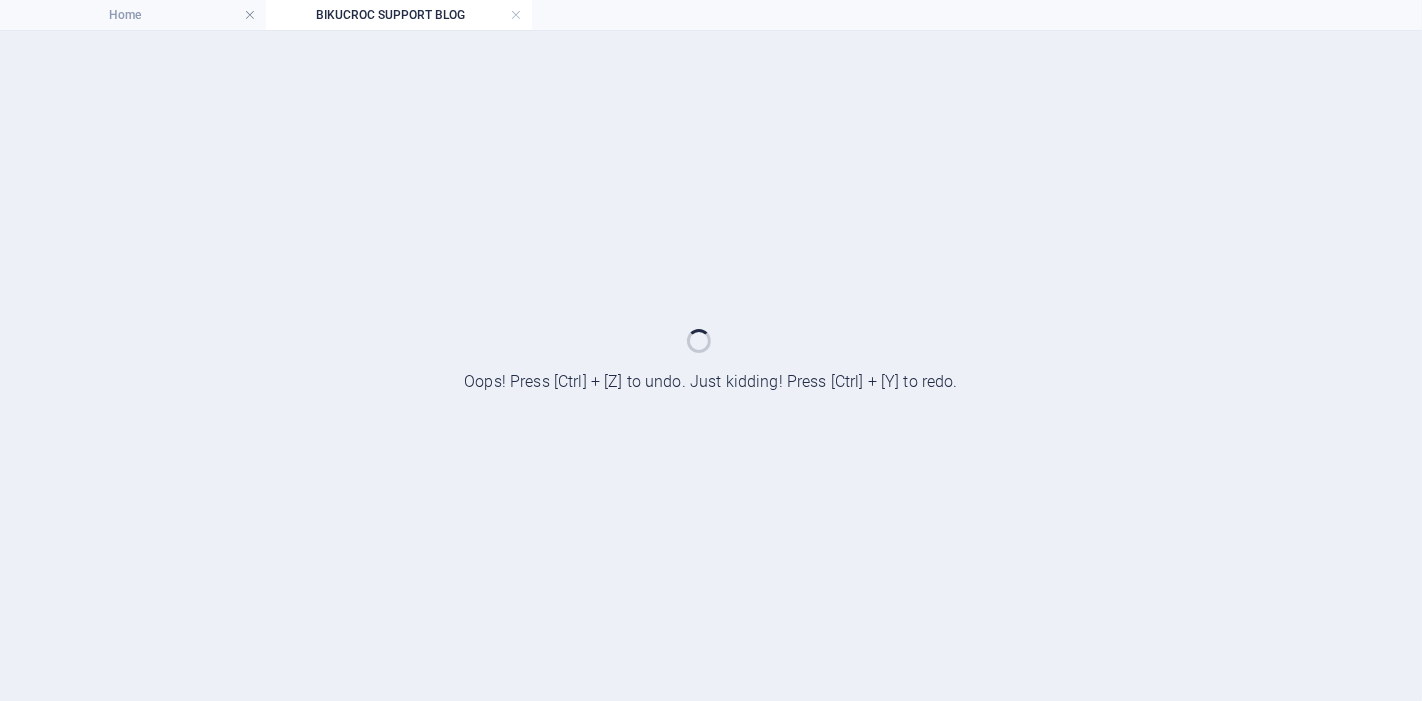 scroll, scrollTop: 0, scrollLeft: 0, axis: both 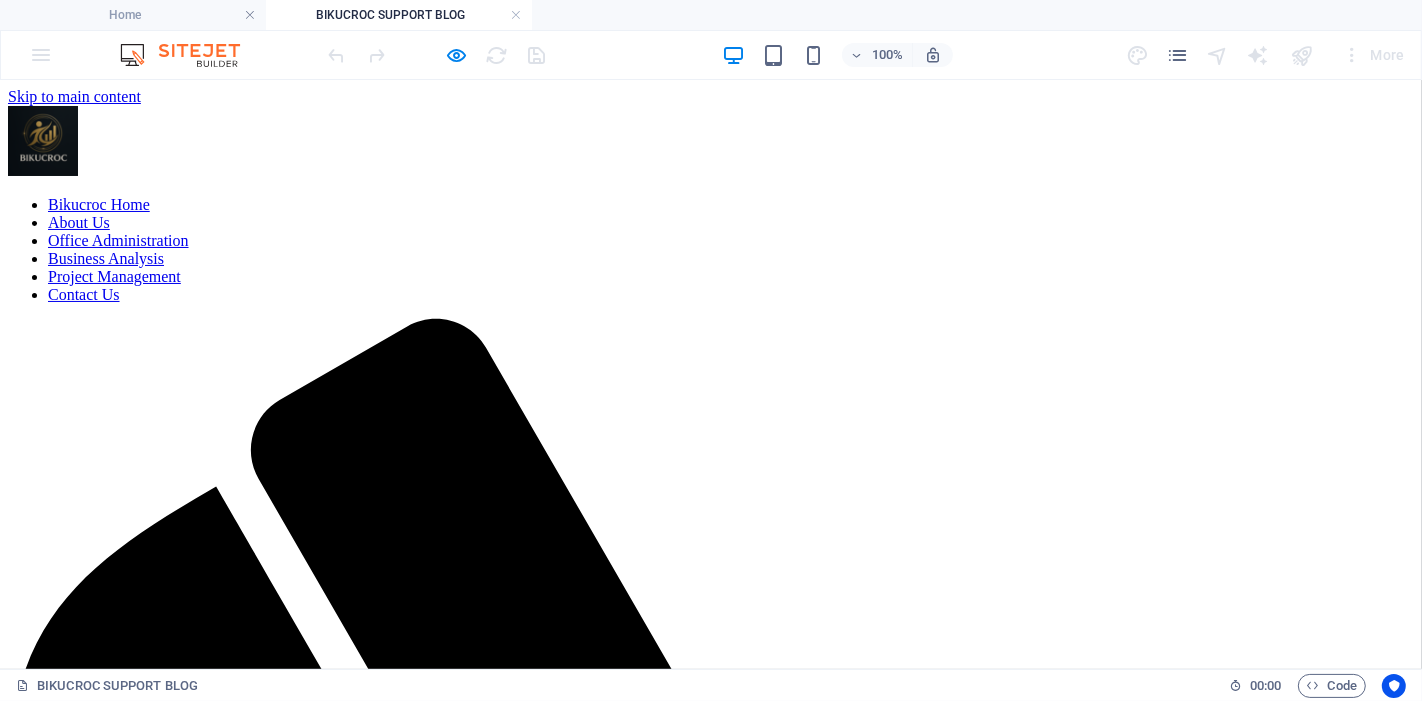 click at bounding box center [711, 2486] 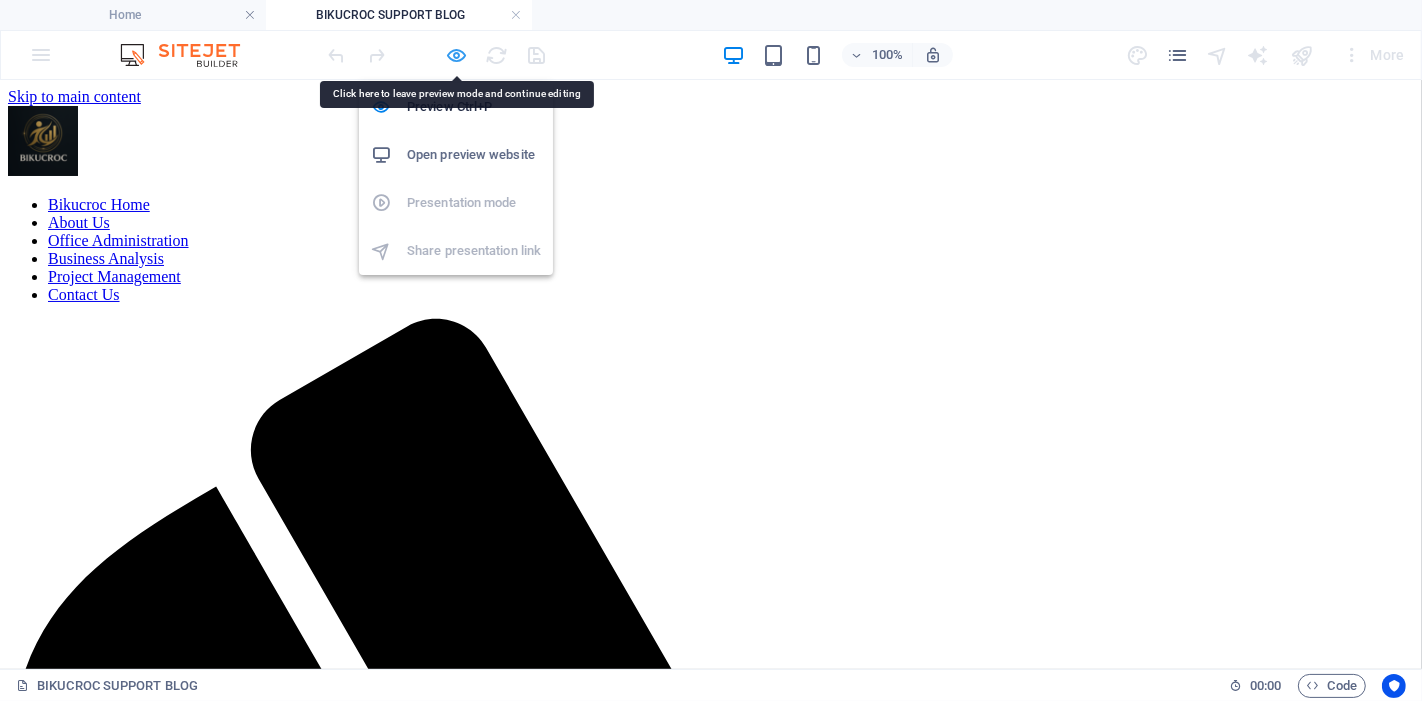 click at bounding box center [457, 55] 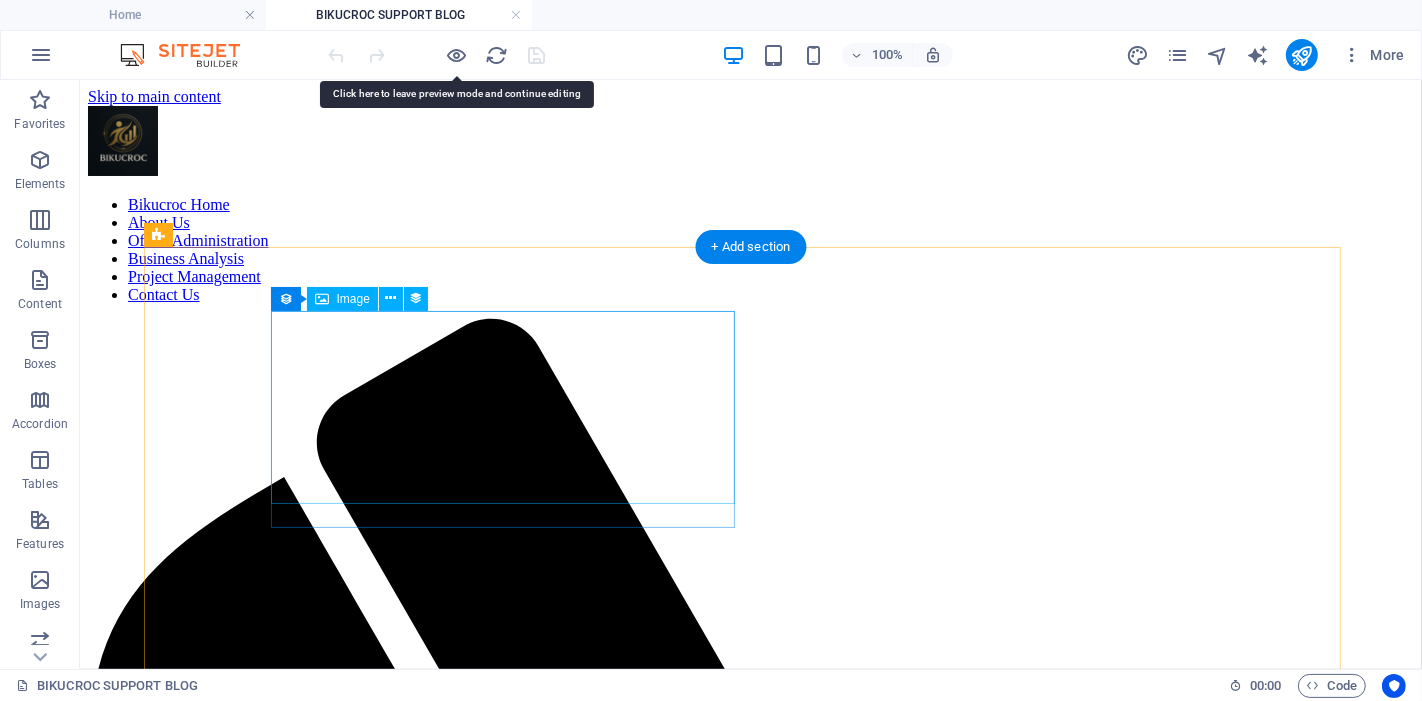 click at bounding box center (750, 2362) 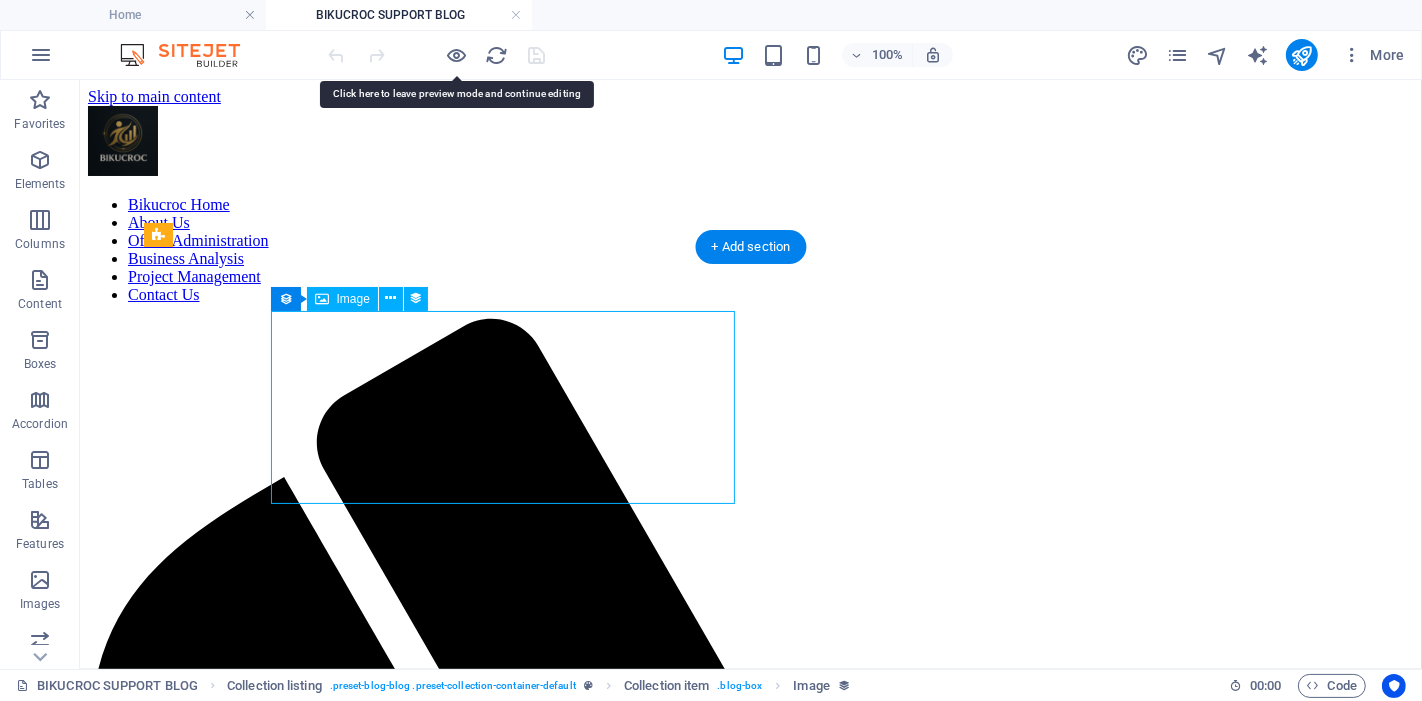 click at bounding box center [750, 2362] 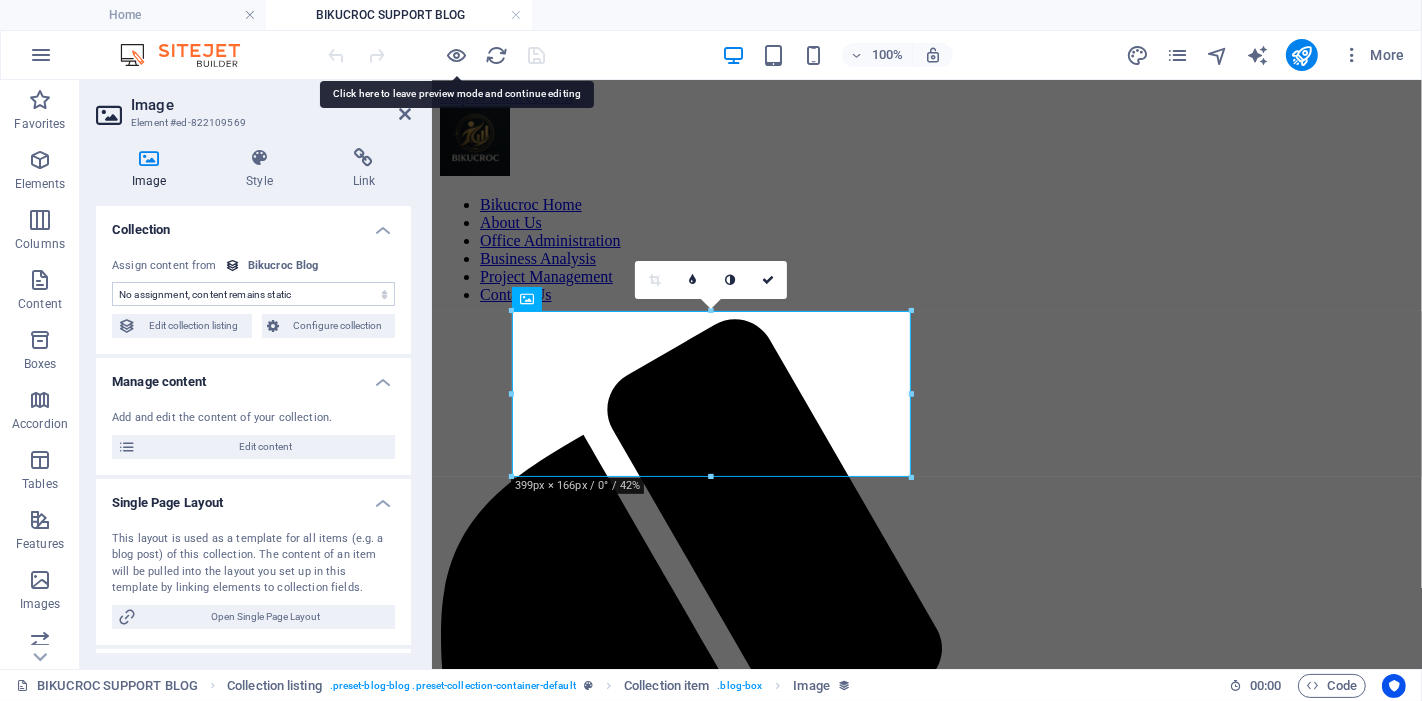 select on "image" 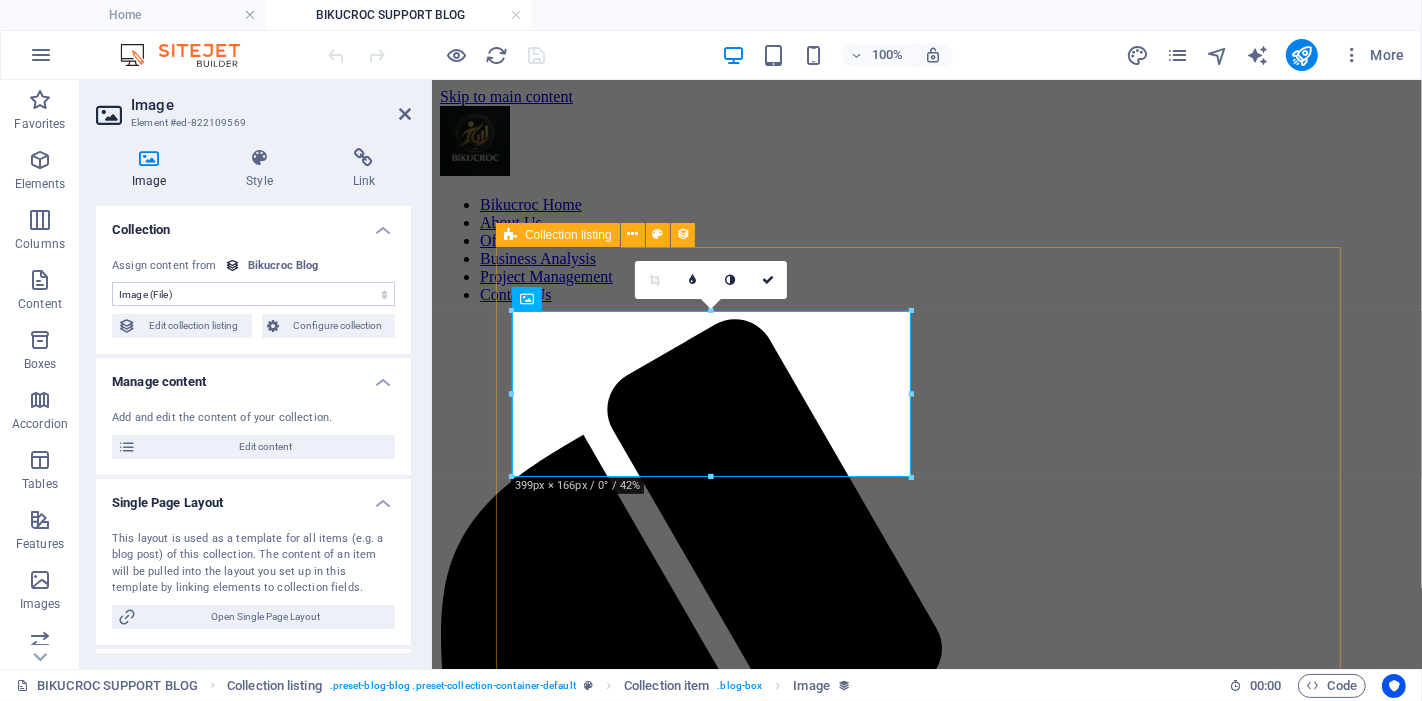 click on "Collection listing" at bounding box center [568, 235] 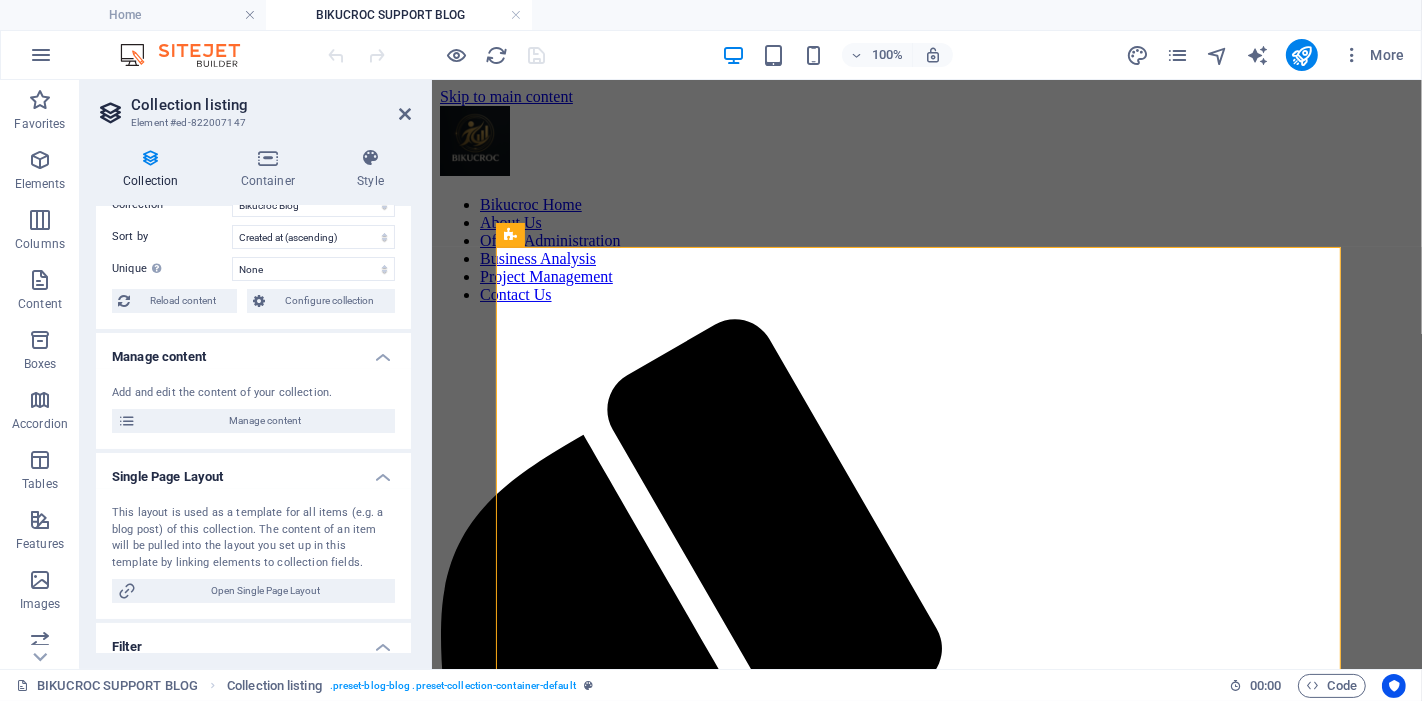 scroll, scrollTop: 0, scrollLeft: 0, axis: both 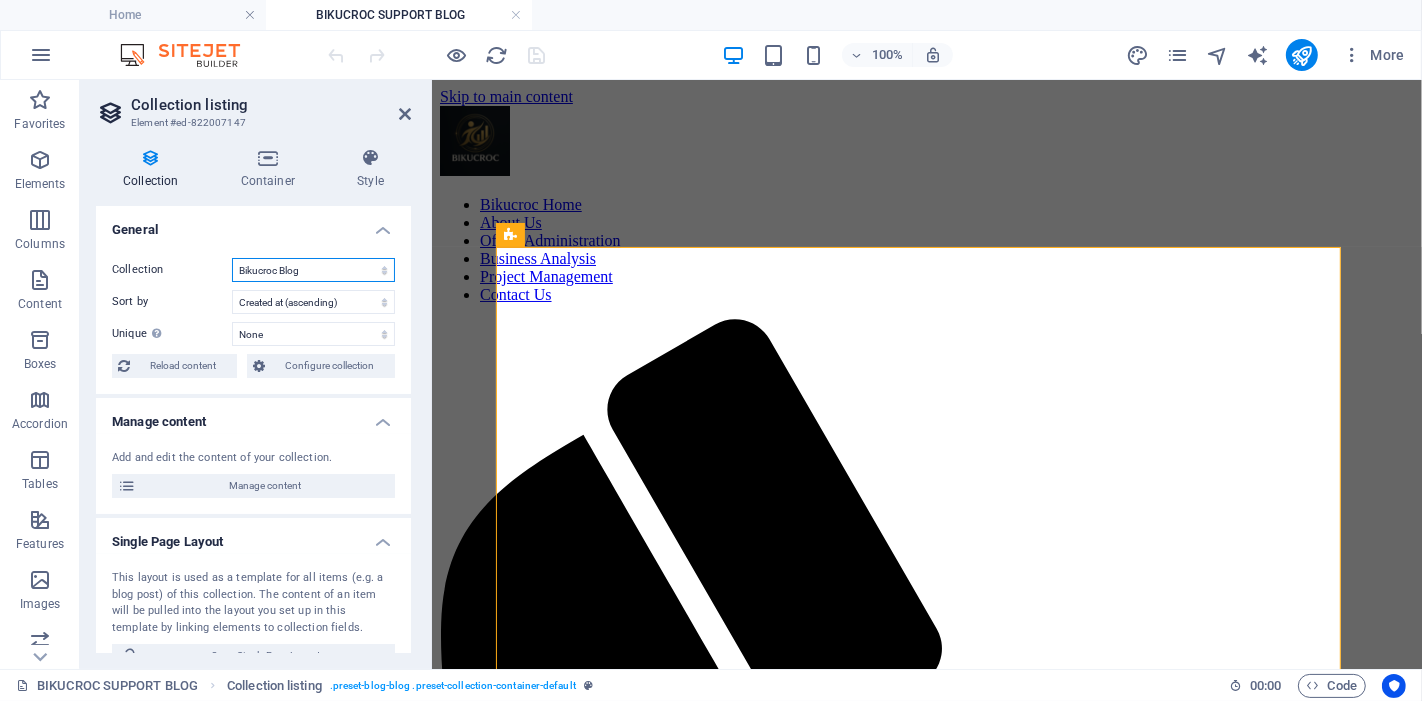 click on "Bikucroc Blog Blog of Bikucroc" at bounding box center (313, 270) 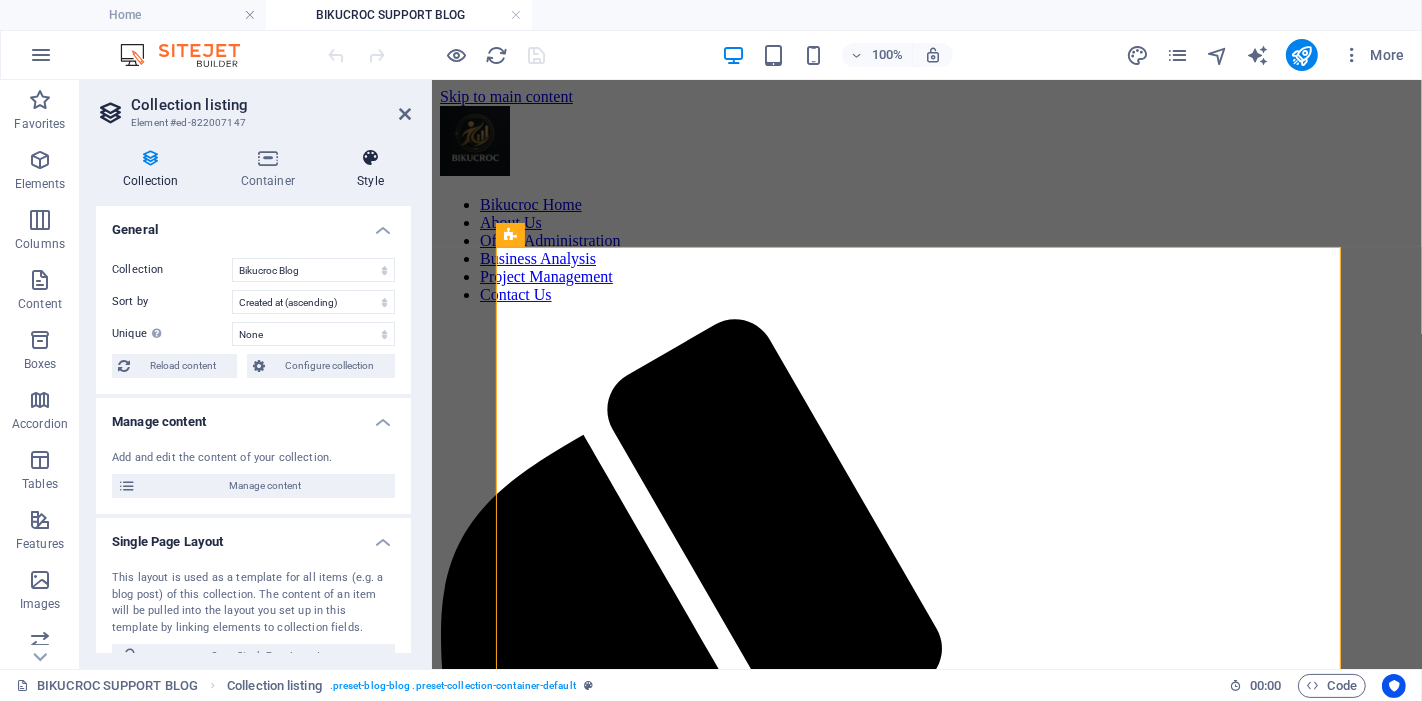 click at bounding box center (370, 158) 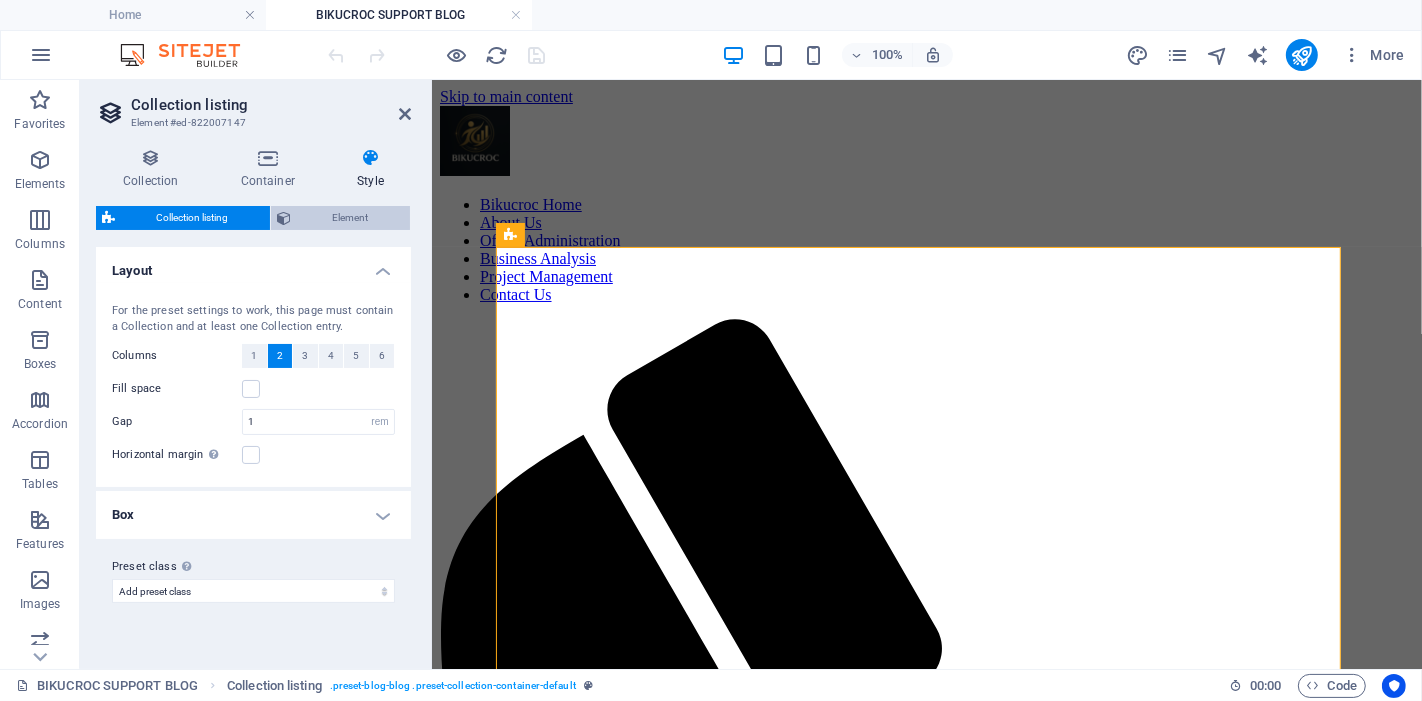 click on "Element" at bounding box center [350, 218] 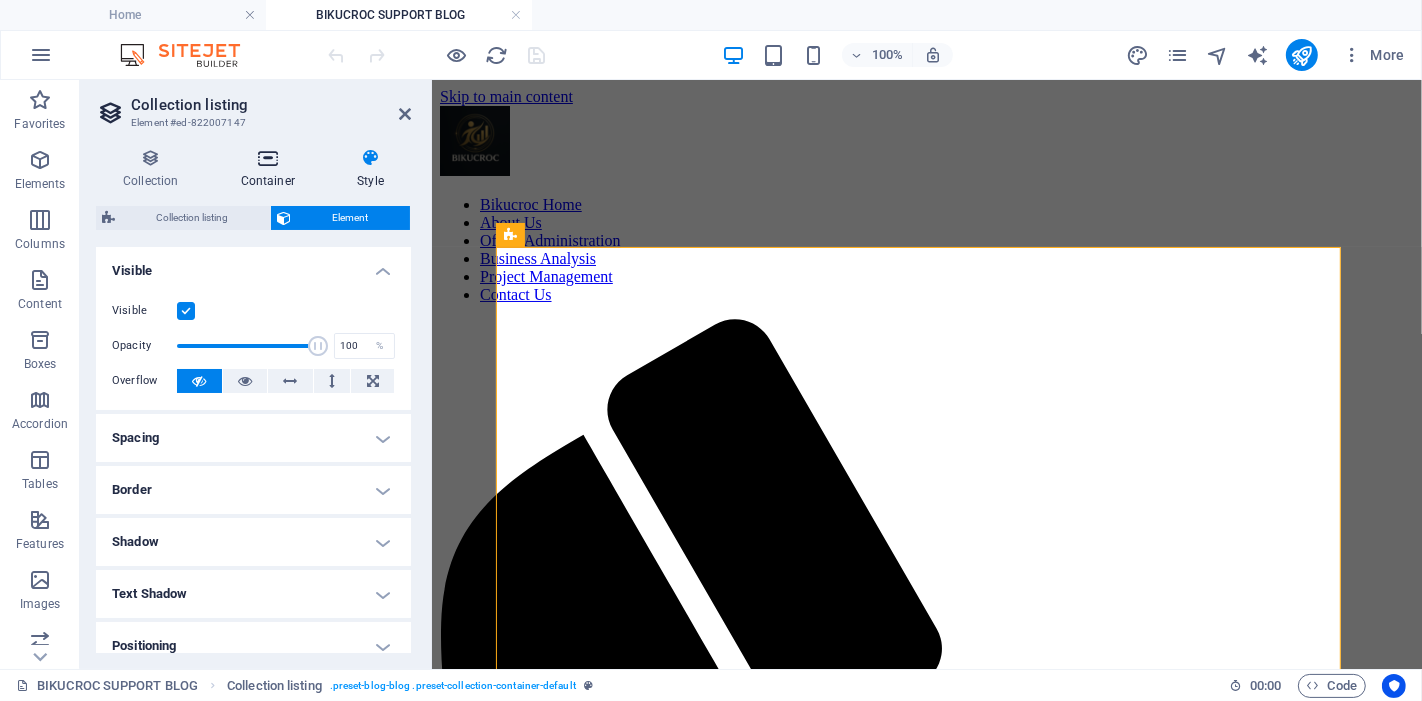 click at bounding box center (268, 158) 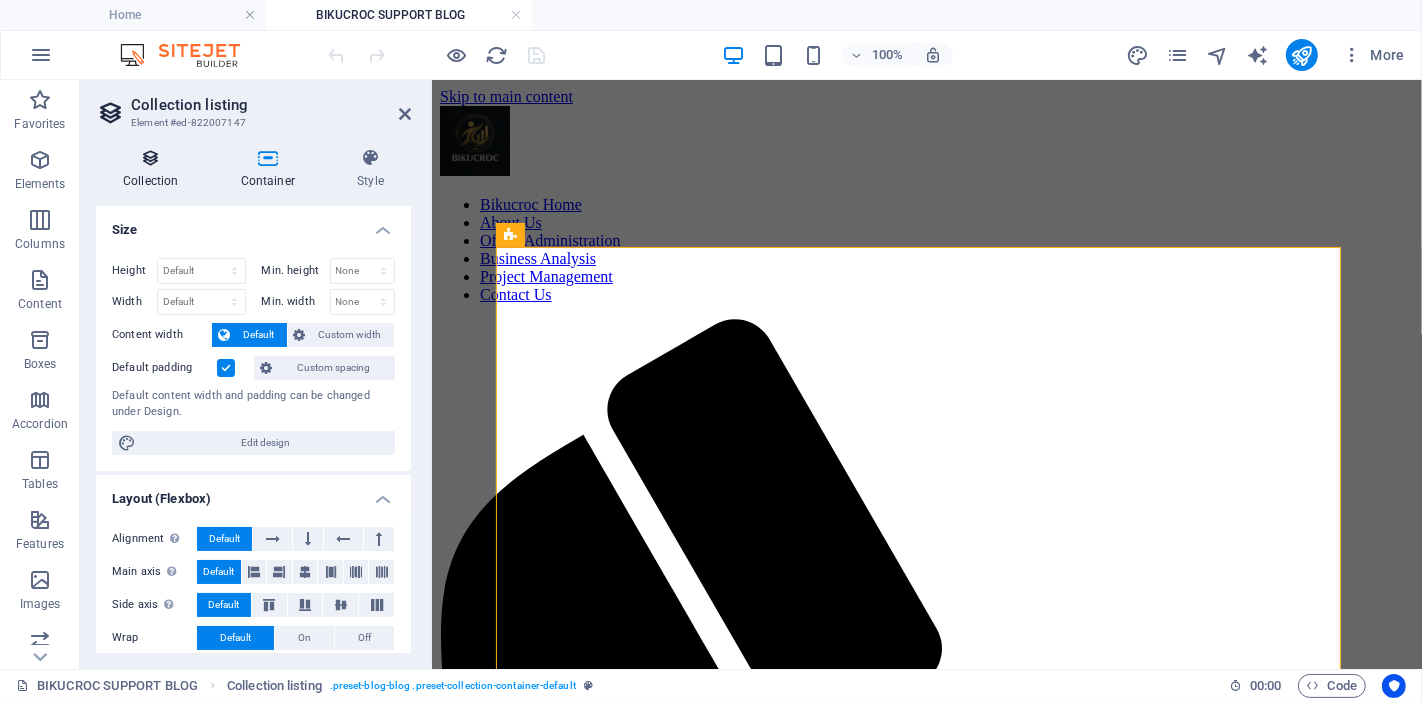 click at bounding box center (151, 158) 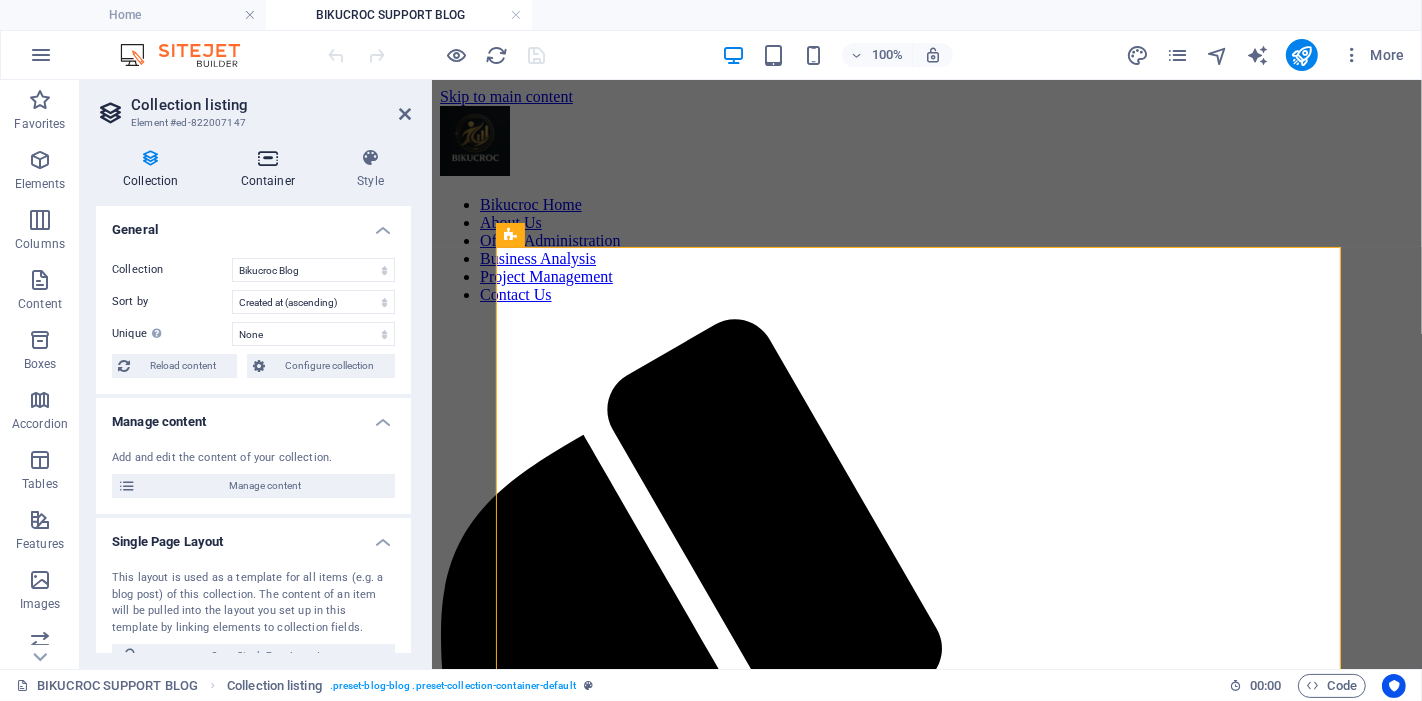 click at bounding box center (268, 158) 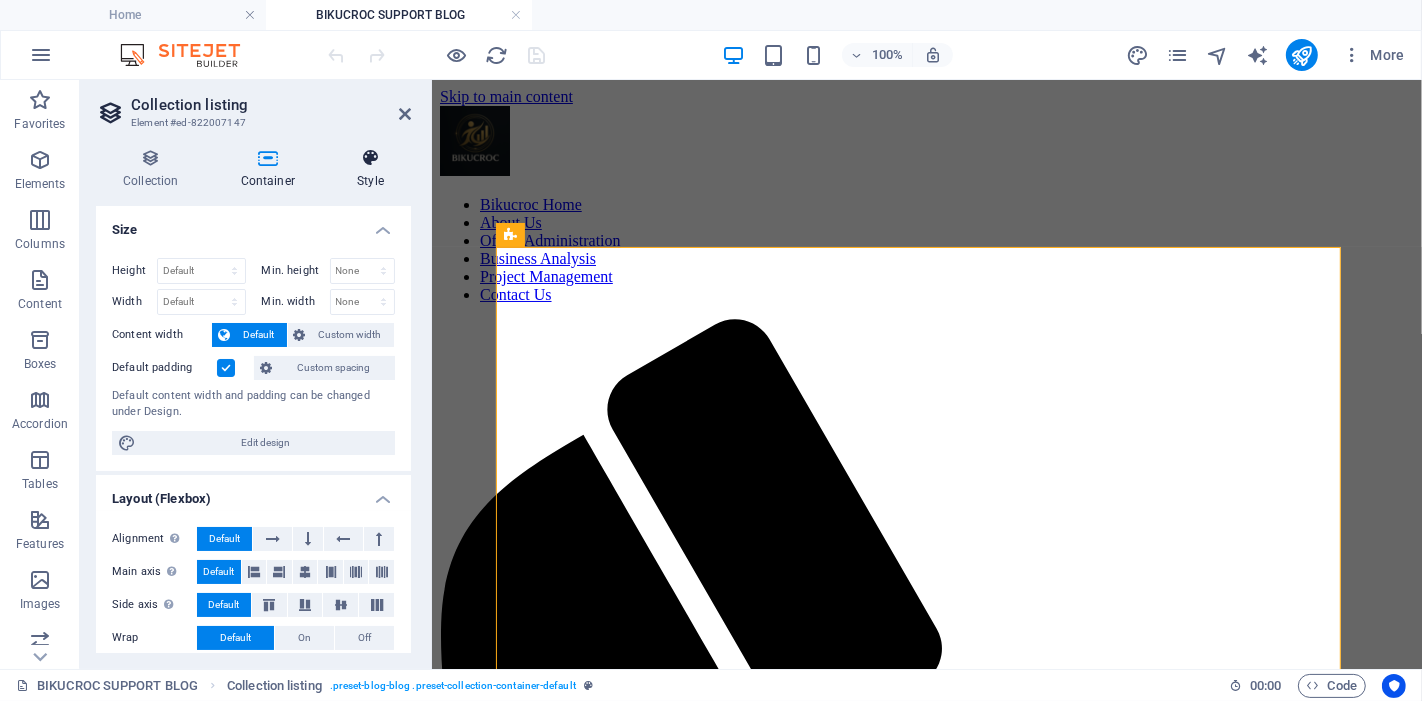 click at bounding box center [370, 158] 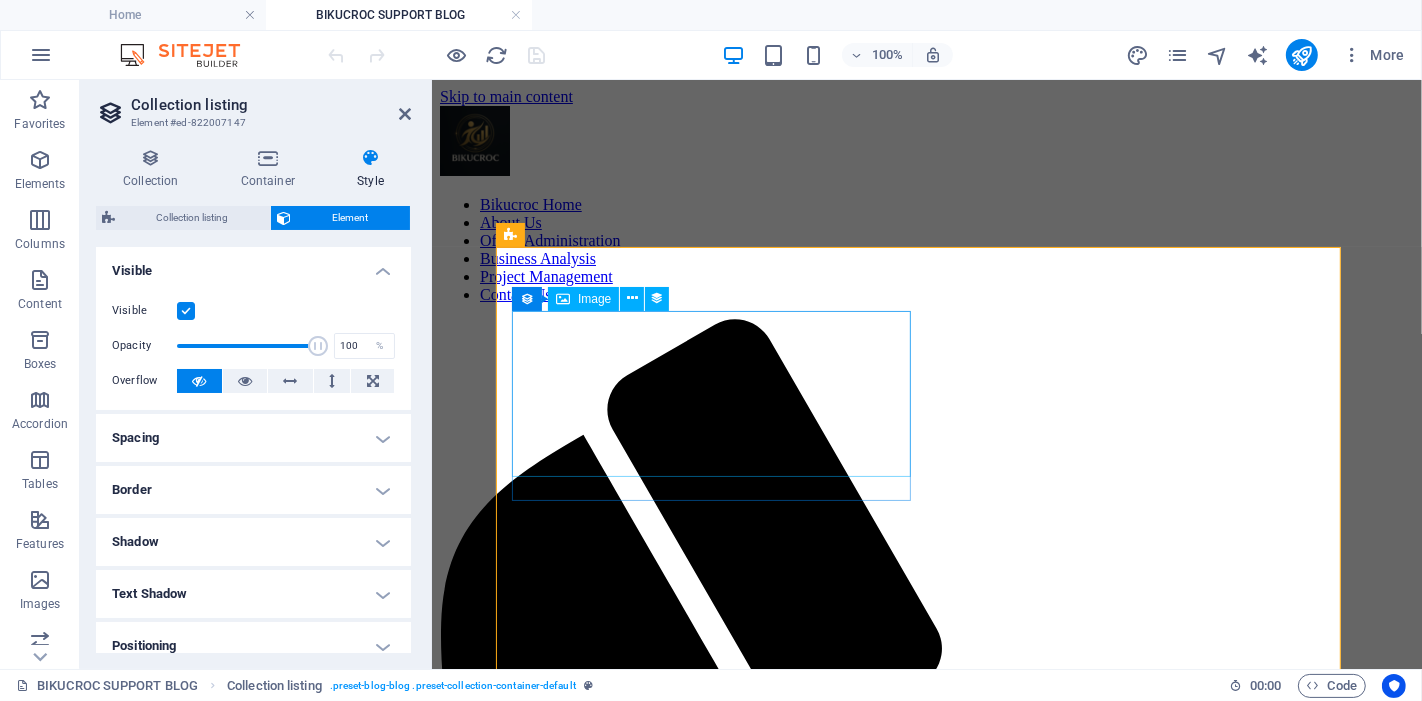 click at bounding box center (926, 1822) 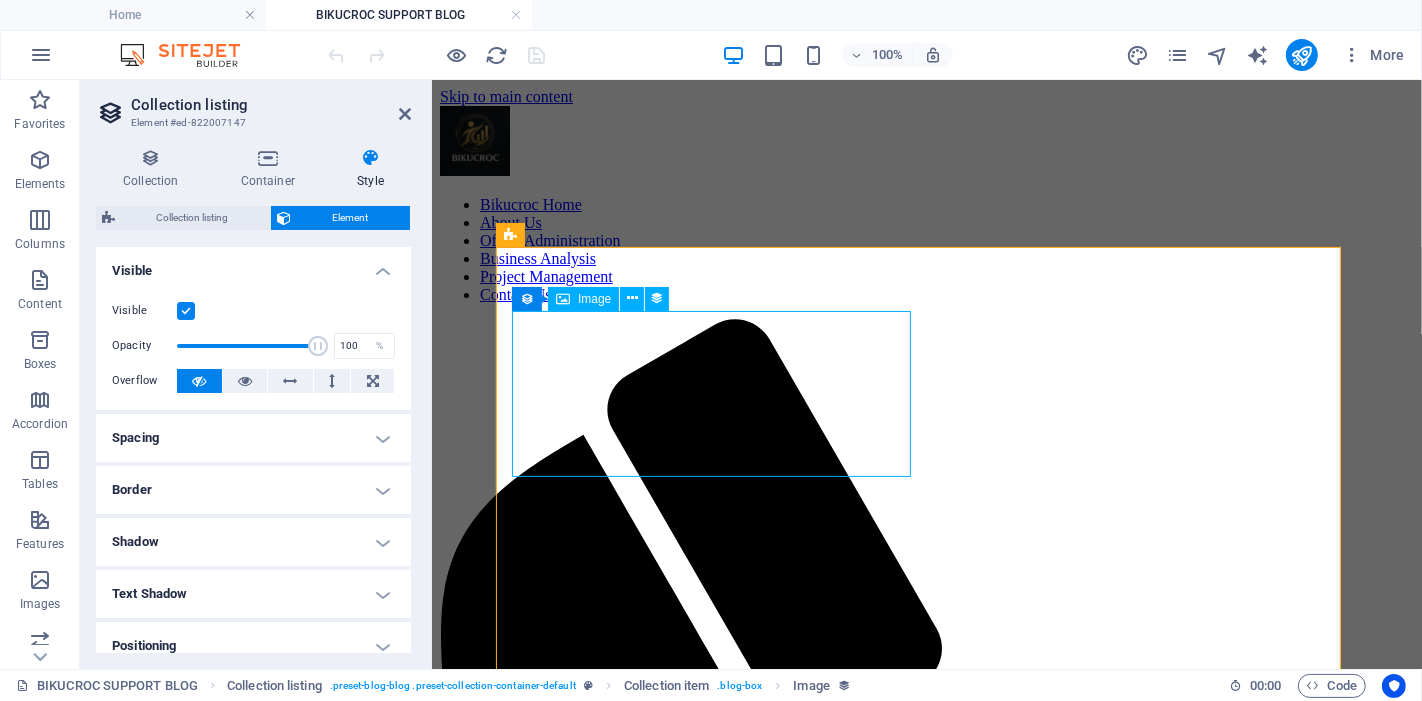click at bounding box center [926, 1822] 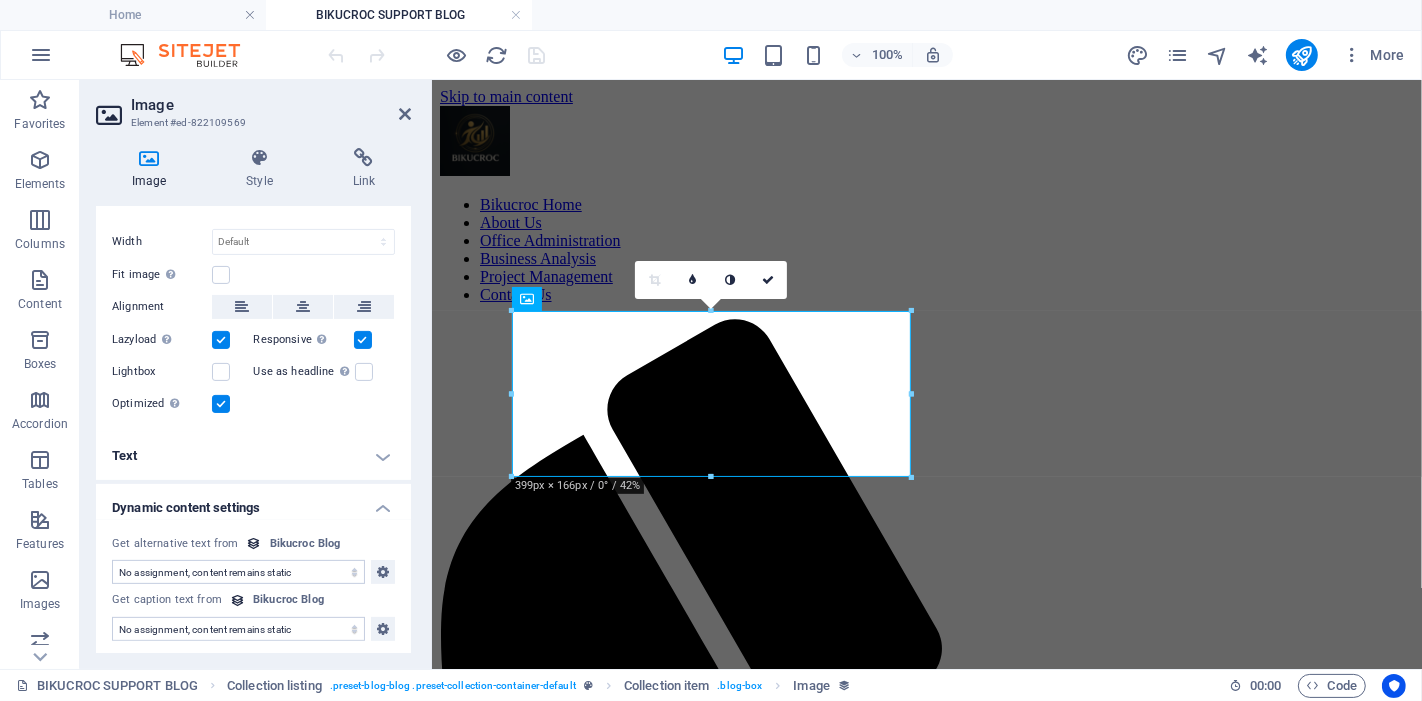 scroll, scrollTop: 482, scrollLeft: 0, axis: vertical 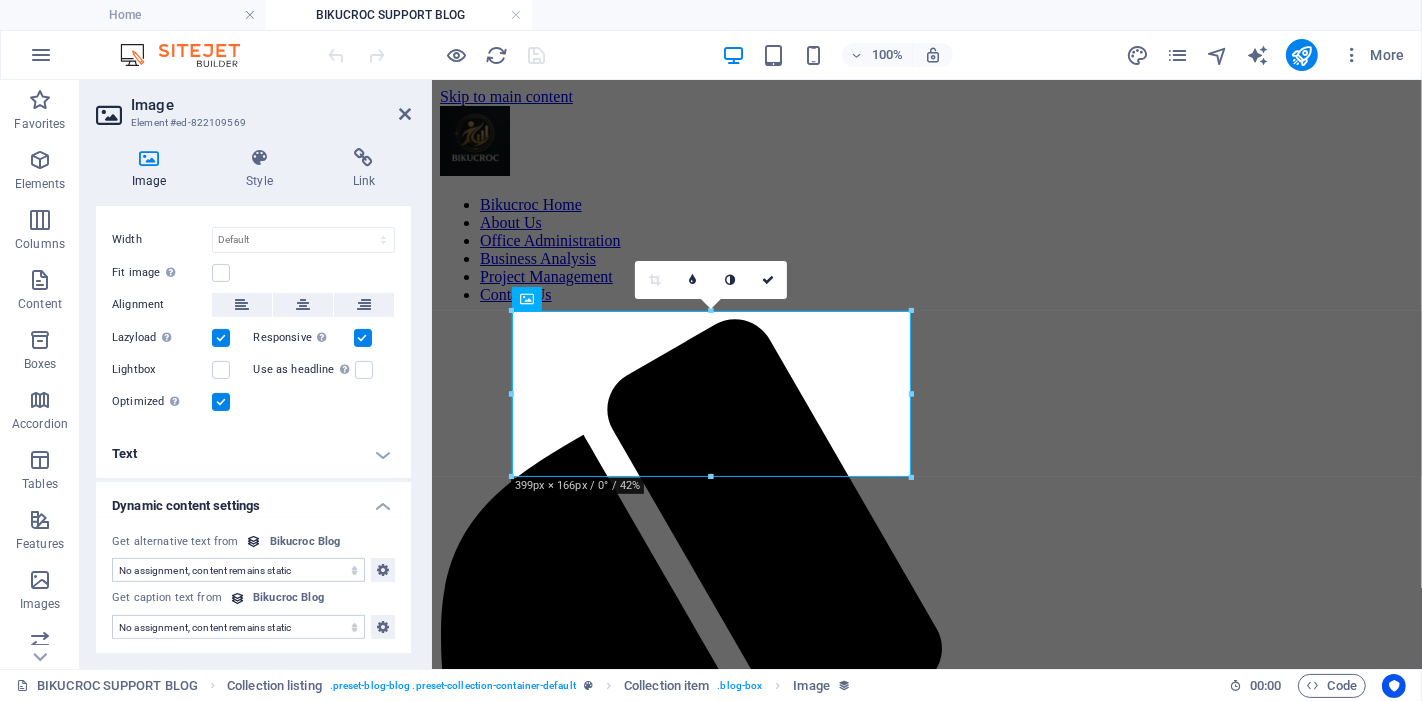 click on "No assignment, content remains static Created at (Date) Updated at (Date) Name (Plain Text) Slug (Plain Text) Date (Date) Article (Rich Text) Image (File) Content (CMS) category (Choice) Author (Plain Text)" at bounding box center [253, -188] 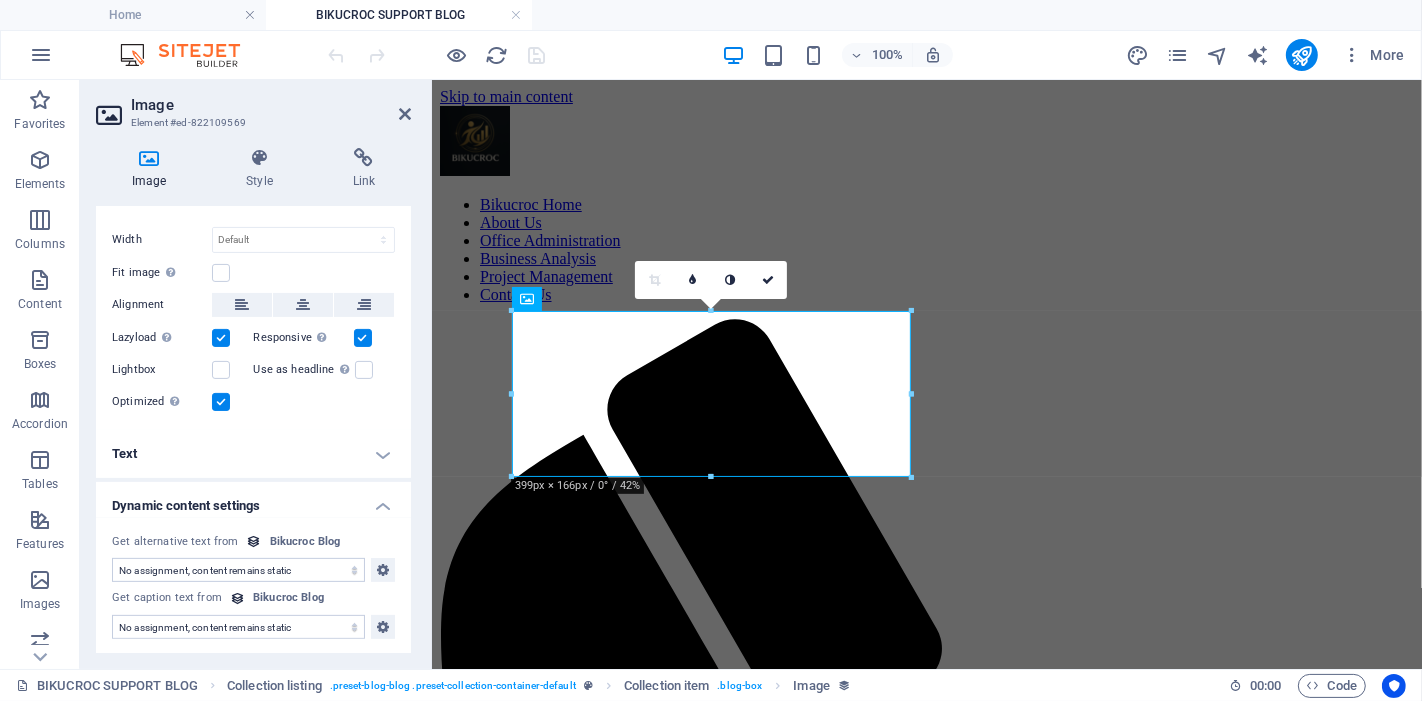 click on "No assignment, content remains static Created at (Date) Updated at (Date) Name (Plain Text) Slug (Plain Text) Date (Date) Article (Rich Text) Image (File) Content (CMS) category (Choice) Author (Plain Text)" at bounding box center [238, 570] 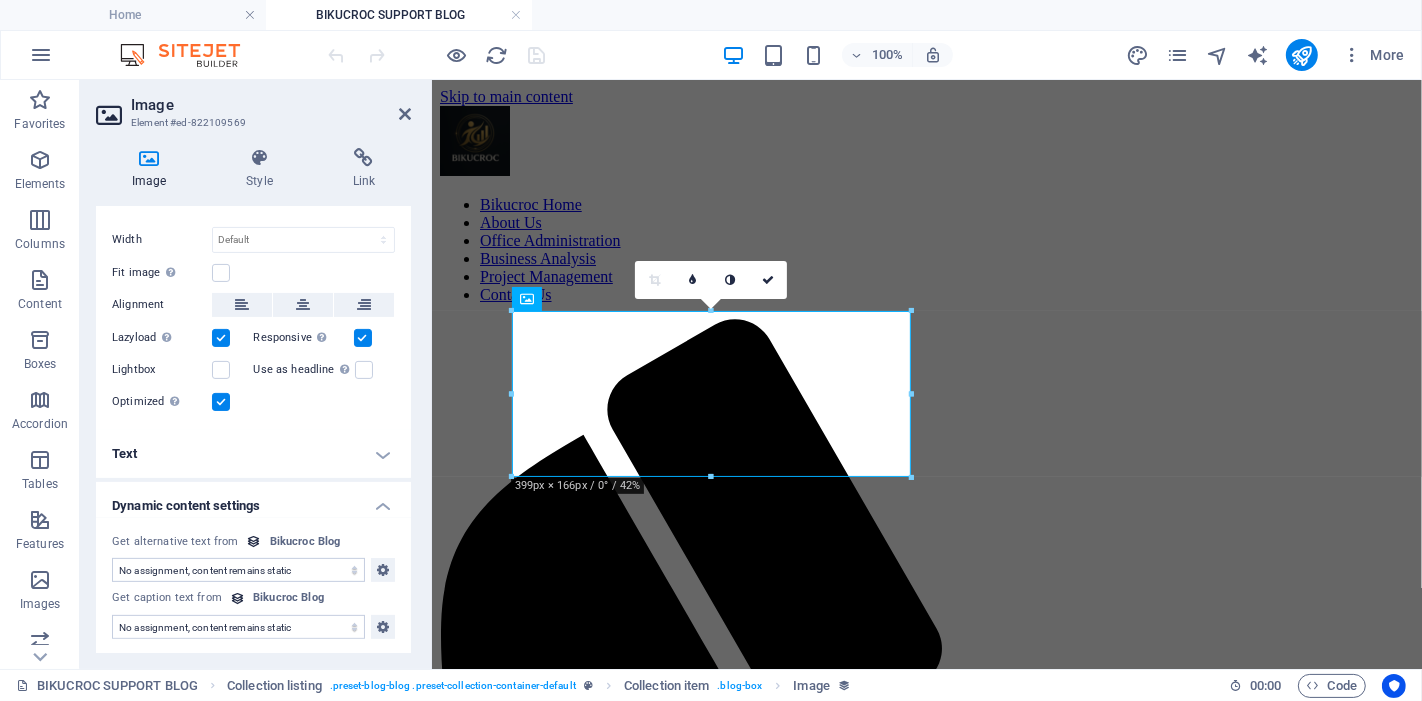 click on "No assignment, content remains static Created at (Date) Updated at (Date) Name (Plain Text) Slug (Plain Text) Date (Date) Article (Rich Text) Image (File) Content (CMS) category (Choice) Author (Plain Text)" at bounding box center [238, 627] 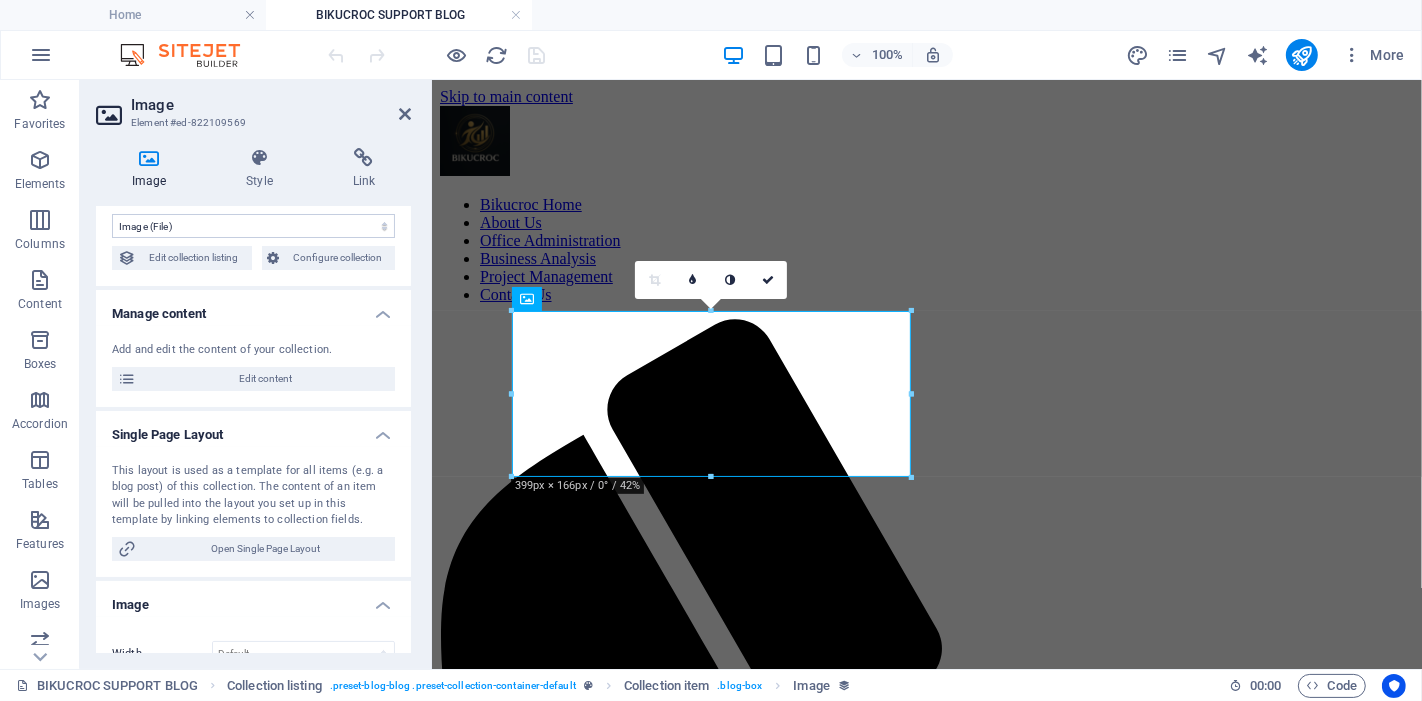 scroll, scrollTop: 0, scrollLeft: 0, axis: both 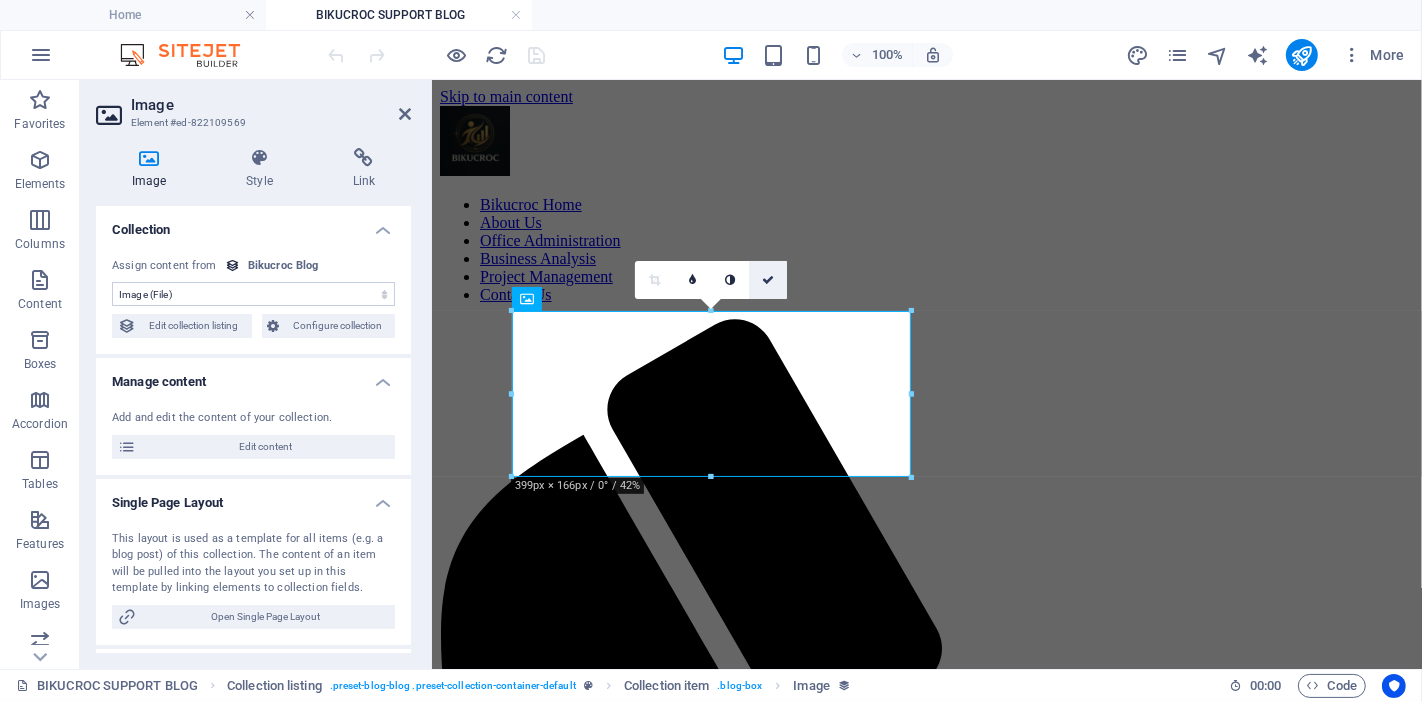 click at bounding box center (768, 280) 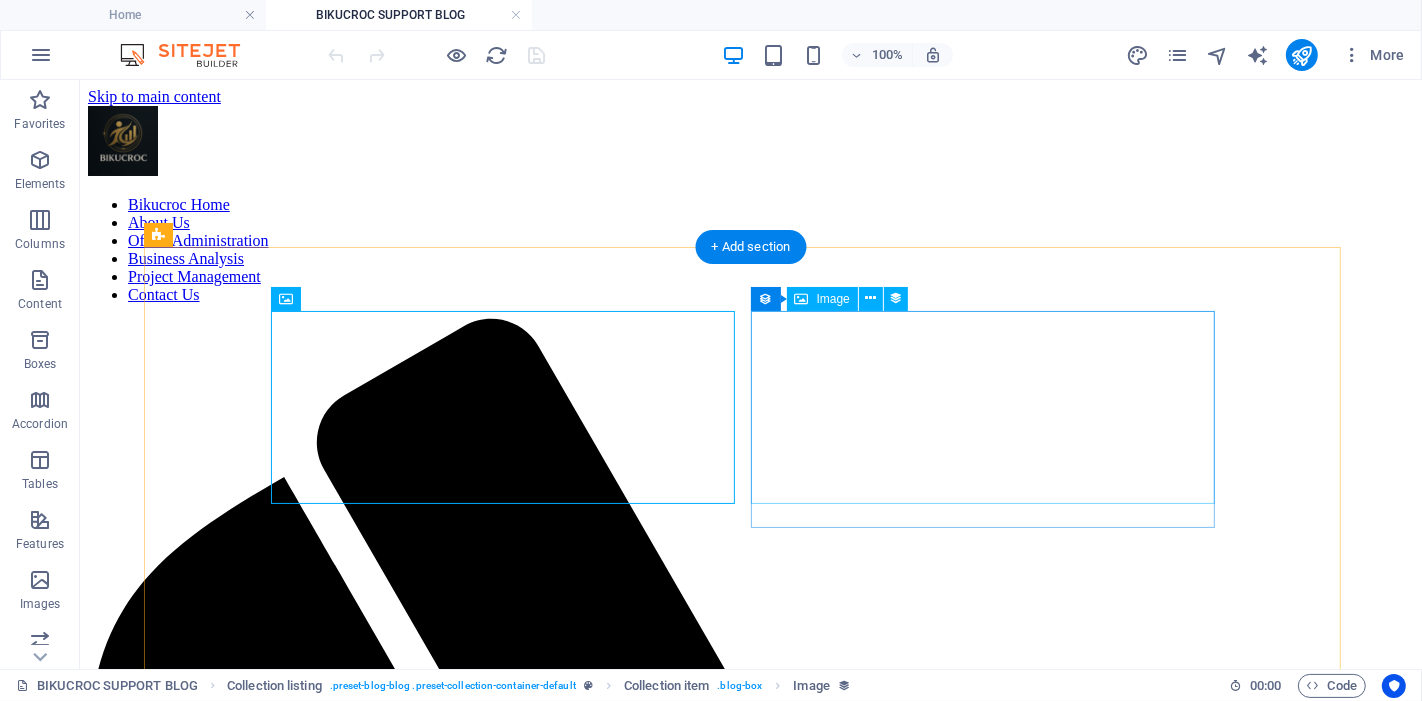 click at bounding box center [750, 2945] 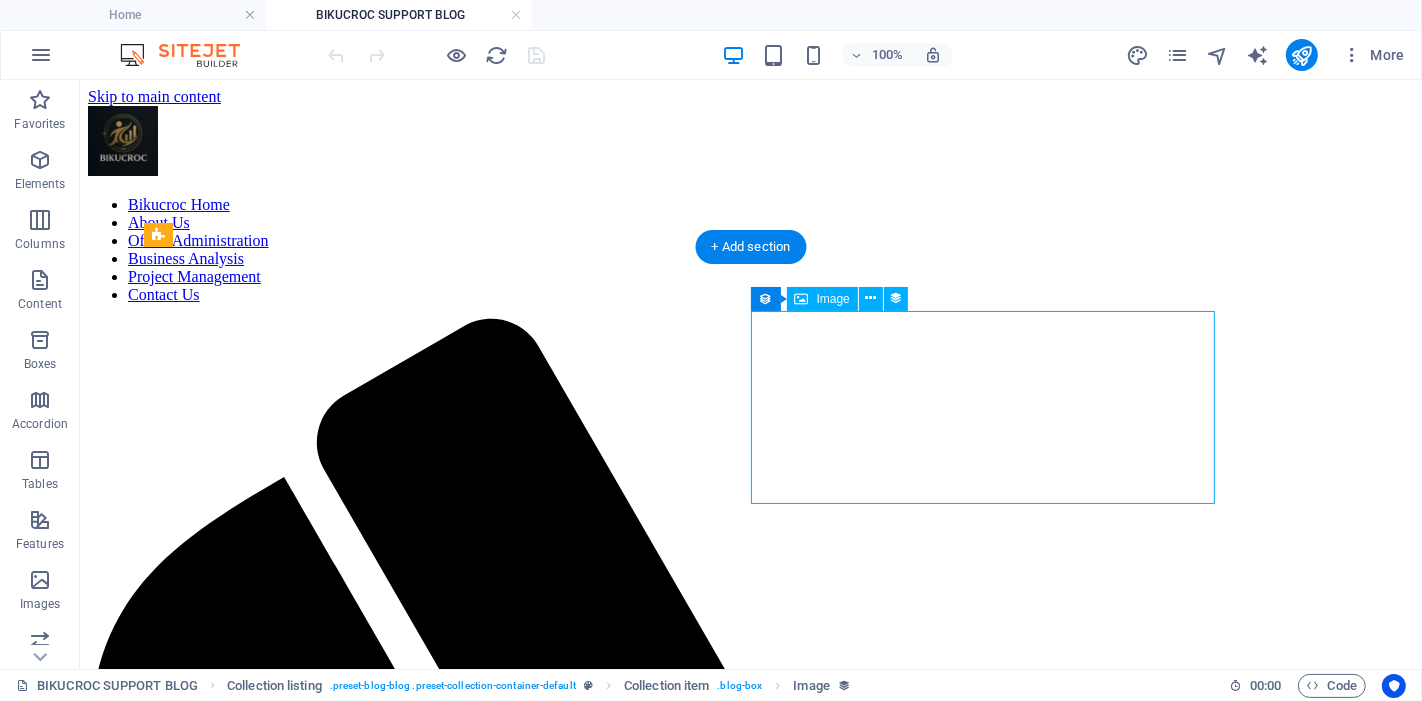 click at bounding box center [750, 2945] 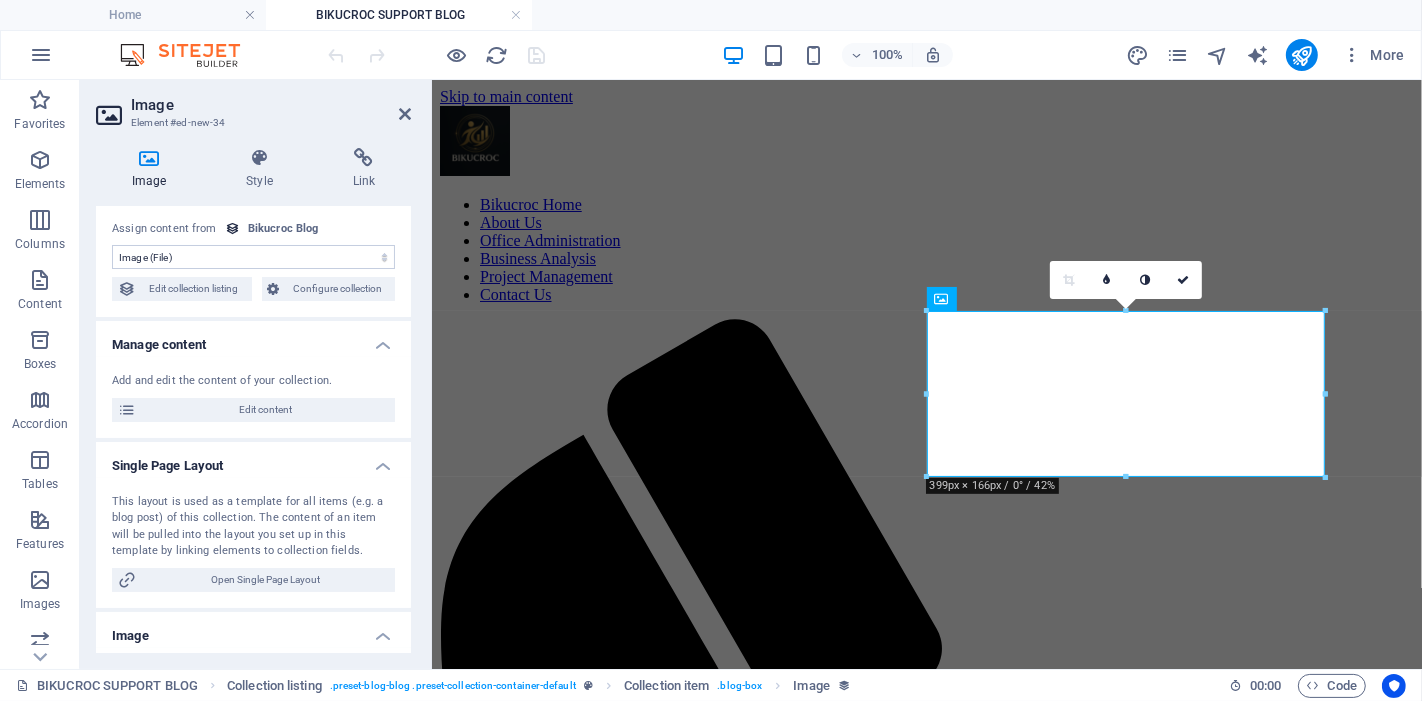 scroll, scrollTop: 0, scrollLeft: 0, axis: both 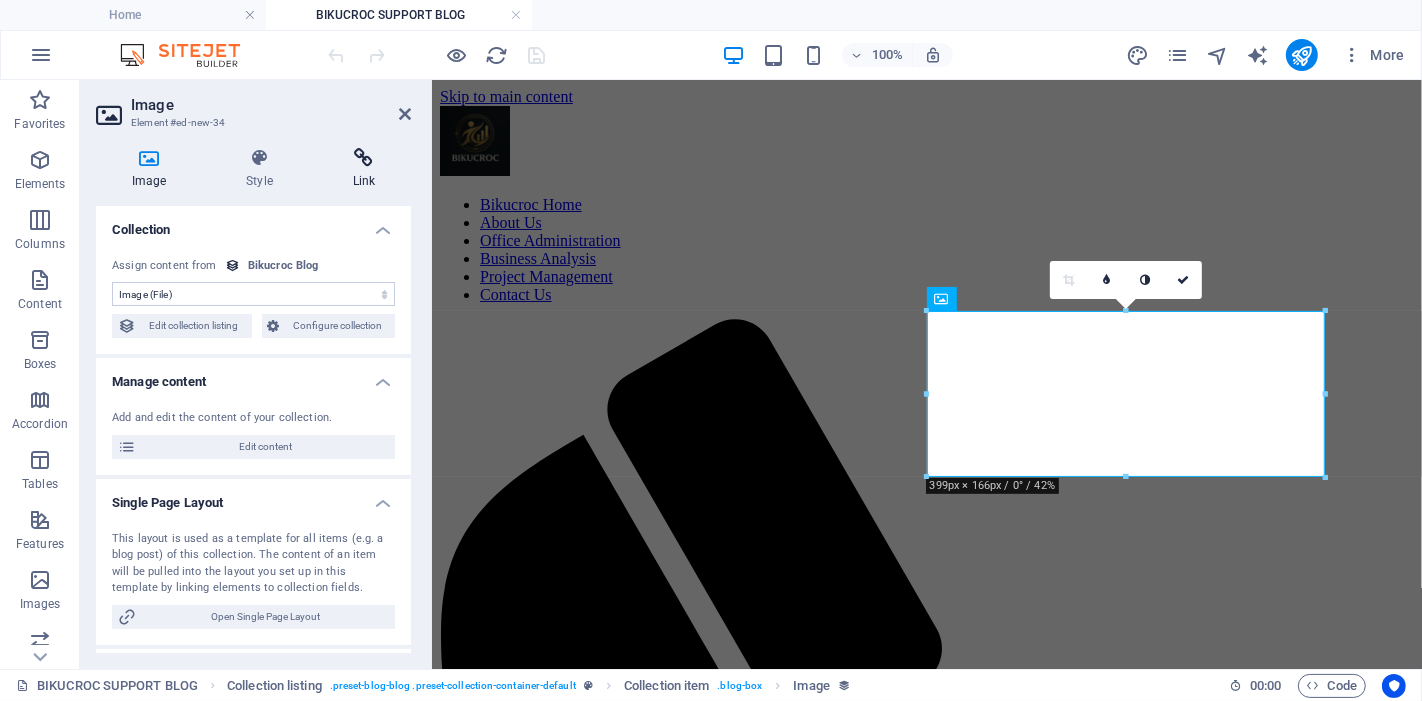 click on "Link" at bounding box center (364, 169) 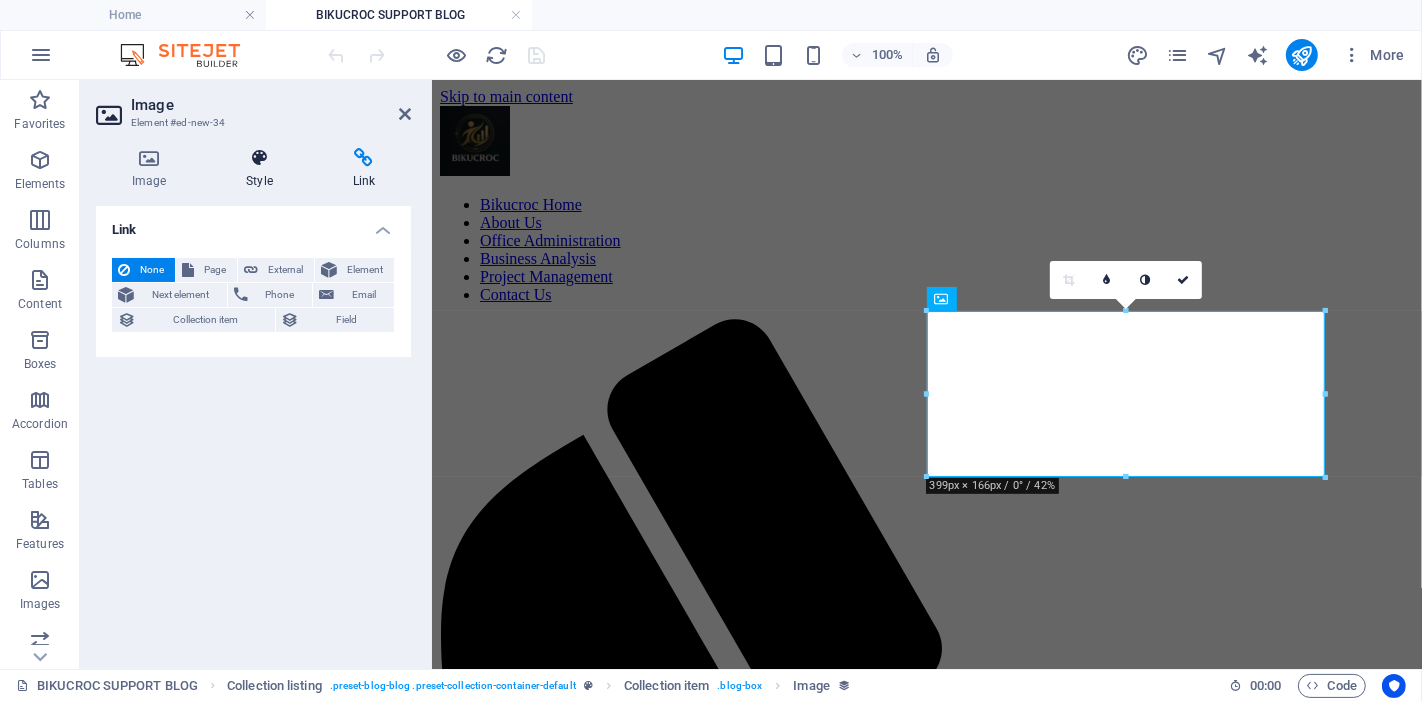 click at bounding box center [259, 158] 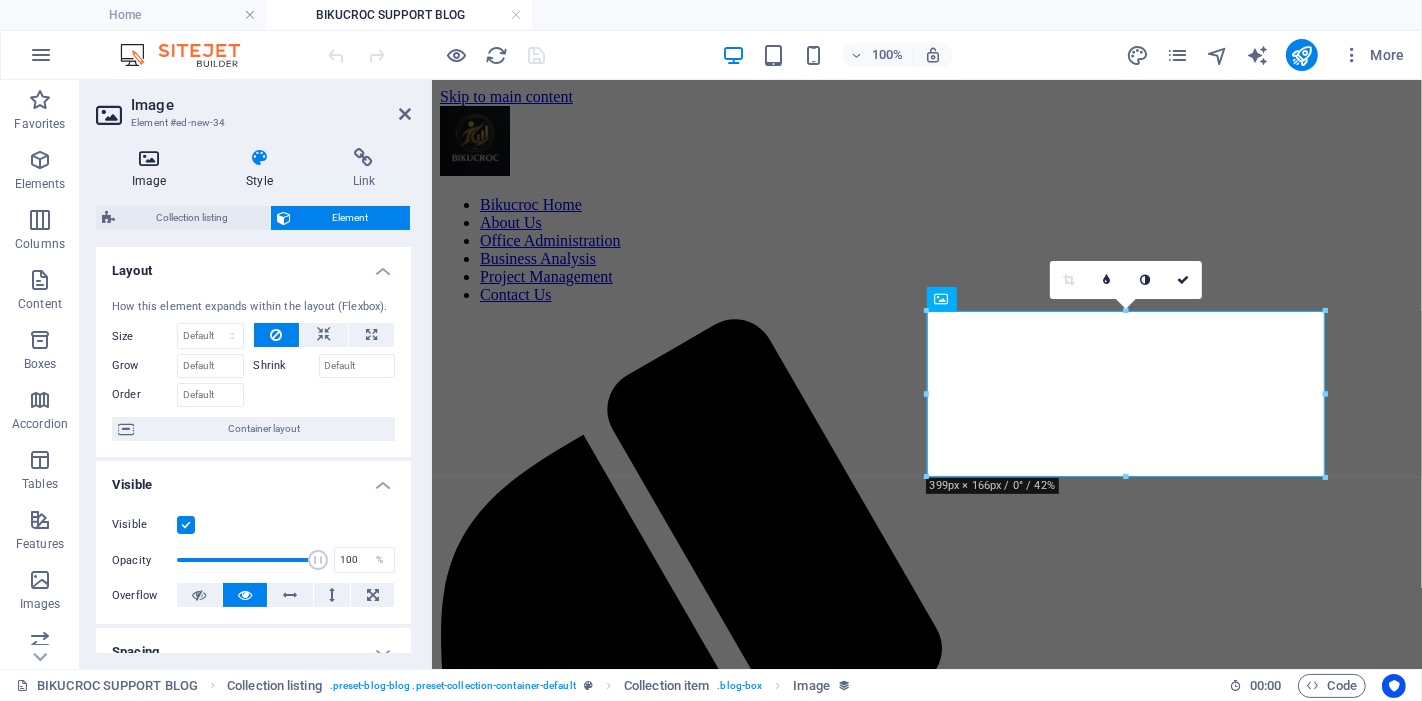 click at bounding box center (149, 158) 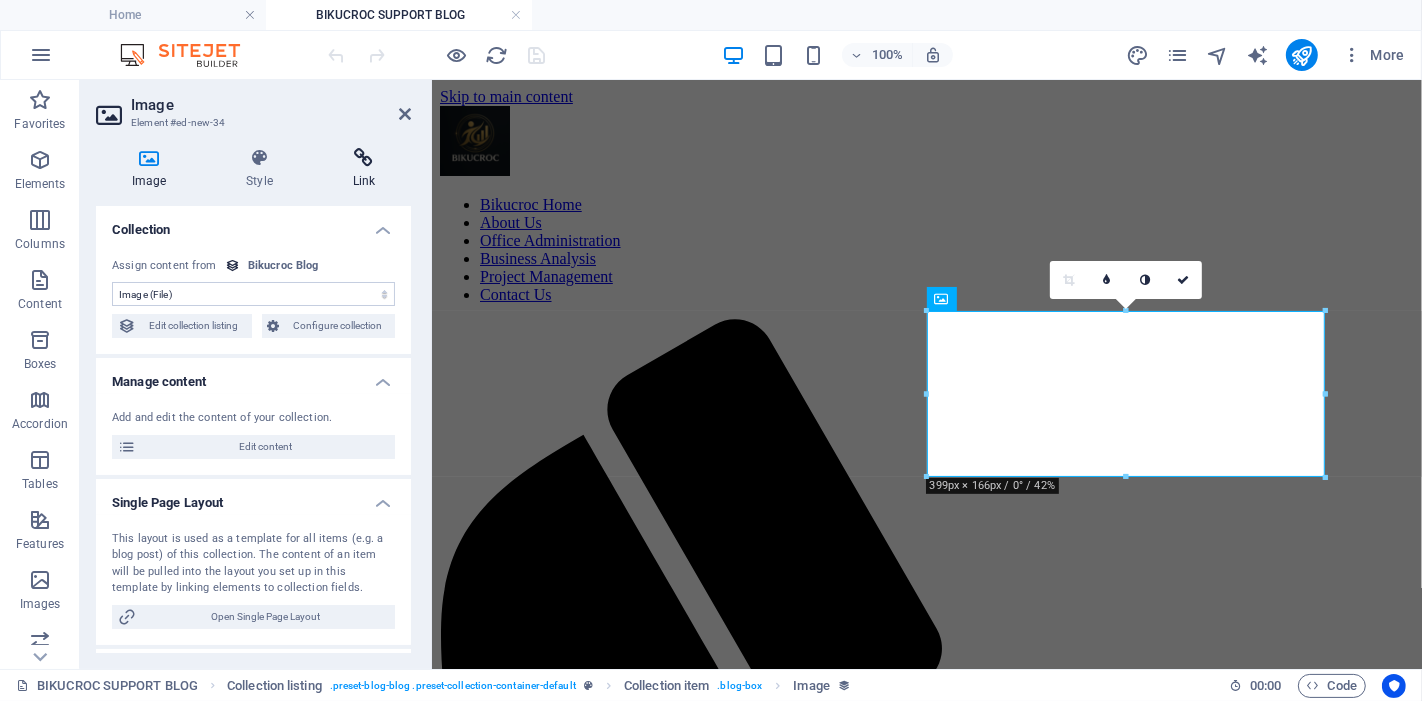click at bounding box center (364, 158) 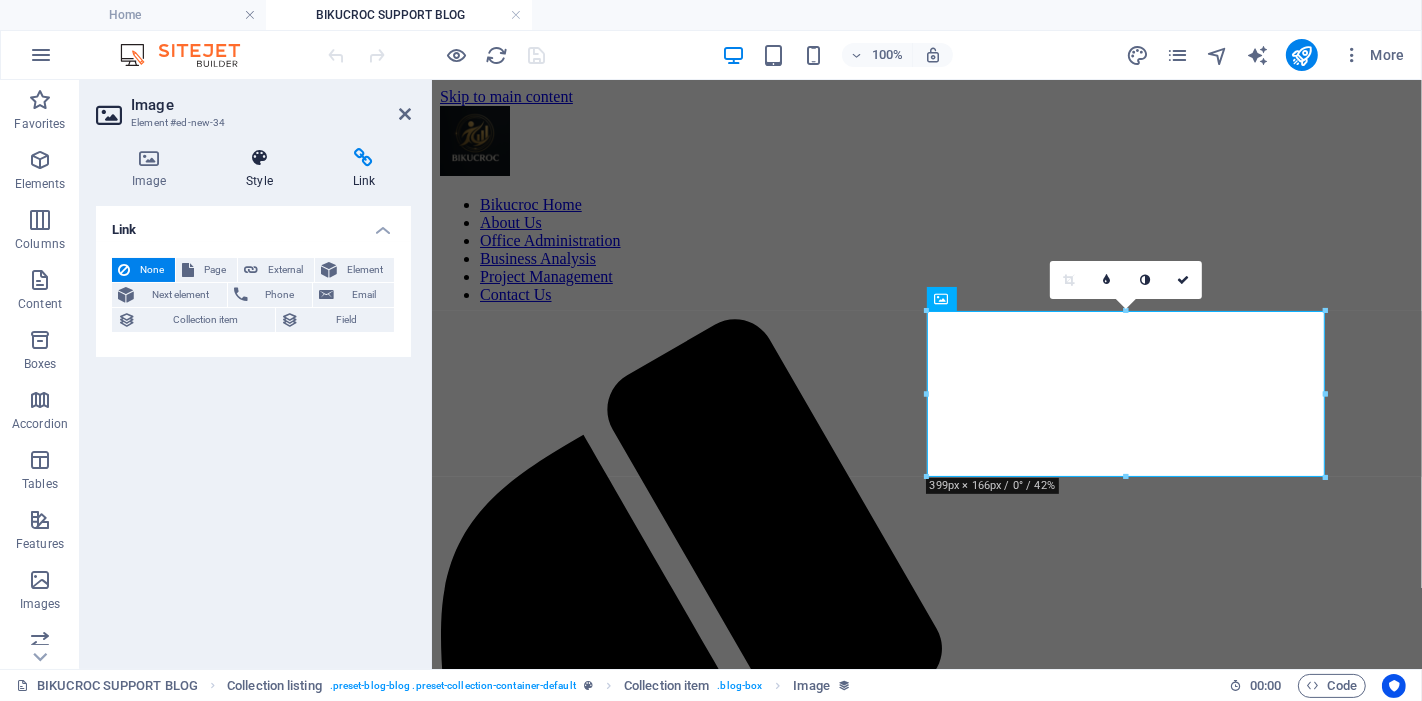 click at bounding box center [259, 158] 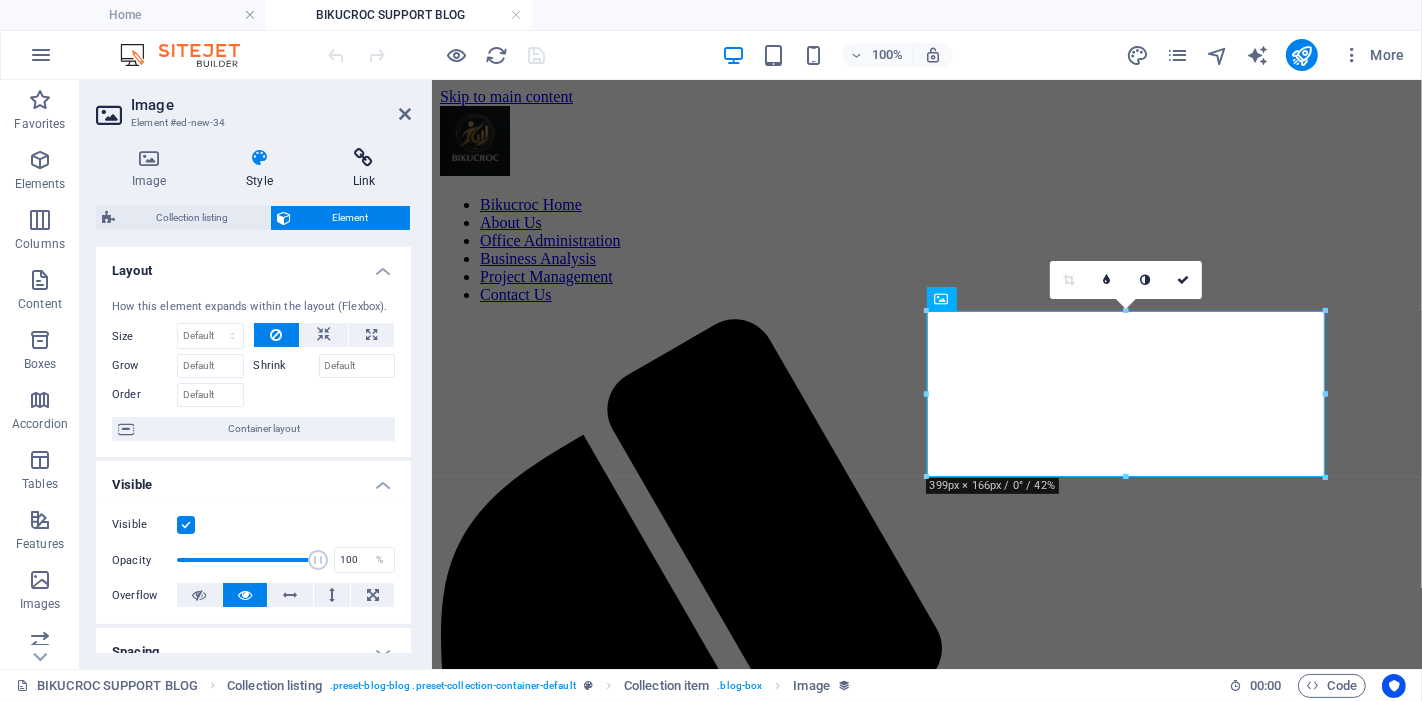 click at bounding box center (364, 158) 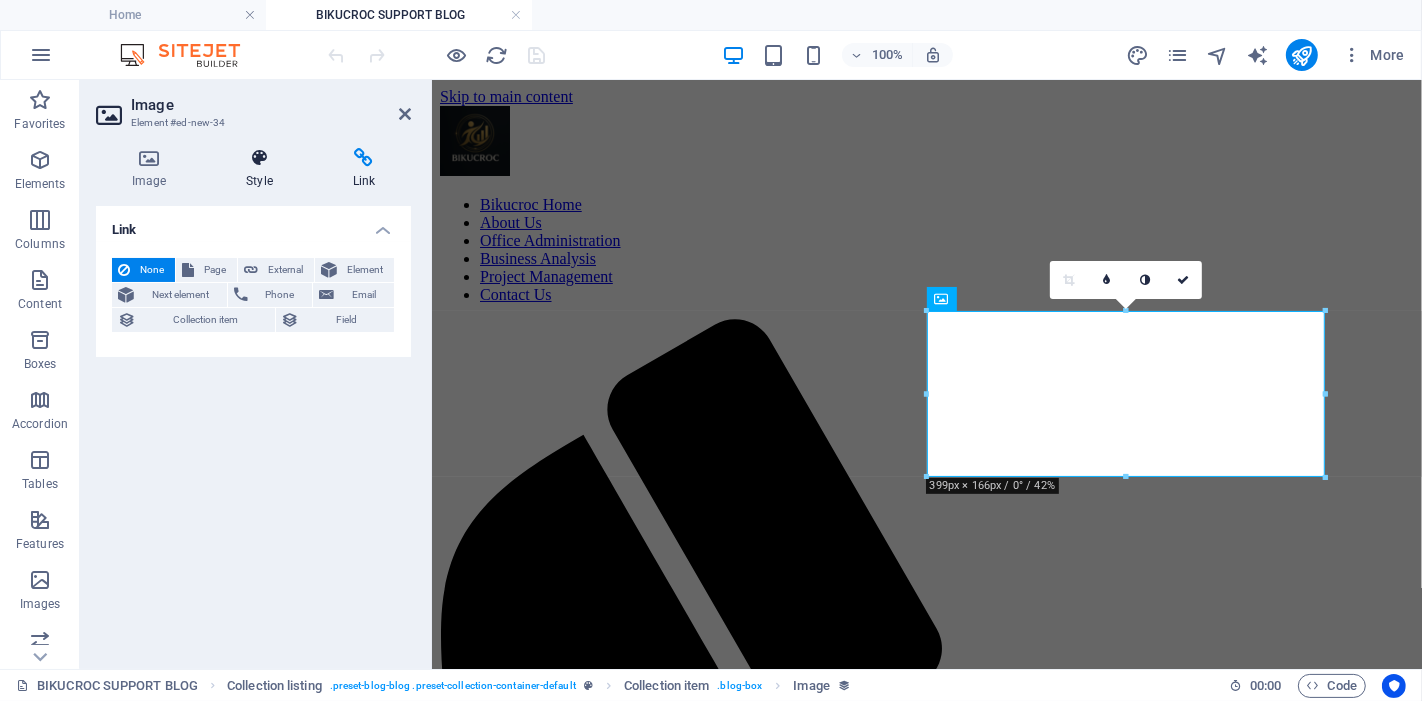 click at bounding box center [259, 158] 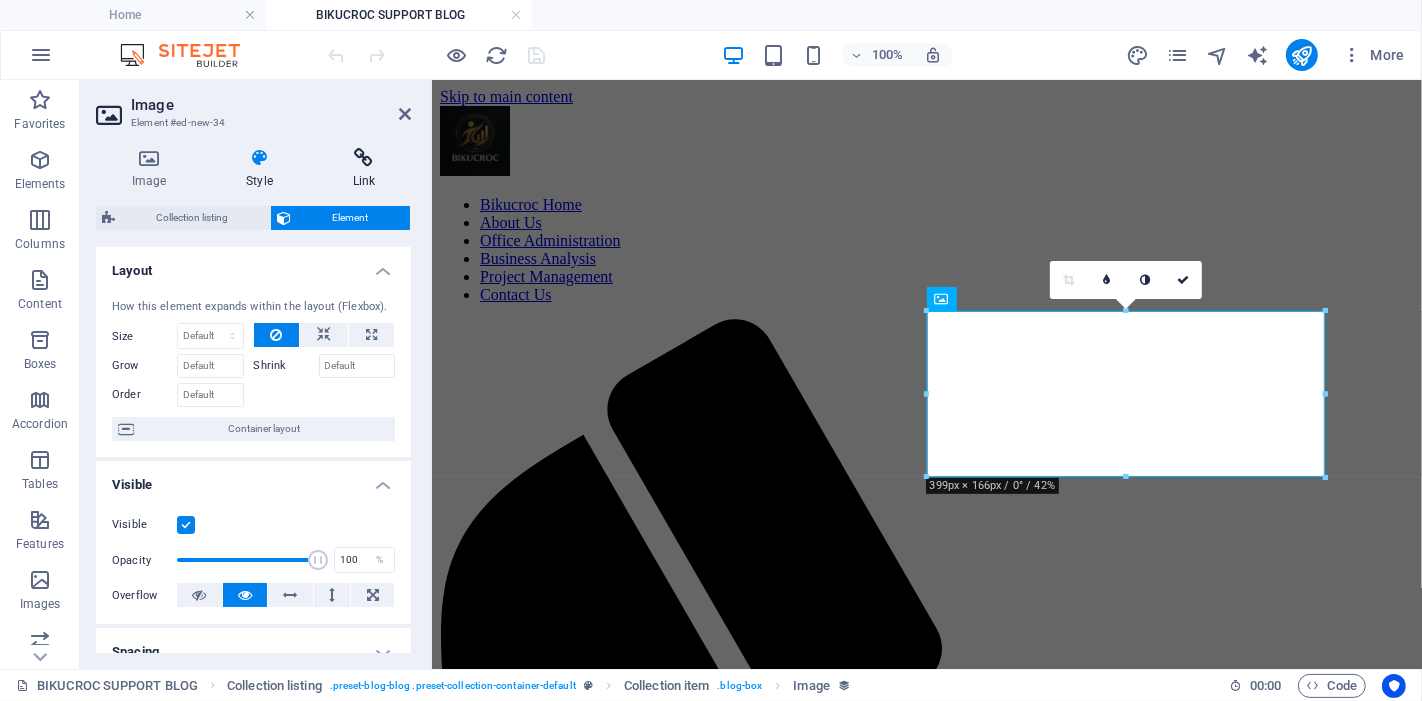 click at bounding box center [364, 158] 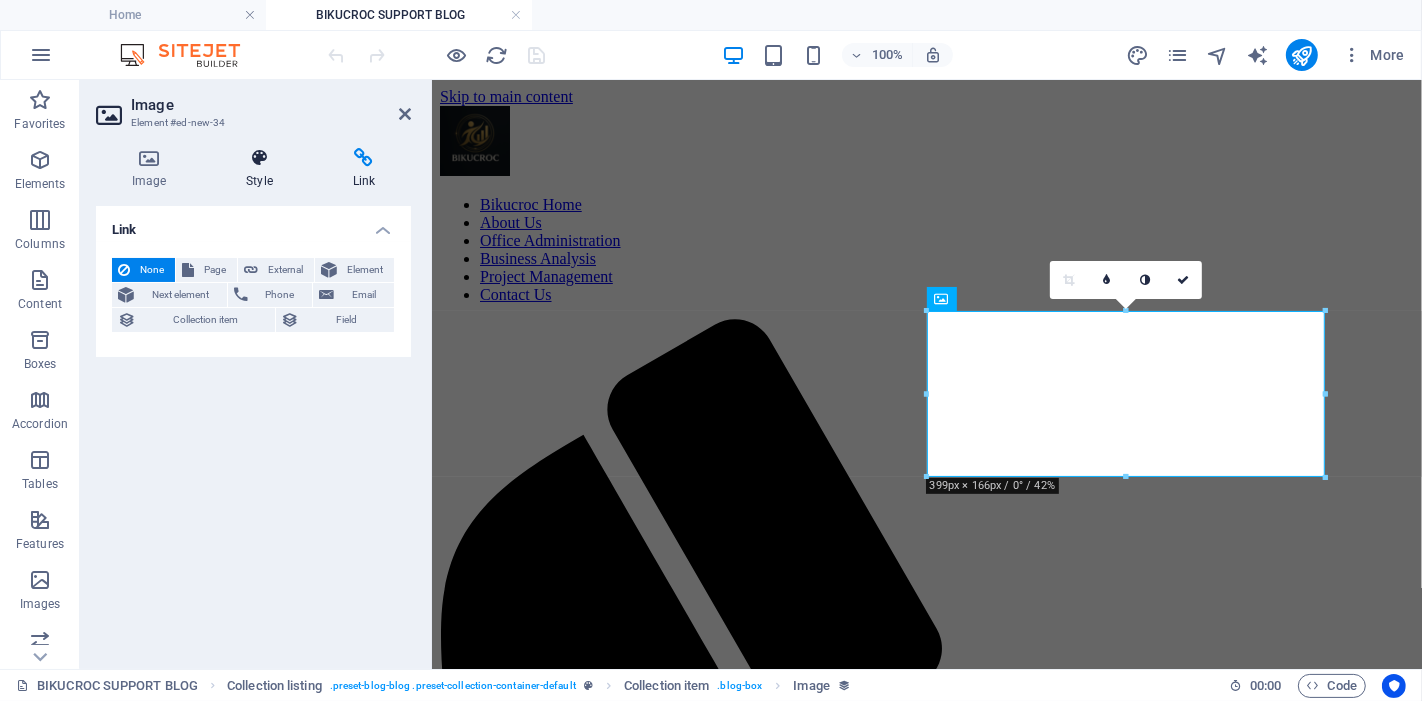 click at bounding box center (259, 158) 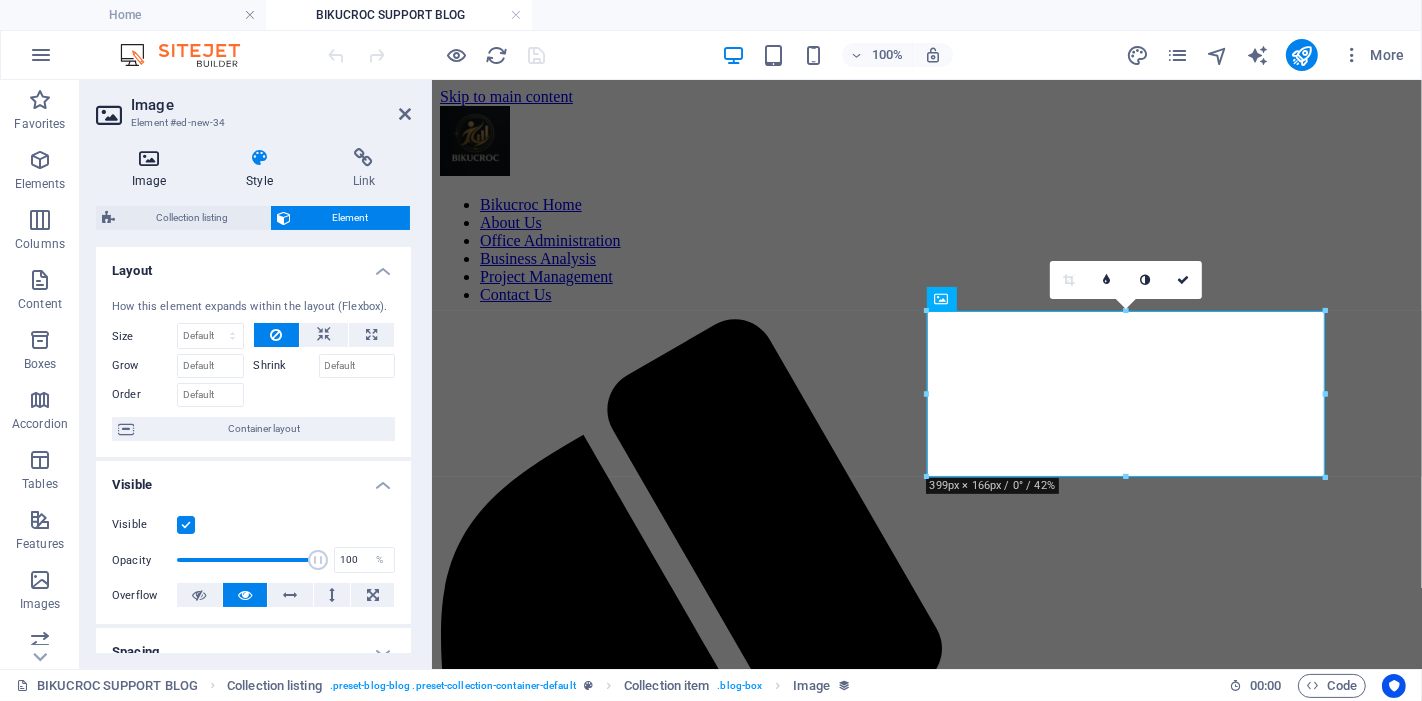 click at bounding box center [149, 158] 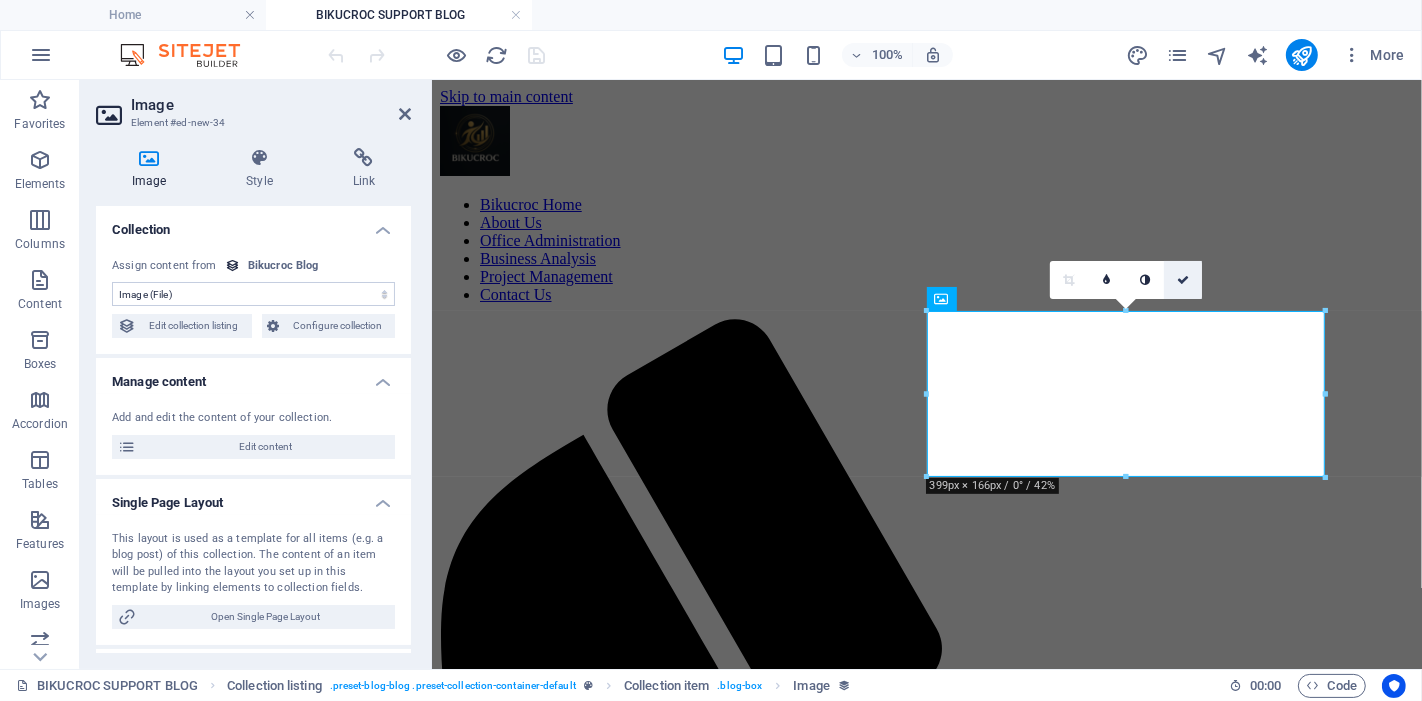 click at bounding box center (1183, 280) 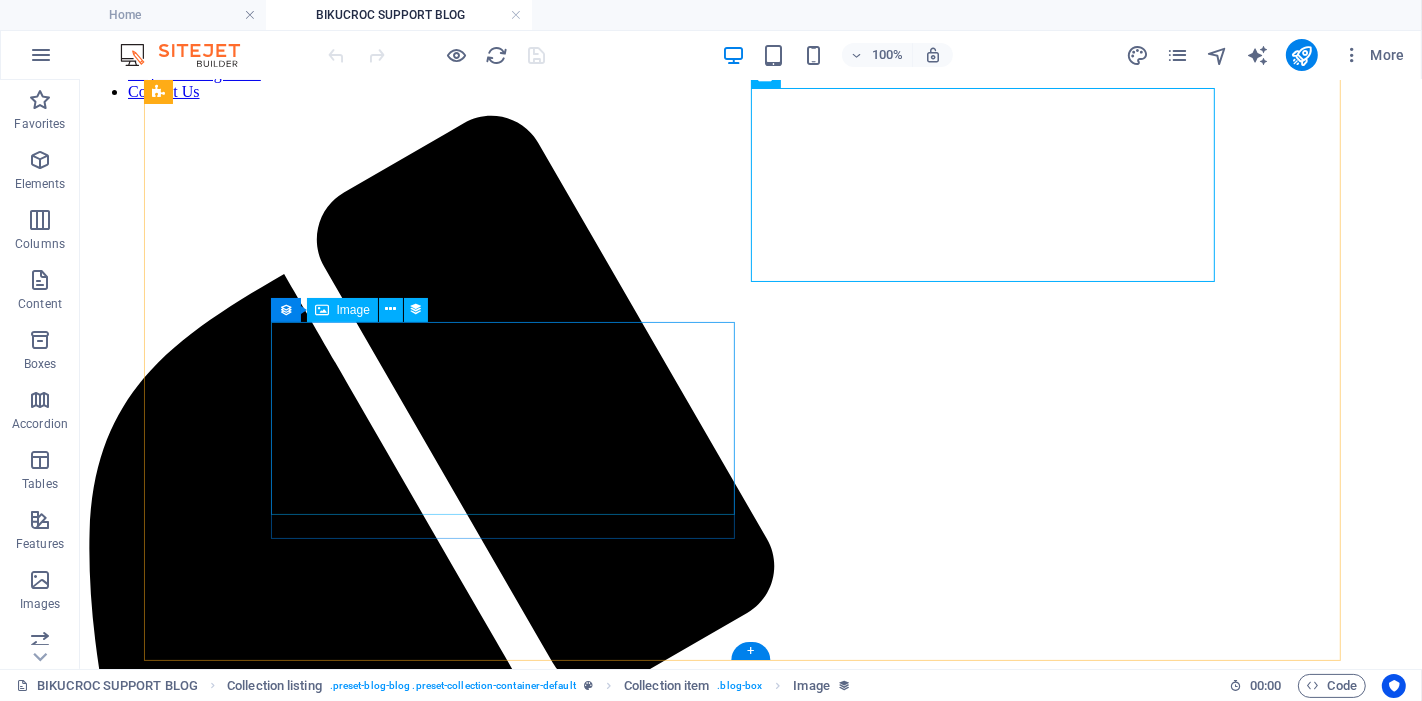 scroll, scrollTop: 222, scrollLeft: 0, axis: vertical 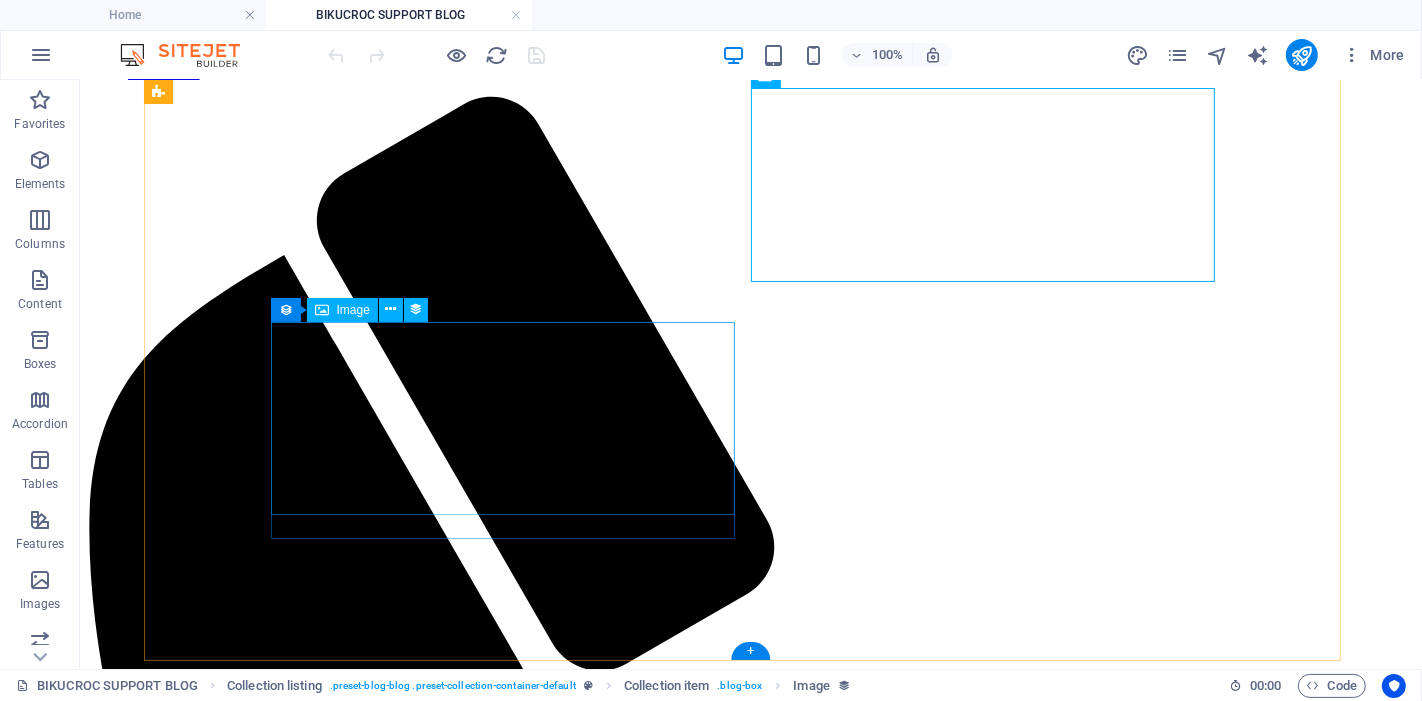 click at bounding box center (750, 3304) 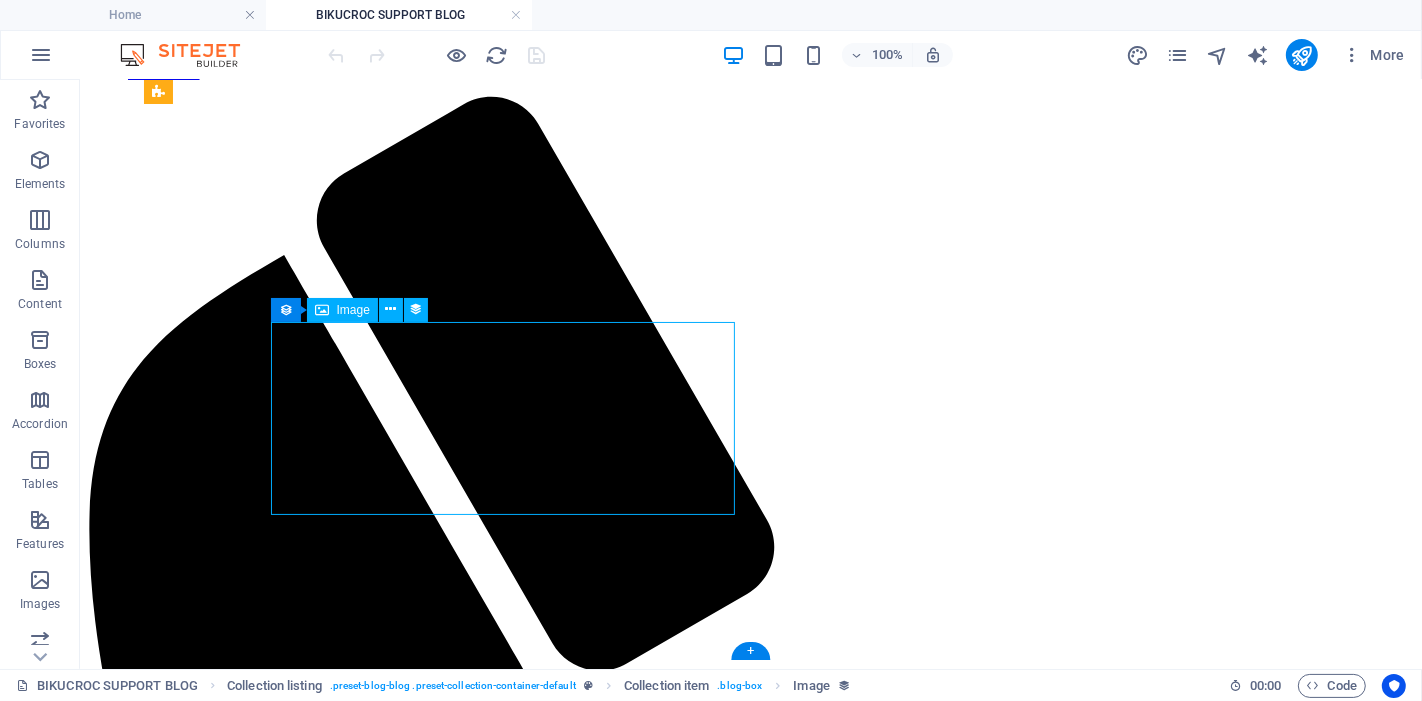 click at bounding box center (750, 3304) 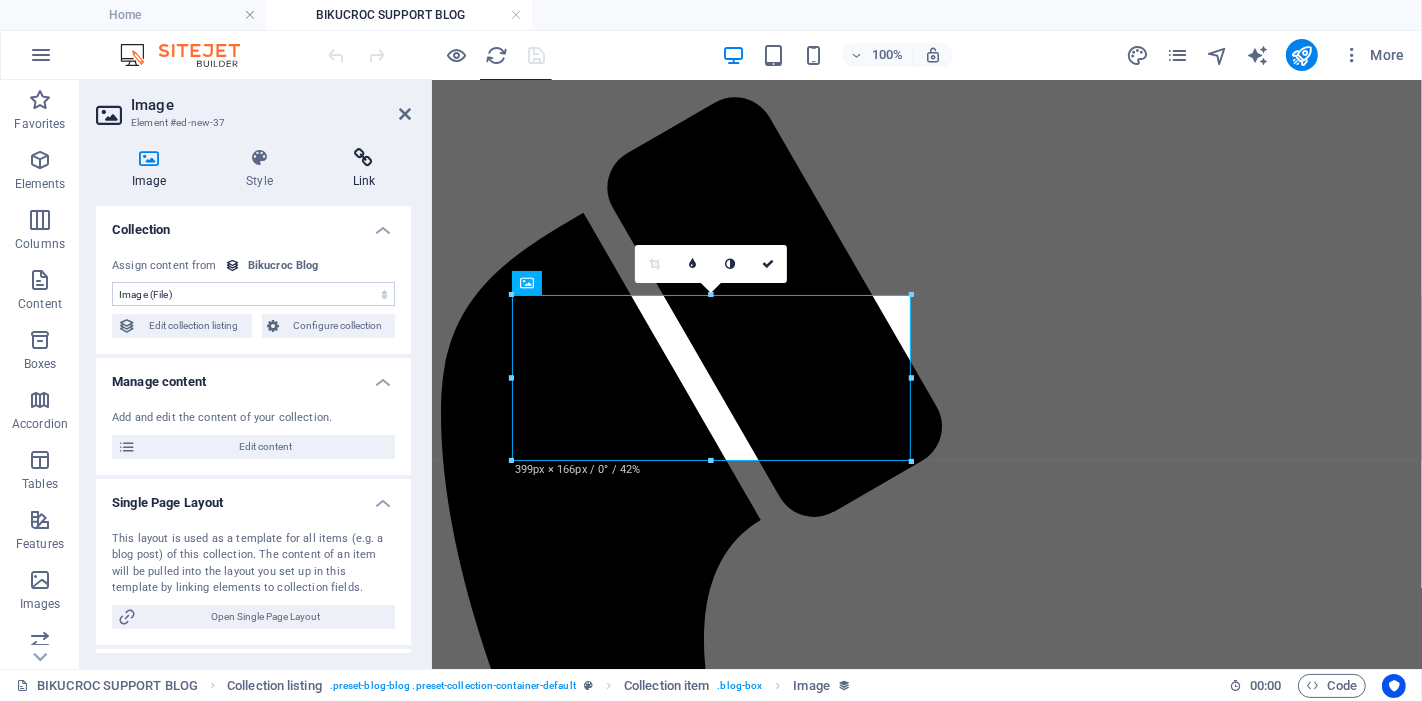 click on "Link" at bounding box center [364, 169] 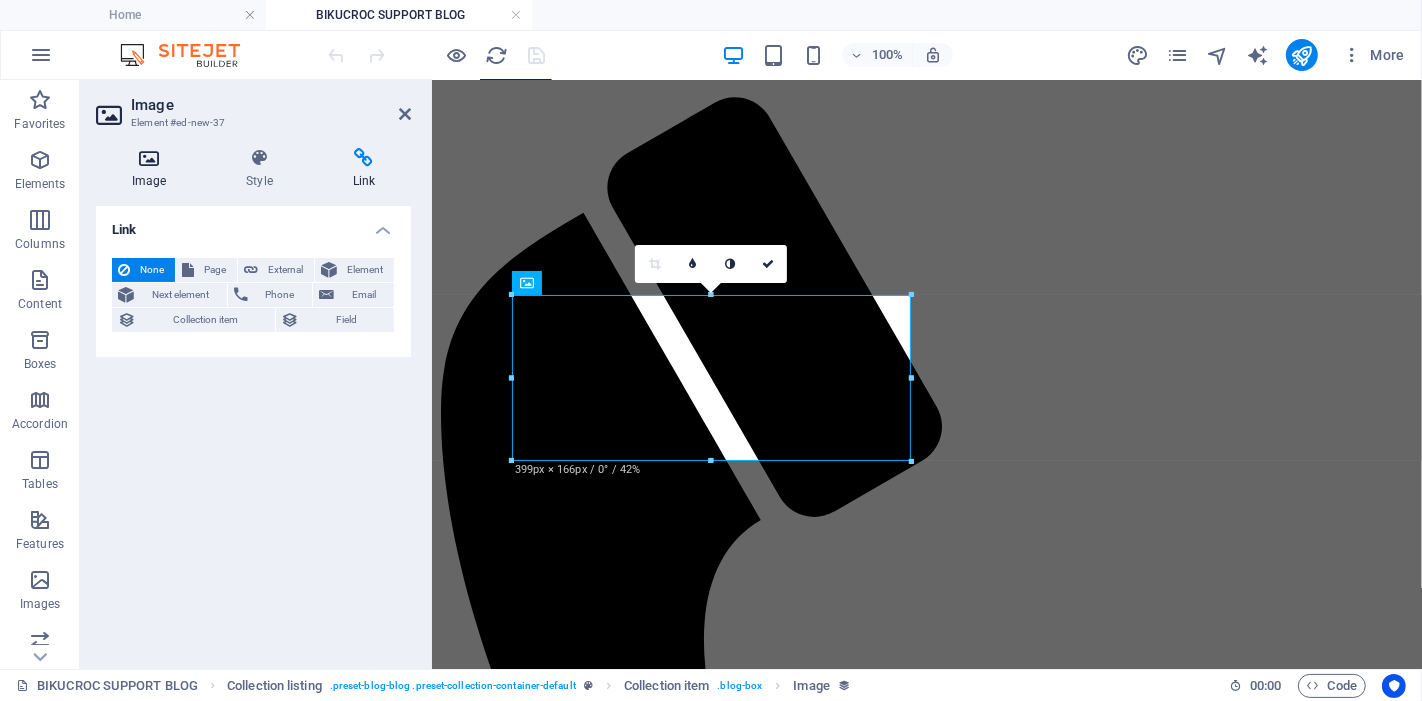 click on "Image" at bounding box center [153, 169] 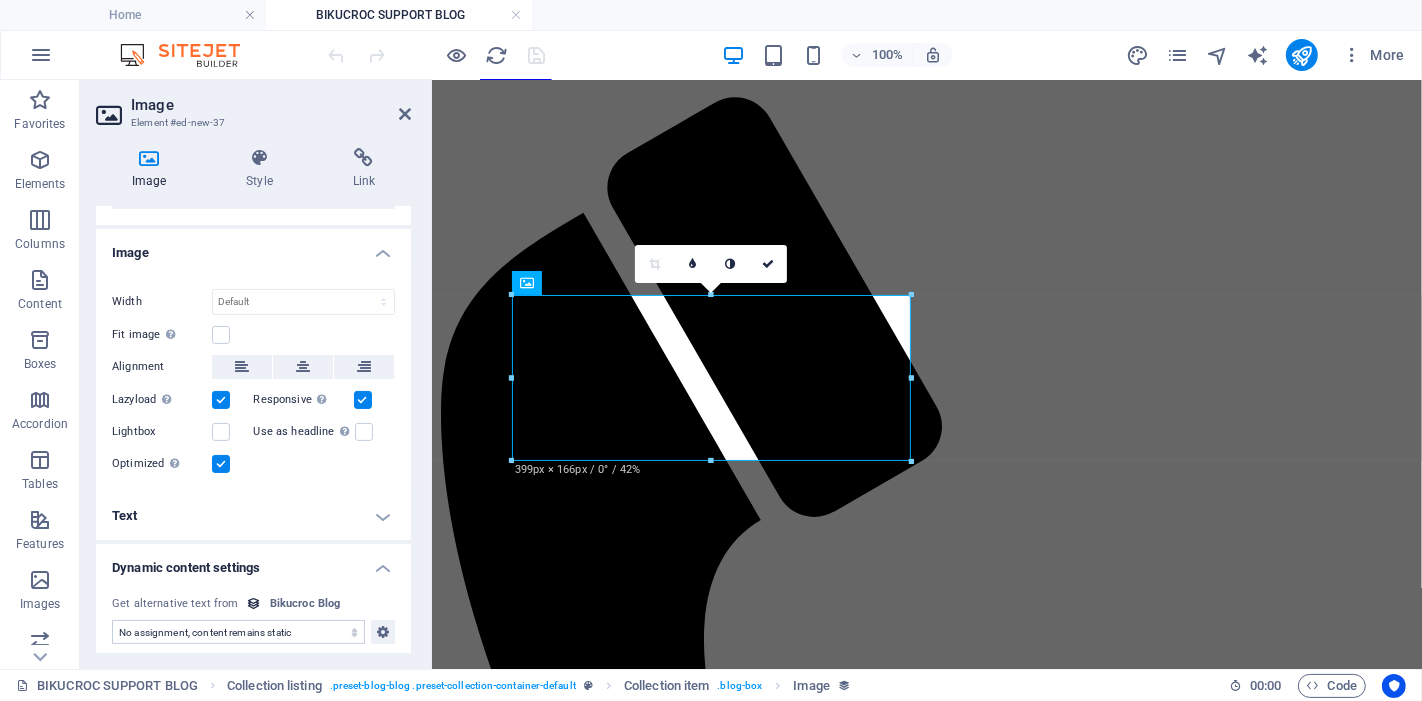 scroll, scrollTop: 482, scrollLeft: 0, axis: vertical 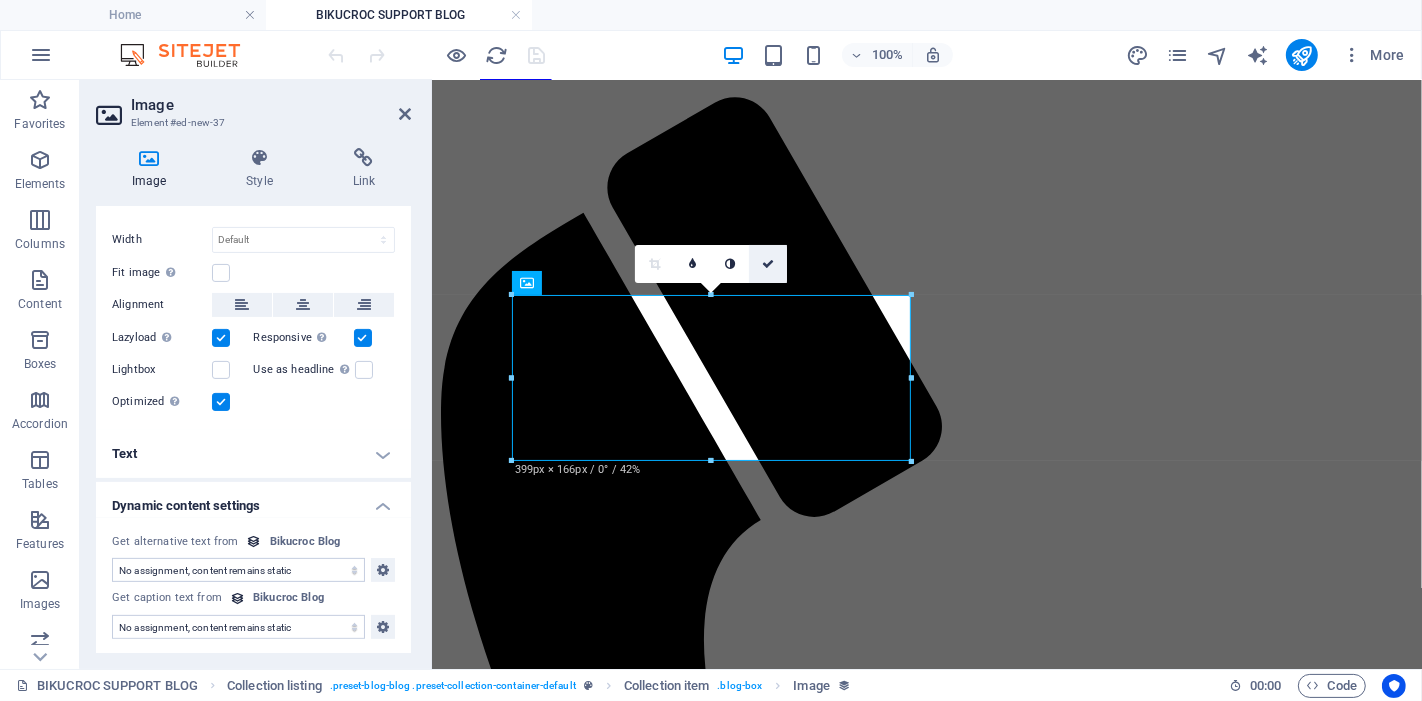 click at bounding box center [768, 264] 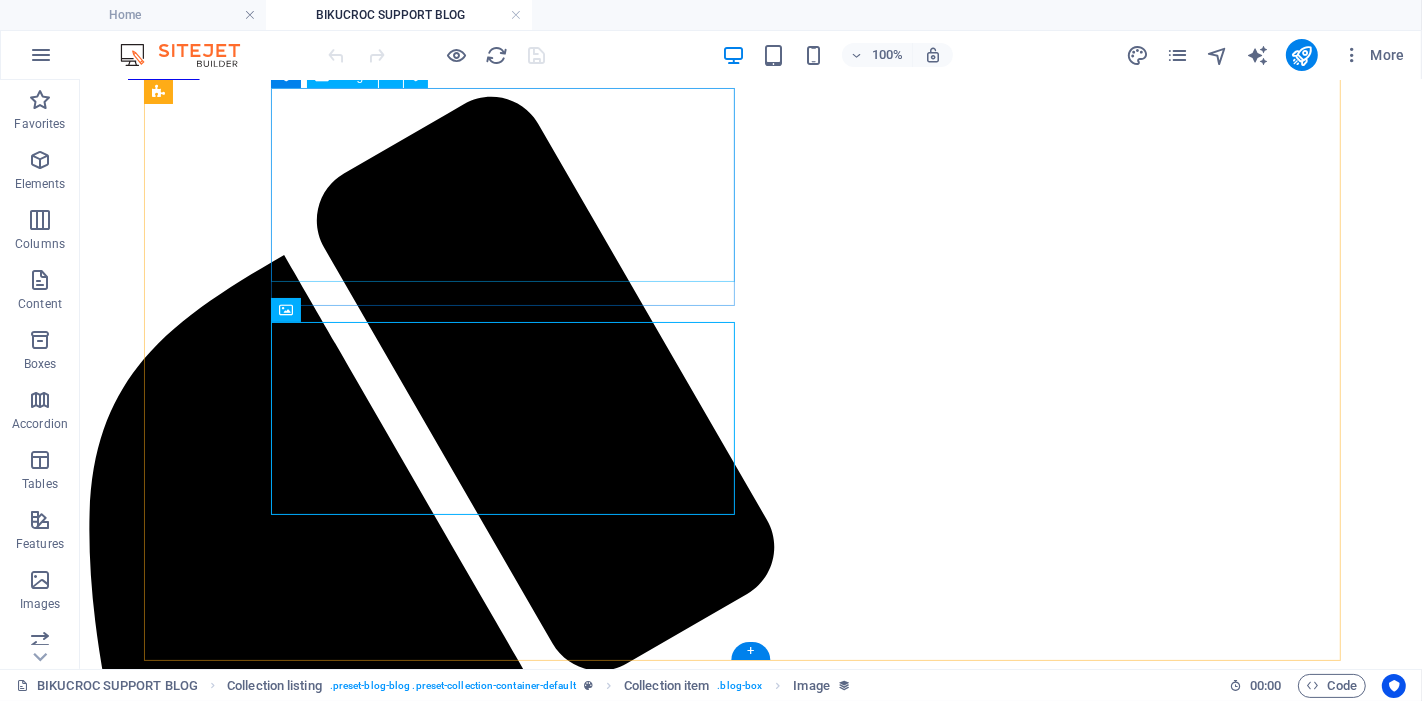 scroll, scrollTop: 0, scrollLeft: 0, axis: both 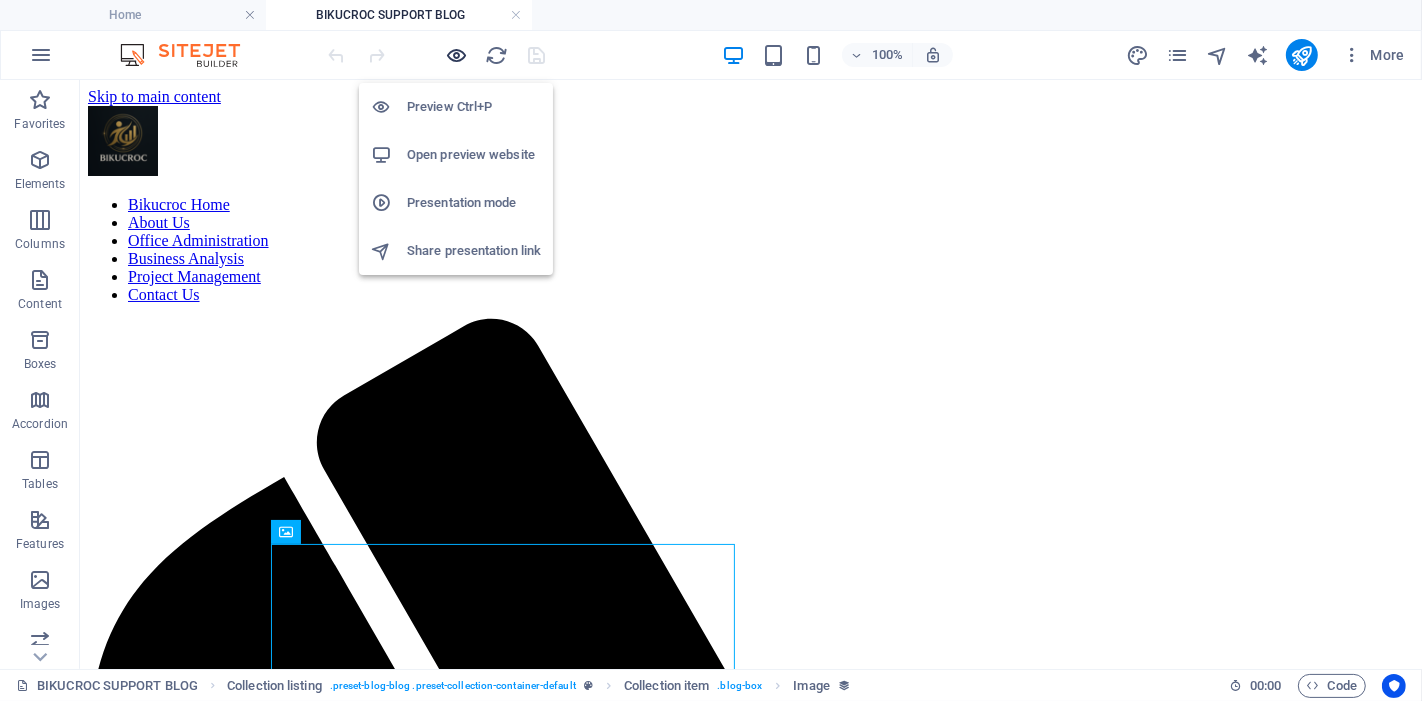 click at bounding box center (457, 55) 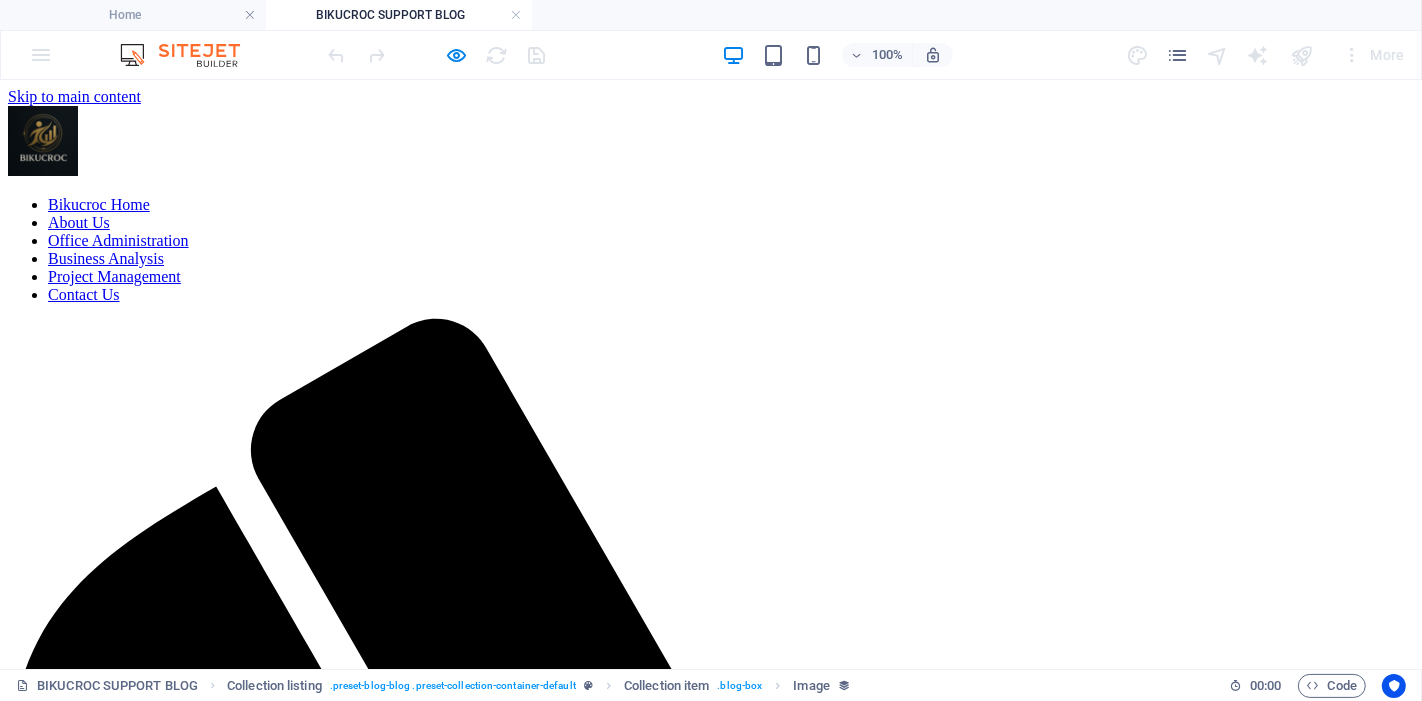 click at bounding box center (719, 2484) 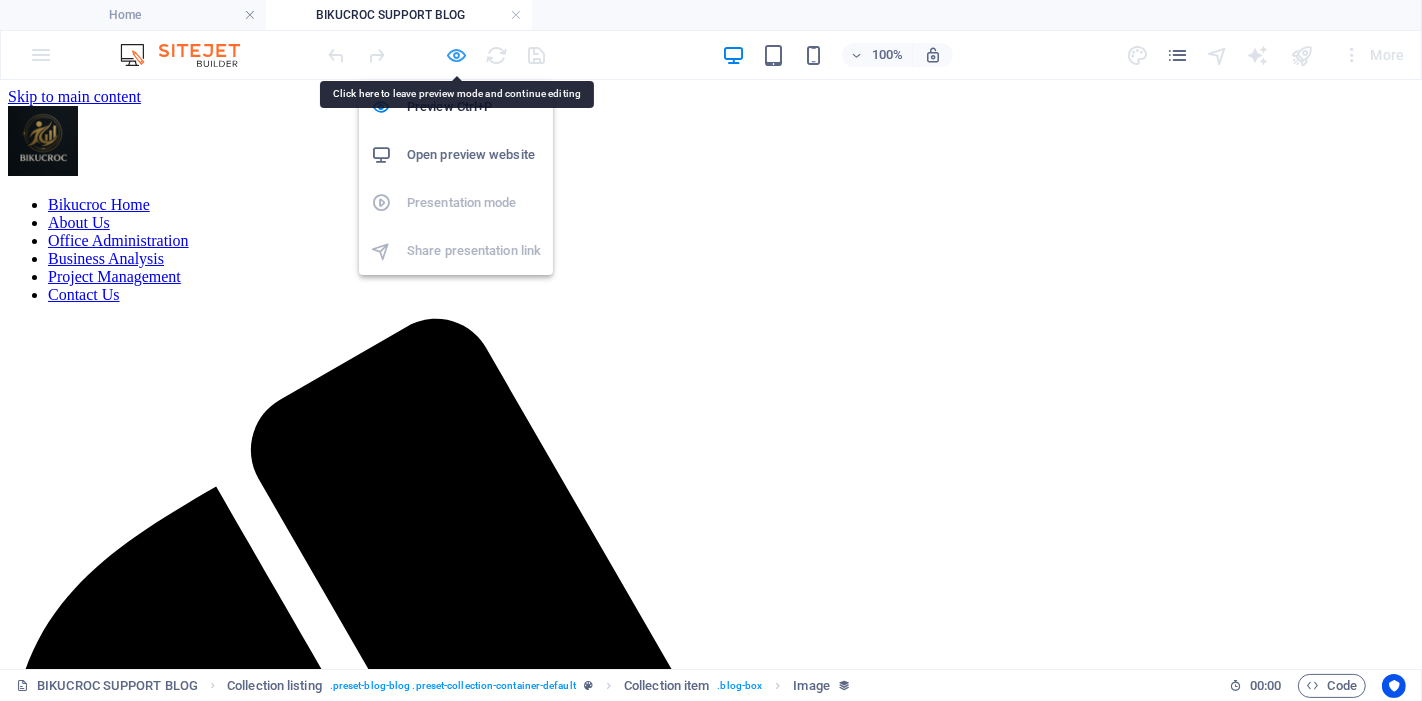click at bounding box center (457, 55) 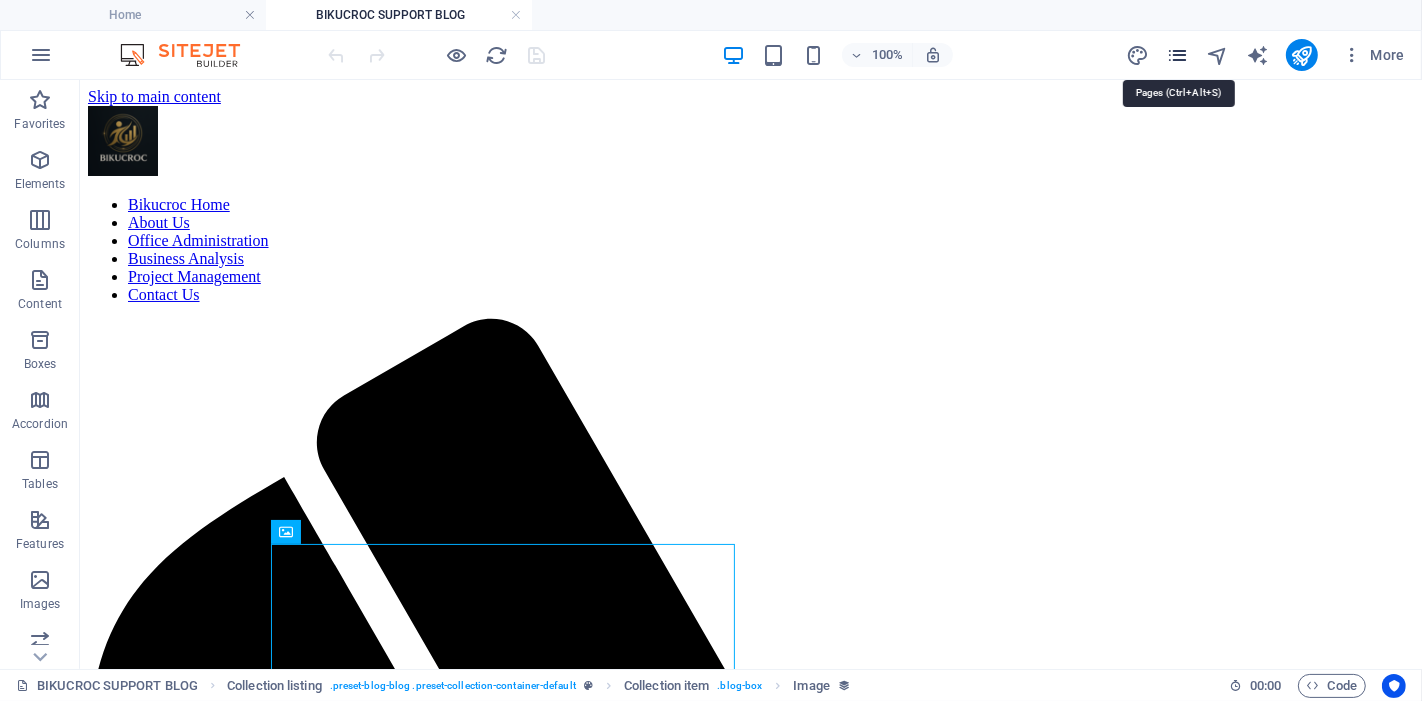 click at bounding box center (1177, 55) 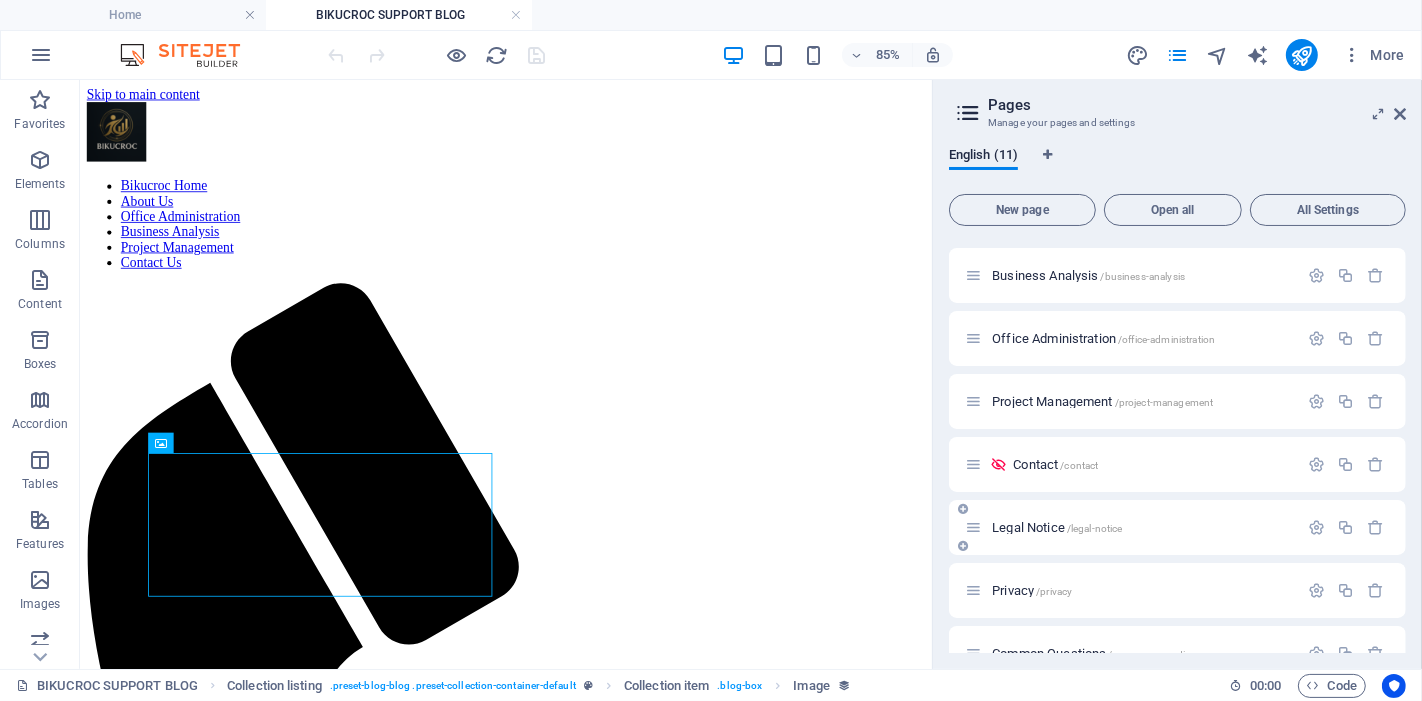 scroll, scrollTop: 280, scrollLeft: 0, axis: vertical 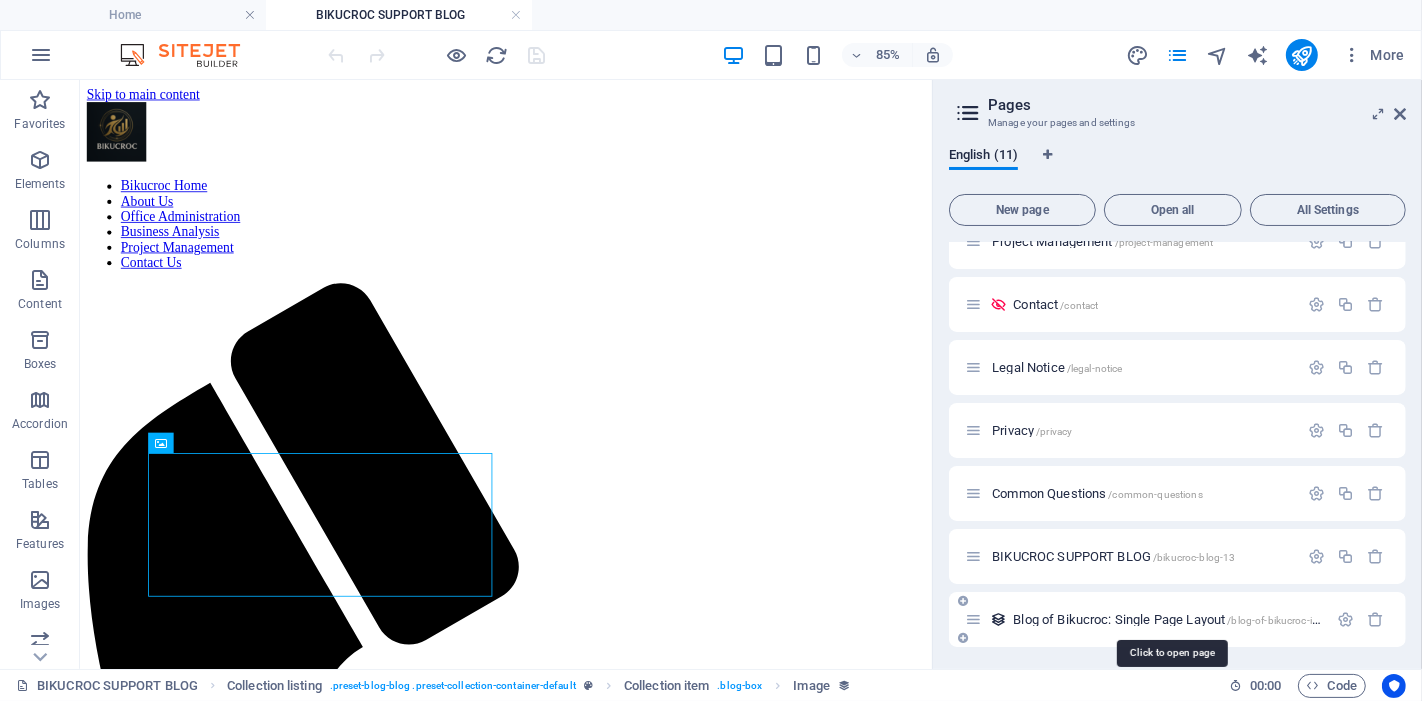 click on "Blog of Bikucroc: Single Page Layout /blog-of-bikucroc-item" at bounding box center [1171, 619] 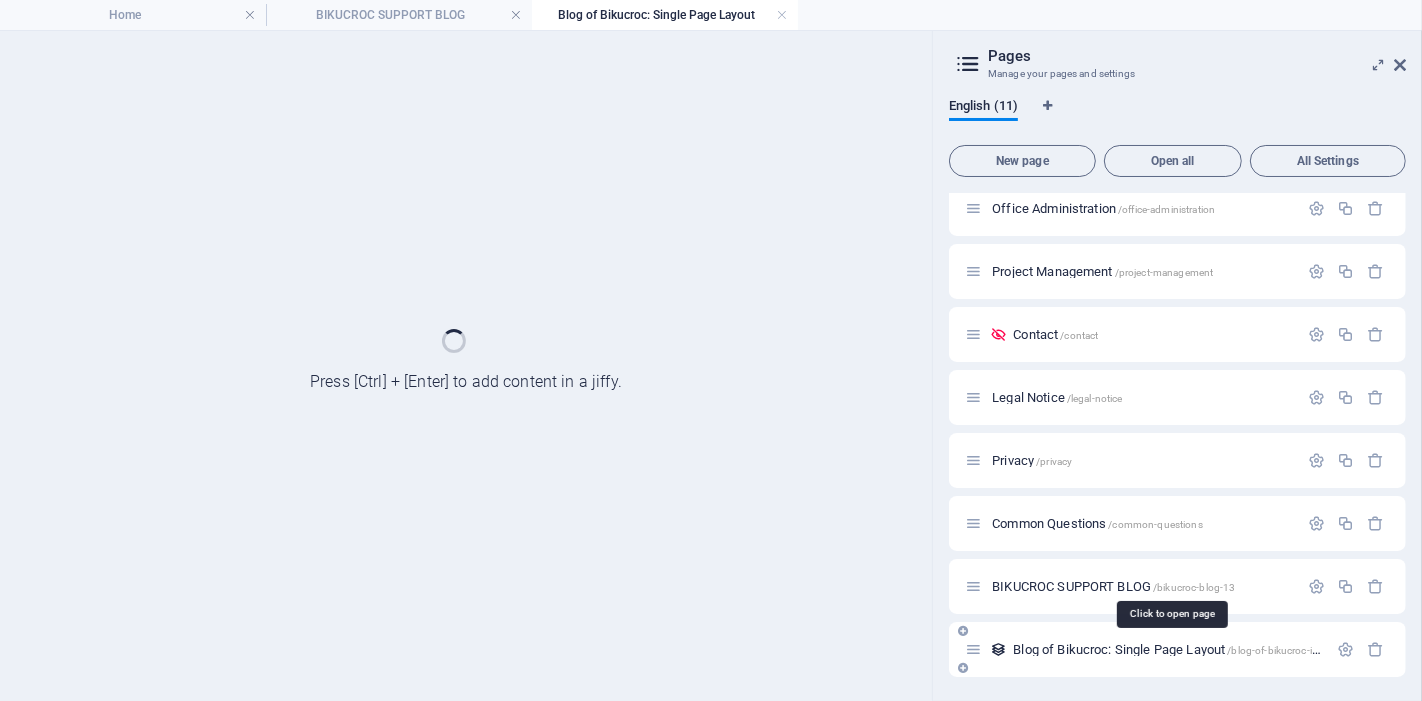 scroll, scrollTop: 200, scrollLeft: 0, axis: vertical 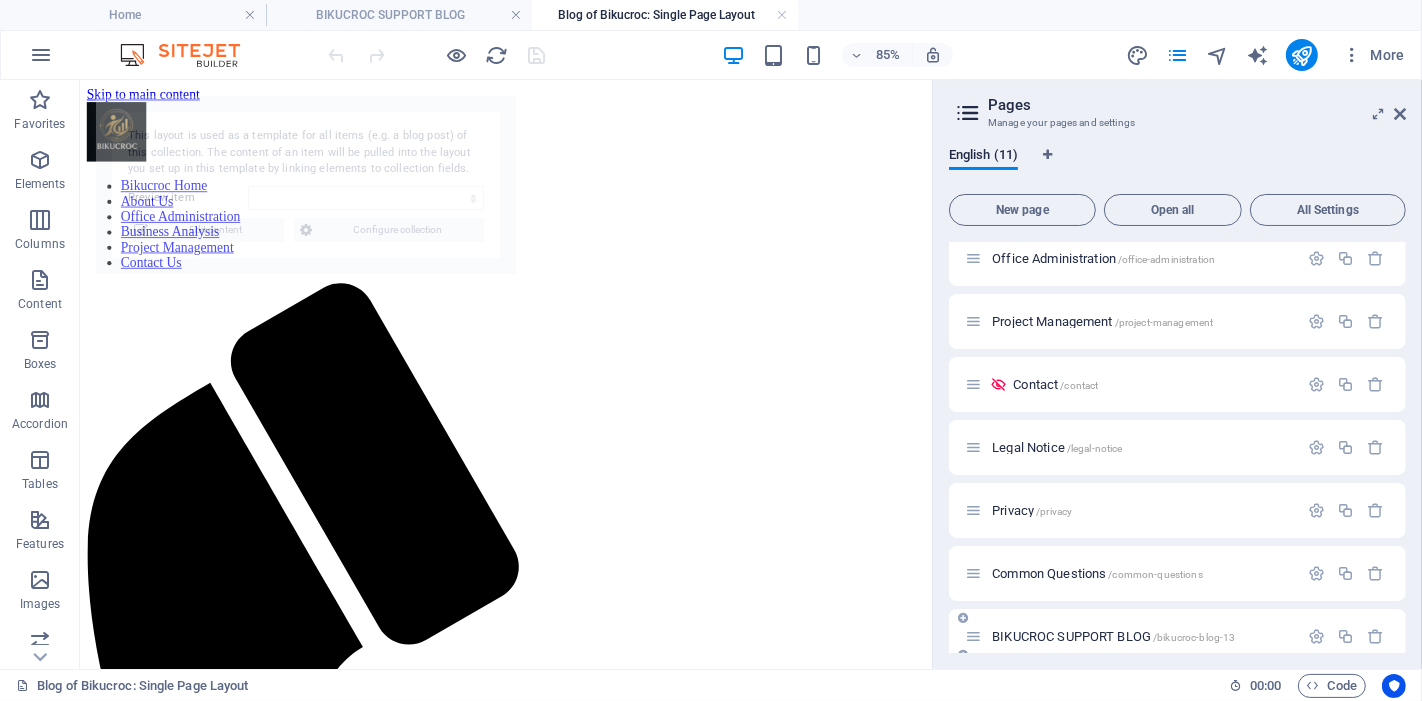 select on "688c657e0feedd5f1e0109dd" 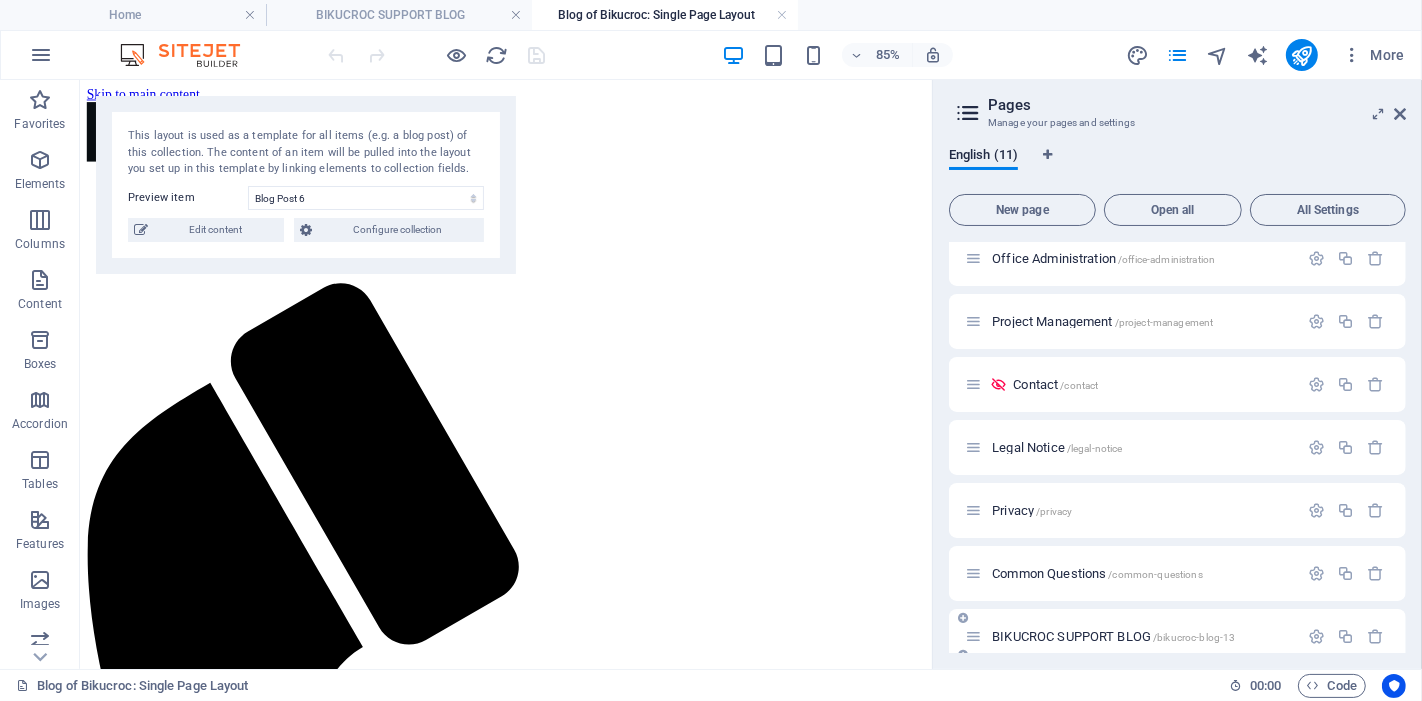 scroll, scrollTop: 280, scrollLeft: 0, axis: vertical 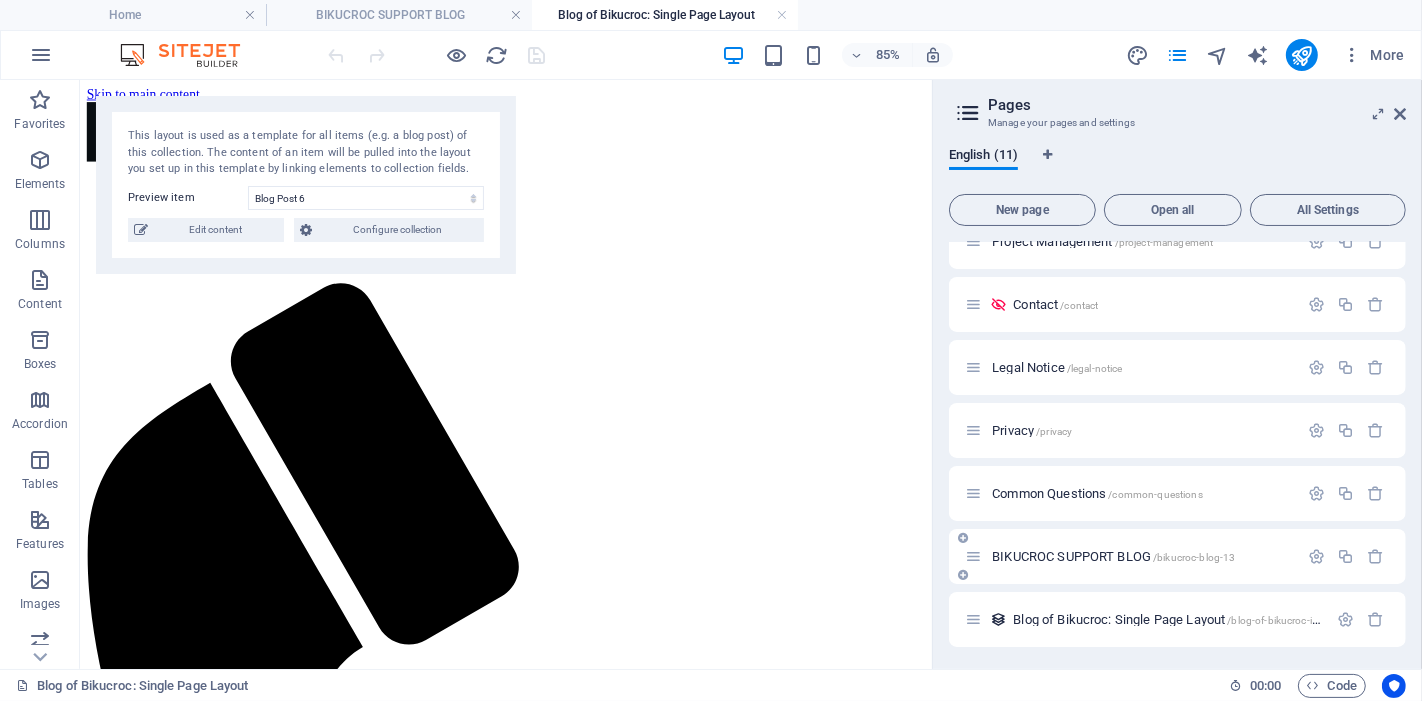 click on "BIKUCROC SUPPORT BLOG /bikucroc-blog-13" at bounding box center (1113, 556) 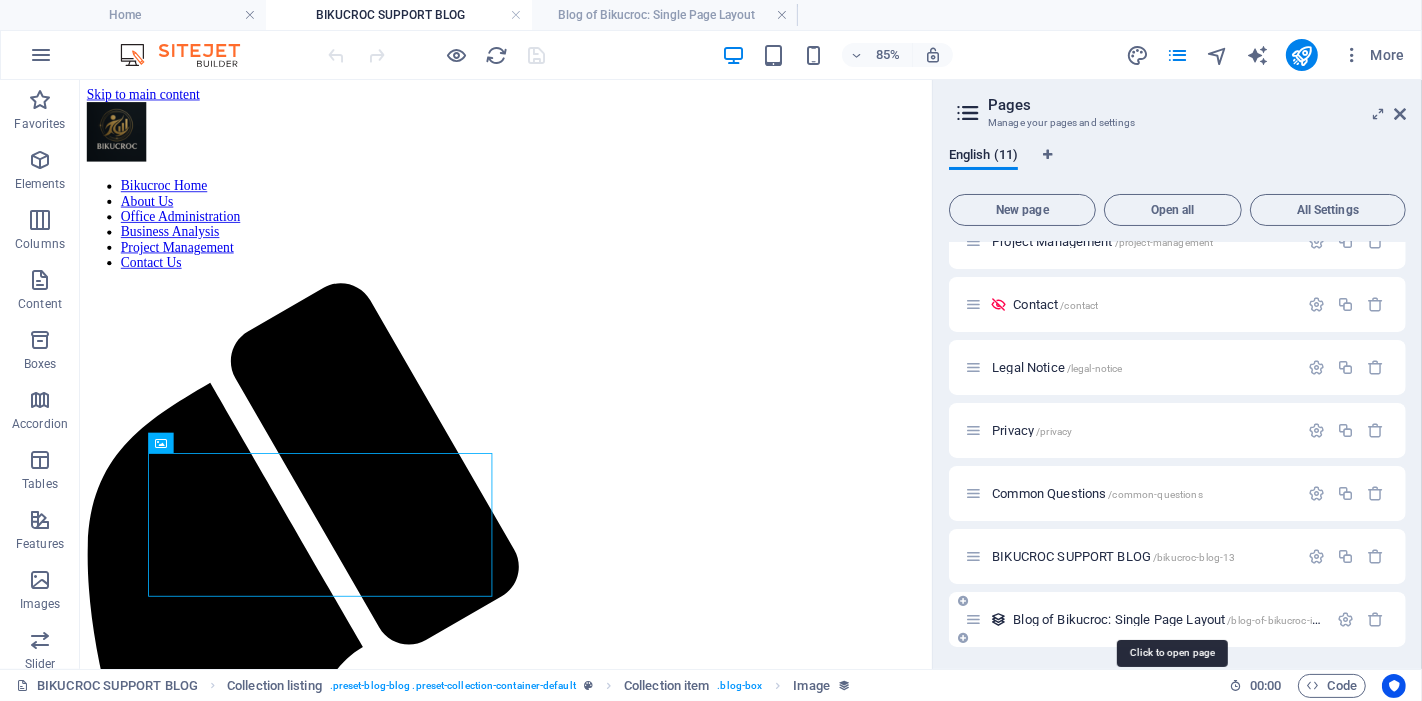 click on "Blog of Bikucroc: Single Page Layout /blog-of-bikucroc-item" at bounding box center [1171, 619] 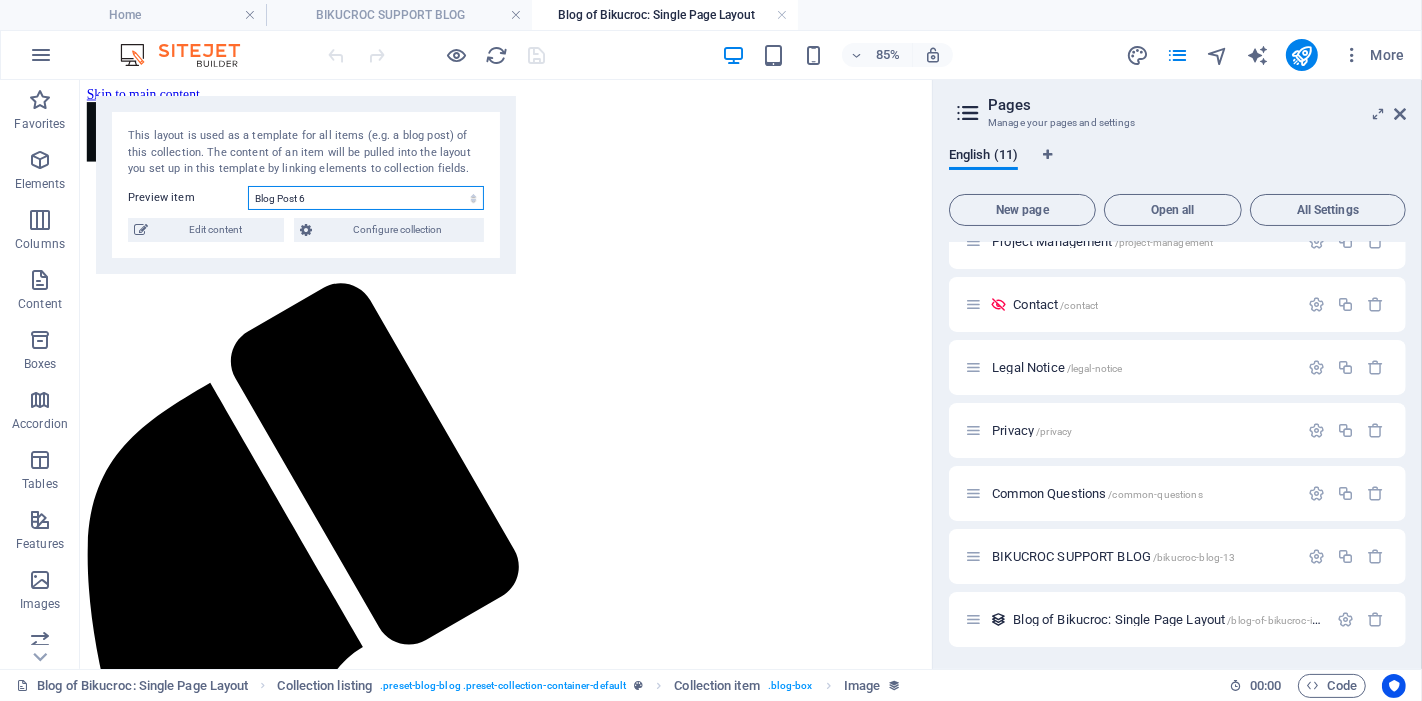 click on "Blog Post 6 Blog Post 5 Blog Post 4 Blog Post 3 Blog Post 2 Blog Post 1" at bounding box center [366, 198] 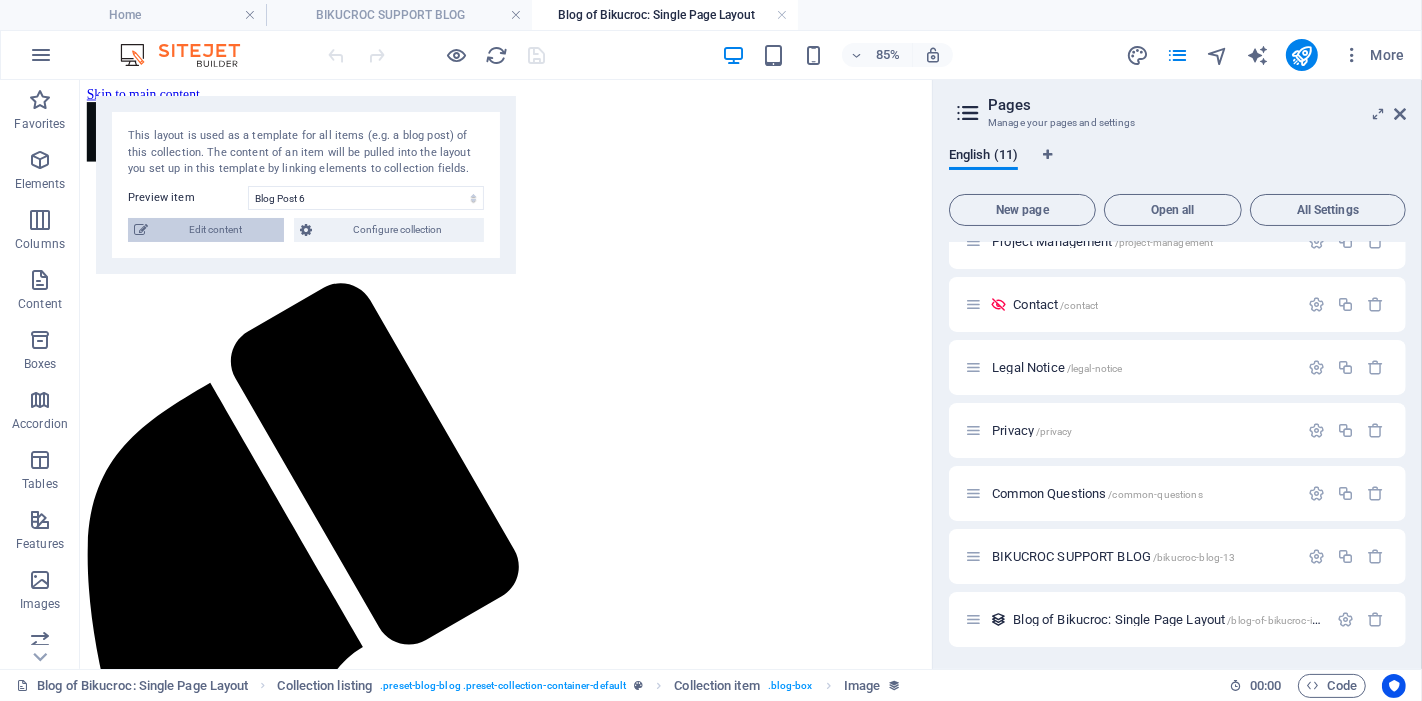 click on "Edit content" at bounding box center [216, 230] 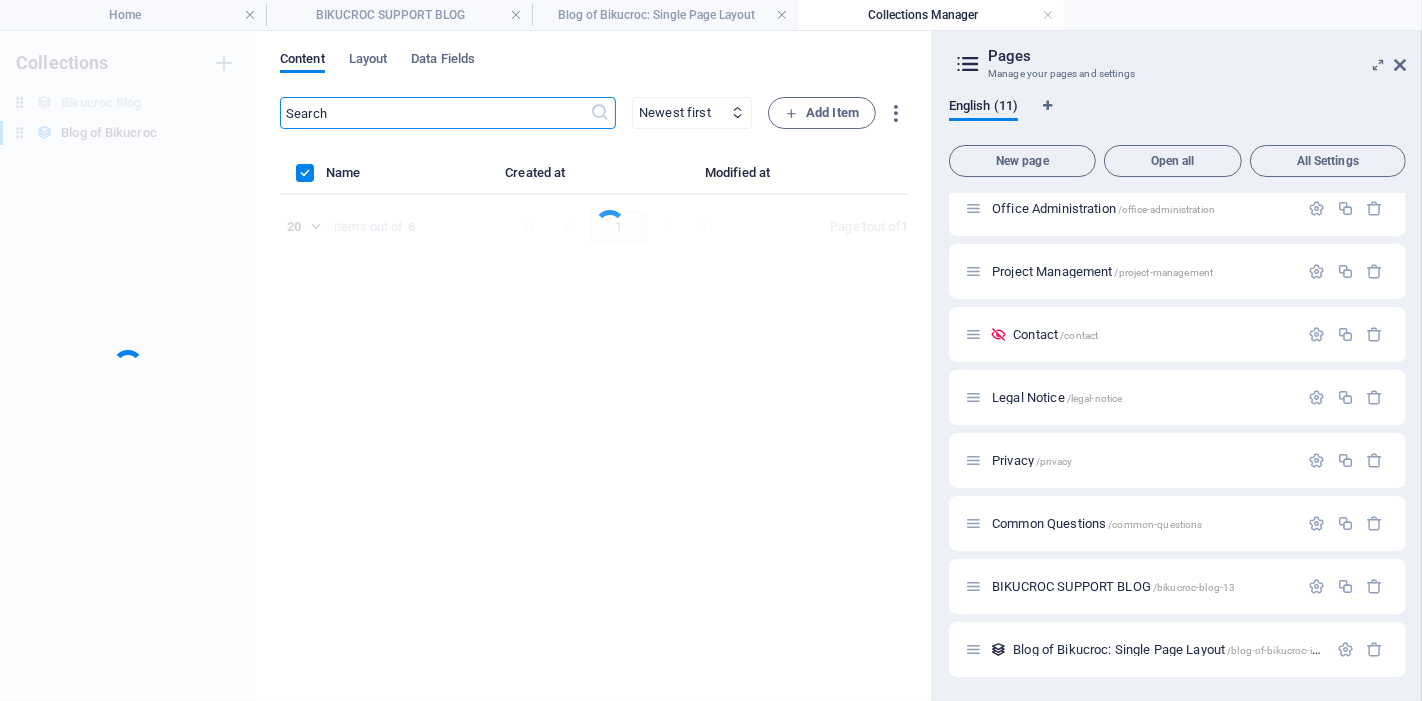 scroll, scrollTop: 200, scrollLeft: 0, axis: vertical 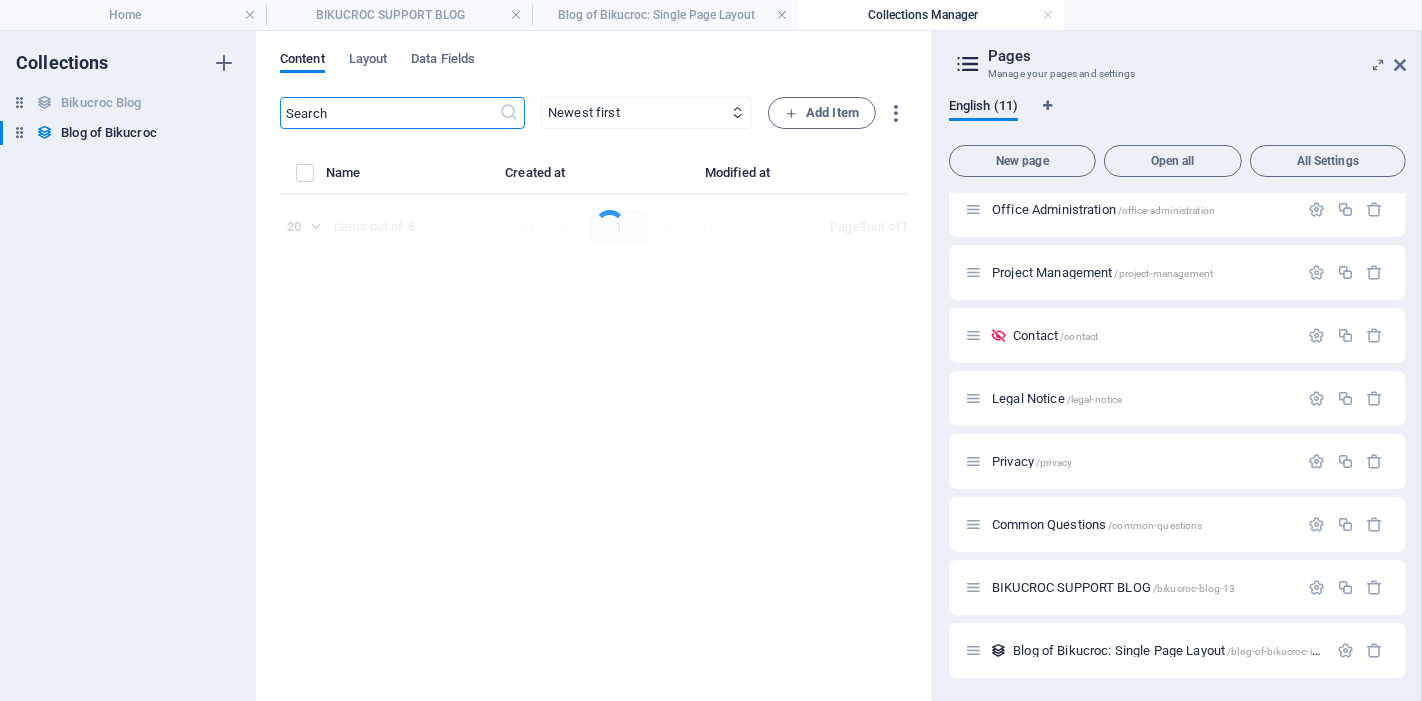select on "Category 2" 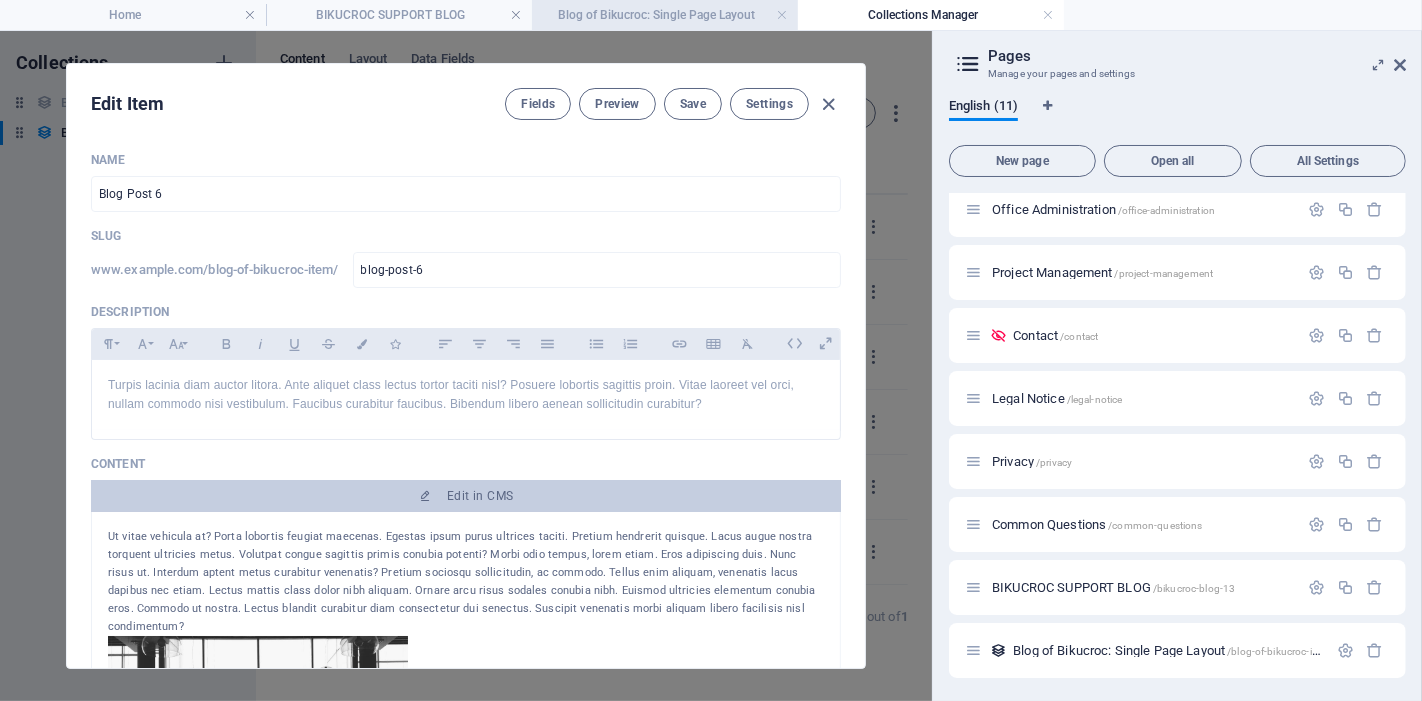 click on "Blog of Bikucroc: Single Page Layout" at bounding box center [665, 15] 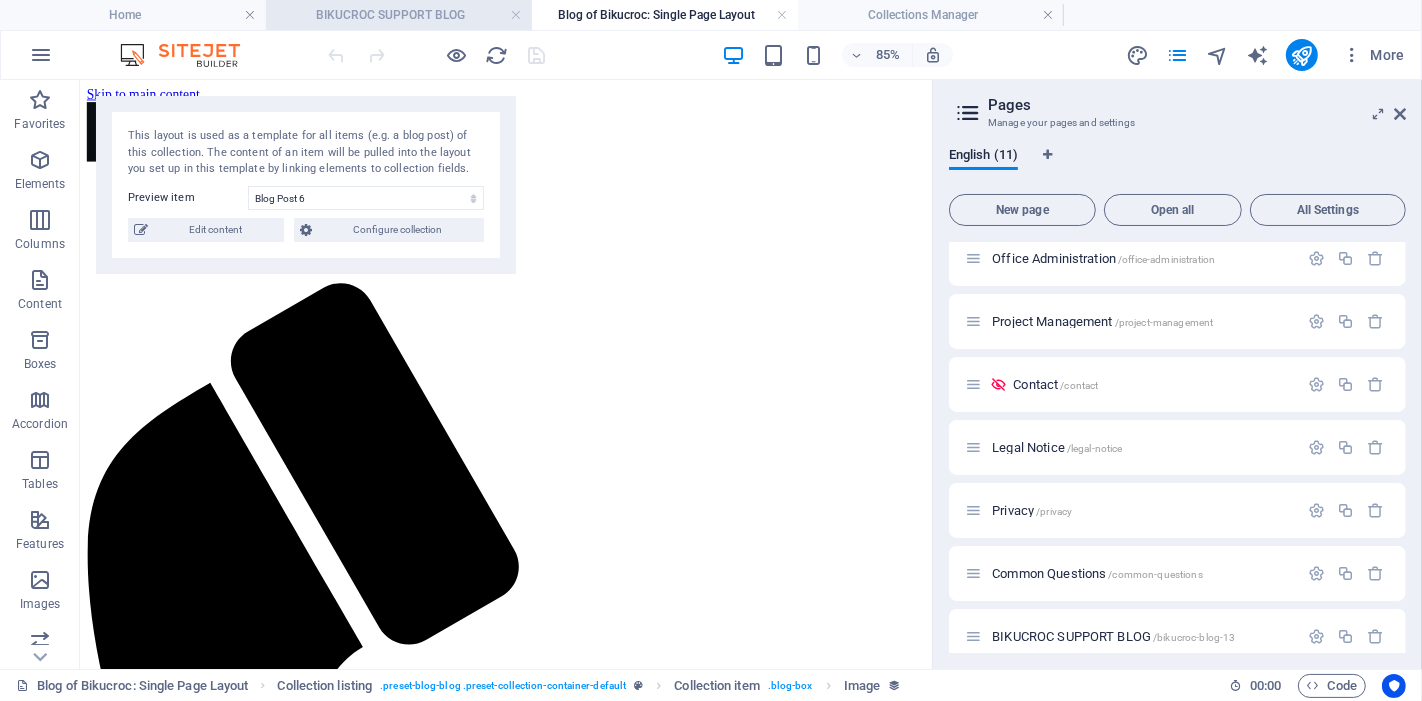 click on "BIKUCROC SUPPORT BLOG" at bounding box center [399, 15] 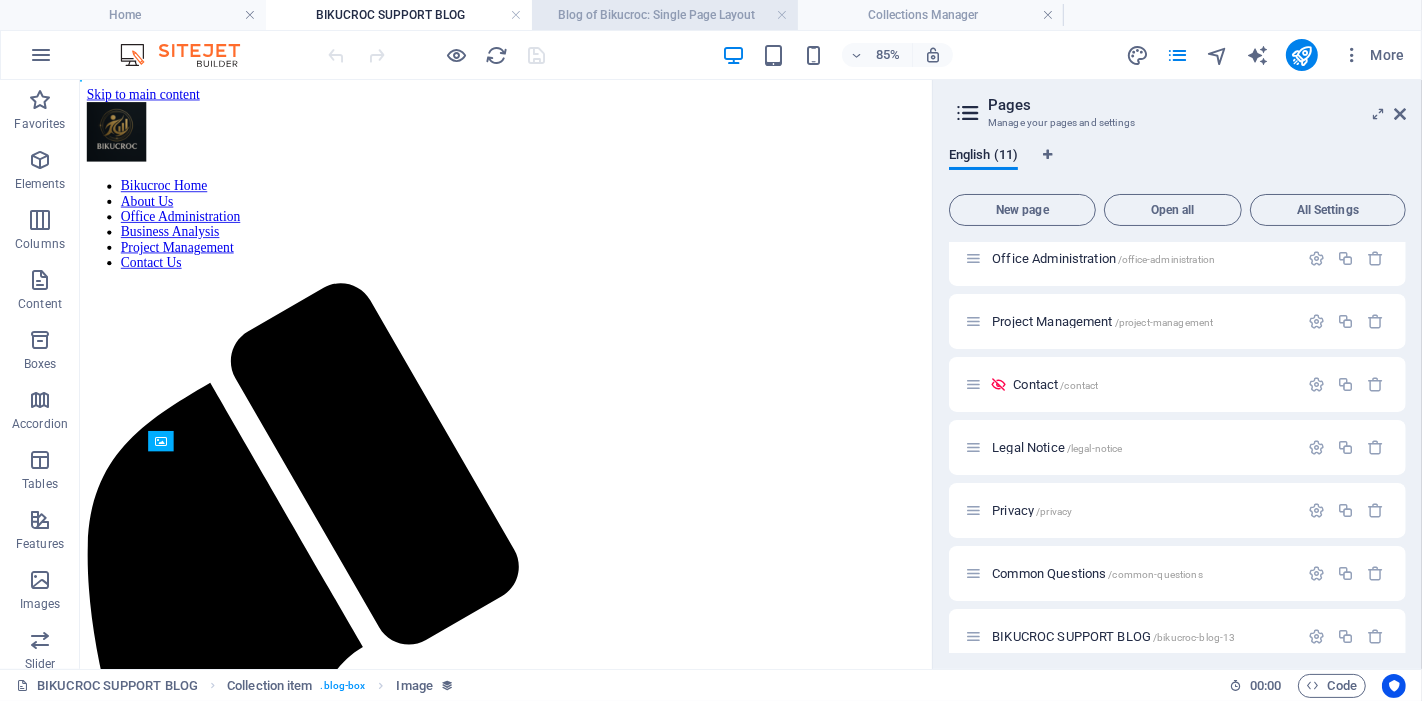 click on "Blog of Bikucroc: Single Page Layout" at bounding box center (665, 15) 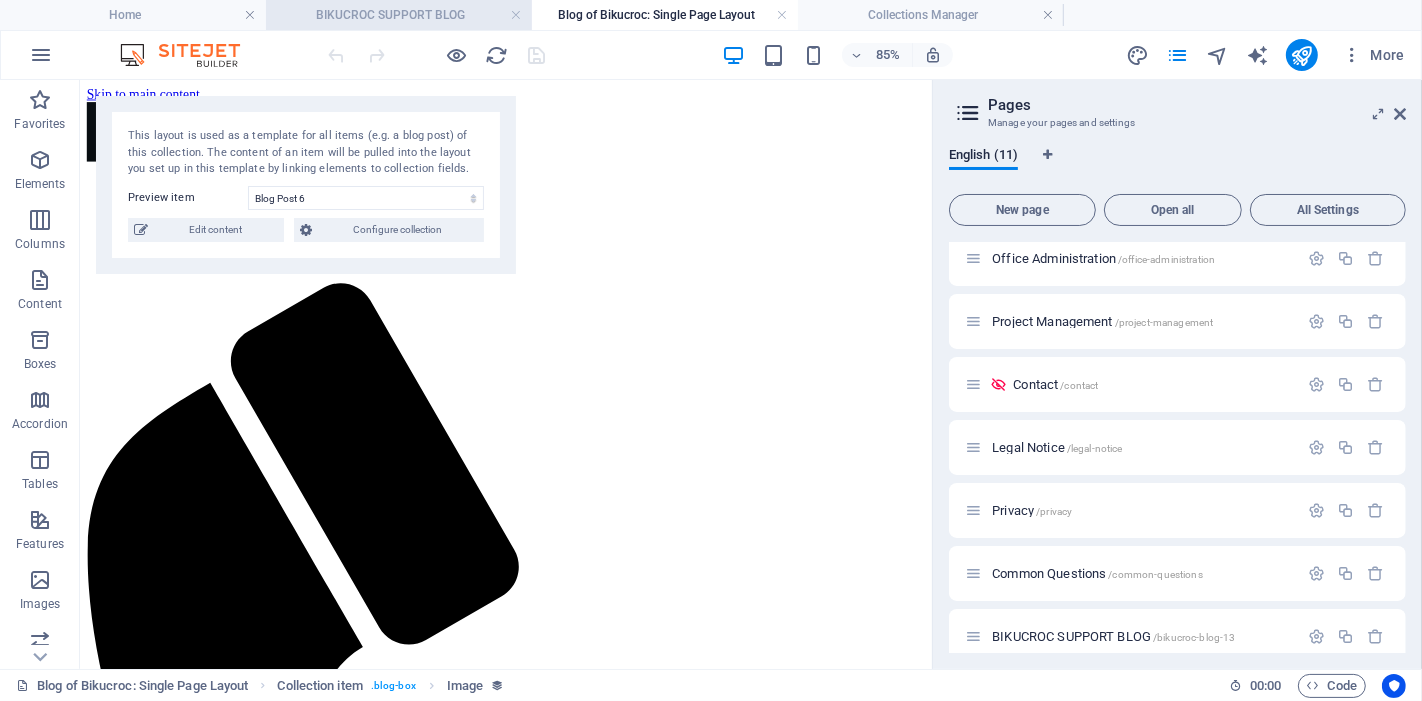 click on "BIKUCROC SUPPORT BLOG" at bounding box center (399, 15) 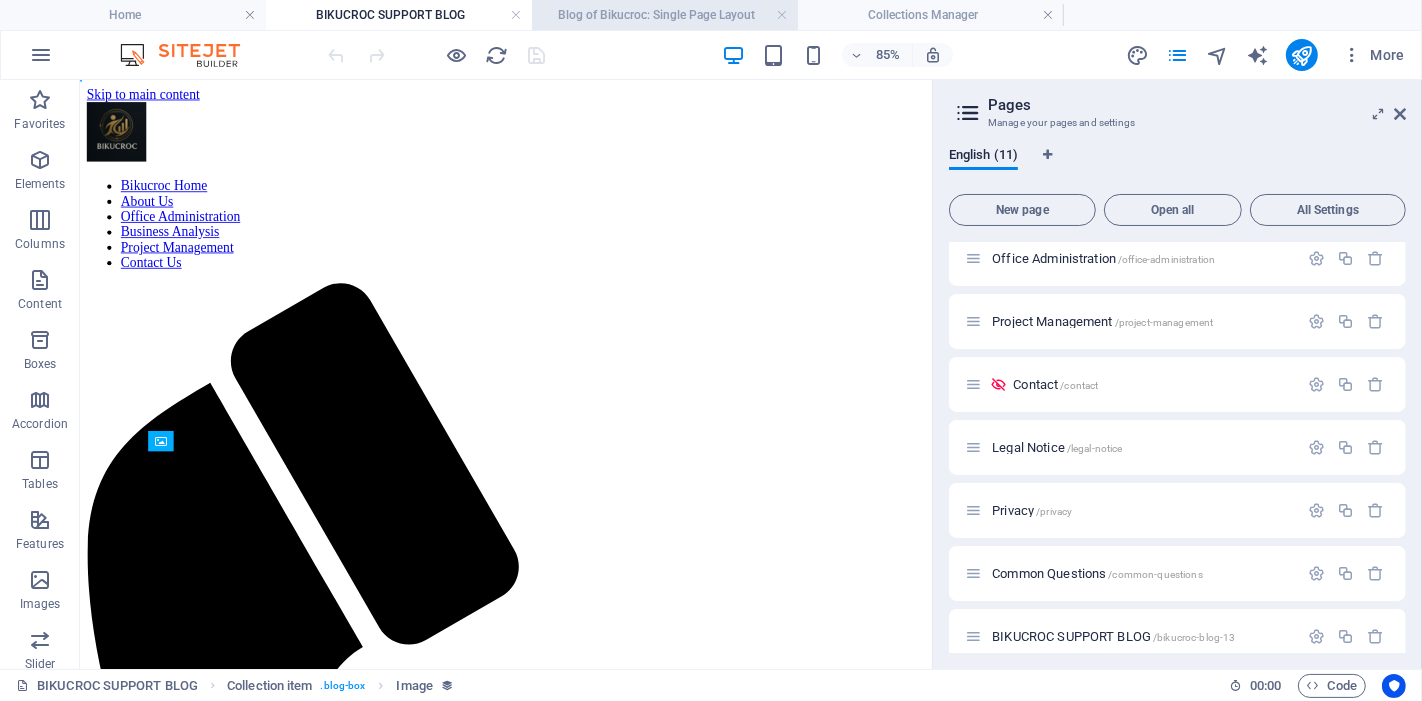 click on "Blog of Bikucroc: Single Page Layout" at bounding box center [665, 15] 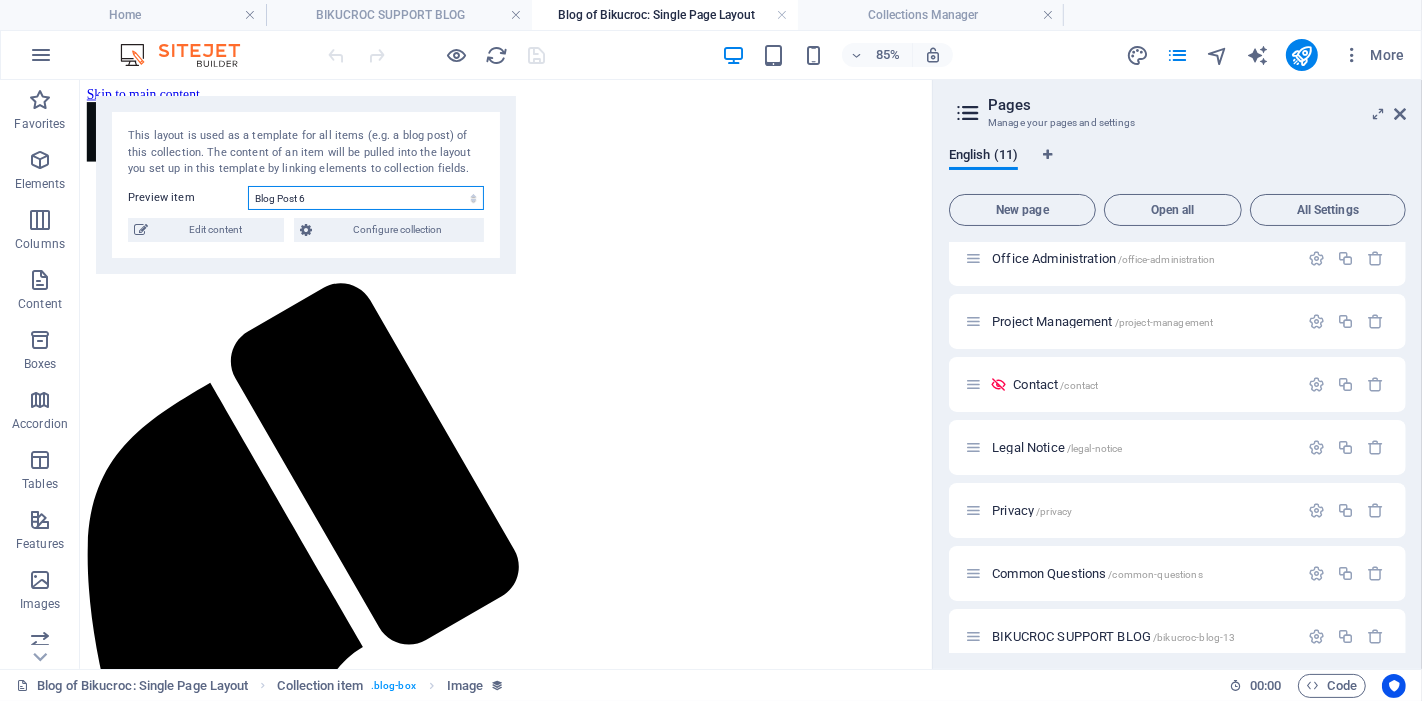 click on "Blog Post 6 Blog Post 5 Blog Post 4 Blog Post 3 Blog Post 2 Blog Post 1" at bounding box center [366, 198] 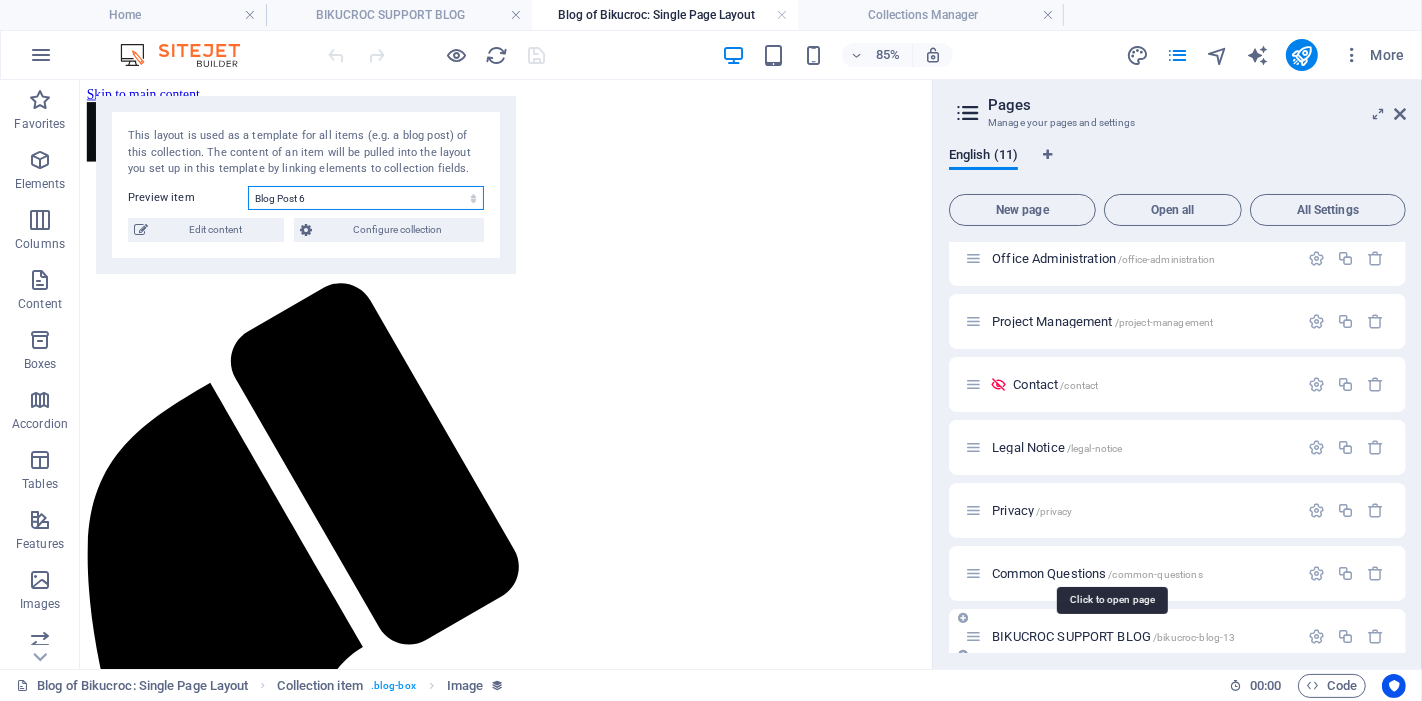 scroll, scrollTop: 280, scrollLeft: 0, axis: vertical 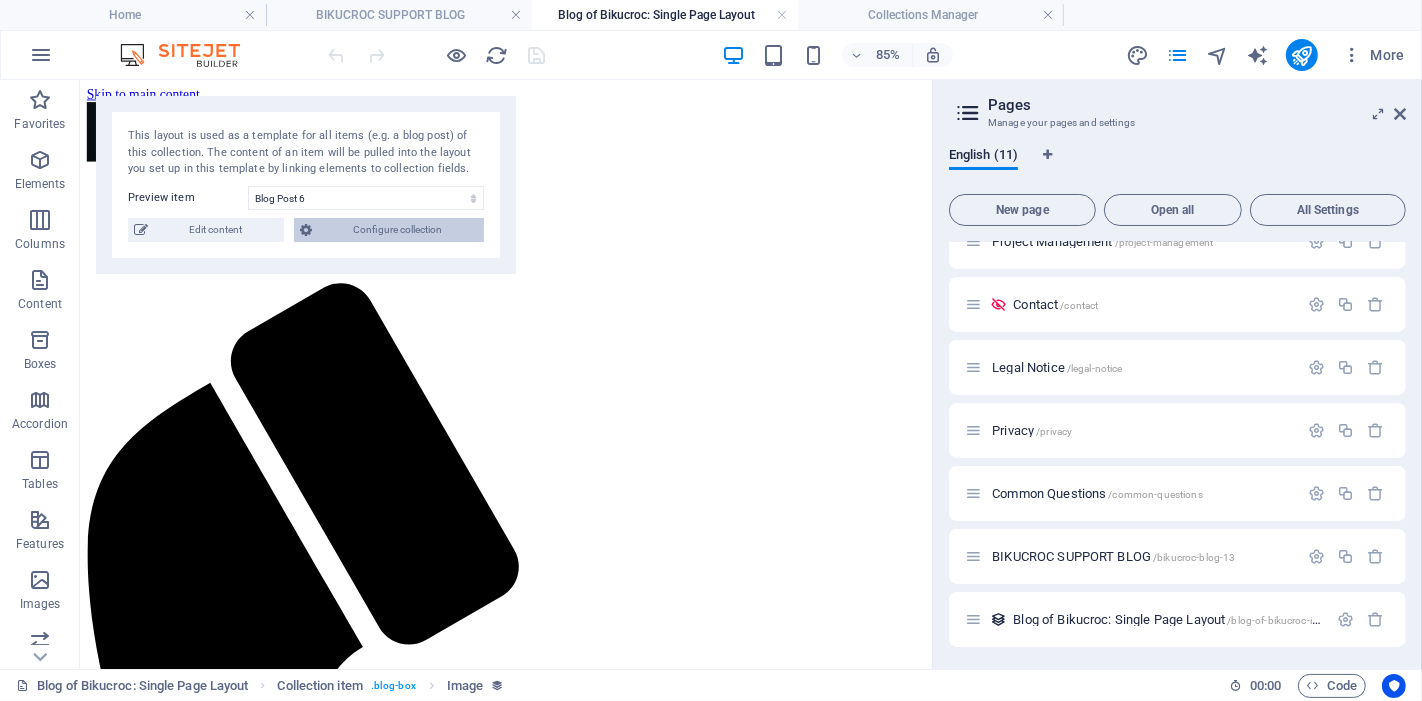click on "Configure collection" at bounding box center (398, 230) 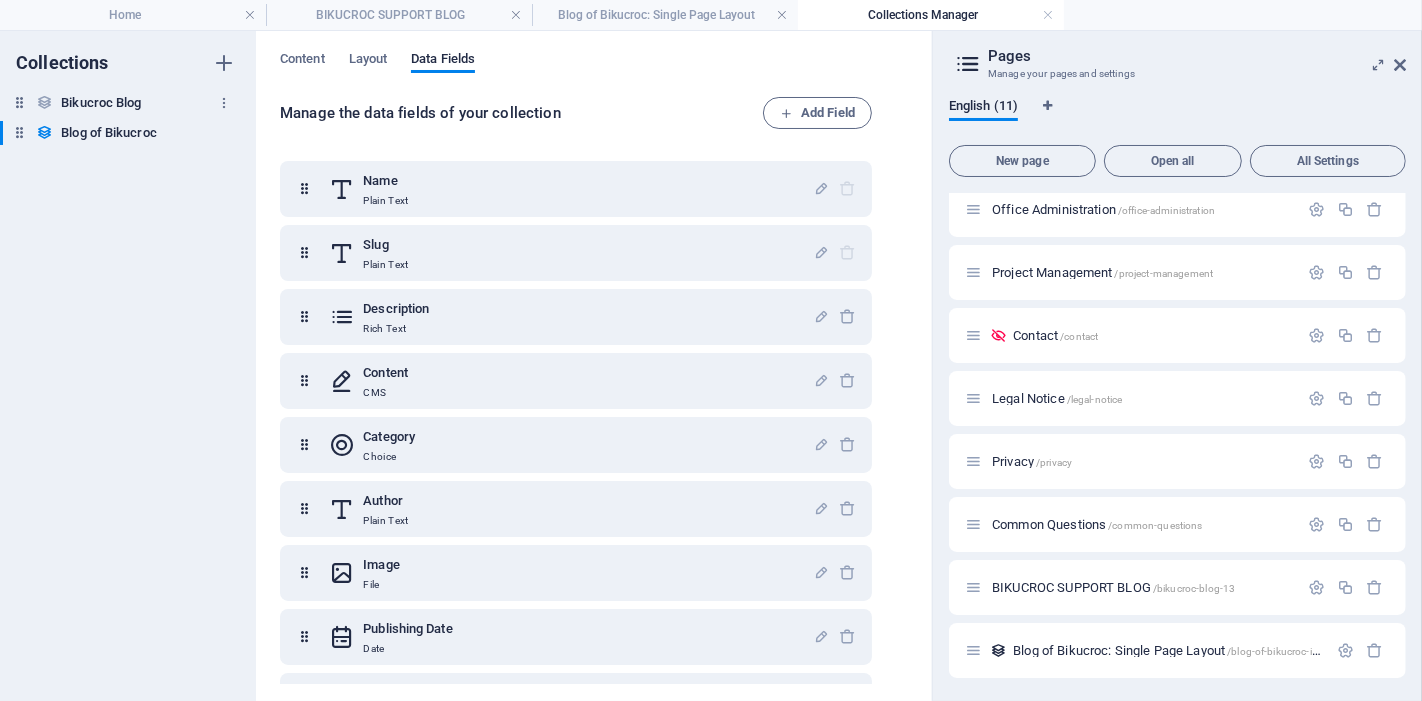 click on "Bikucroc Blog" at bounding box center [101, 103] 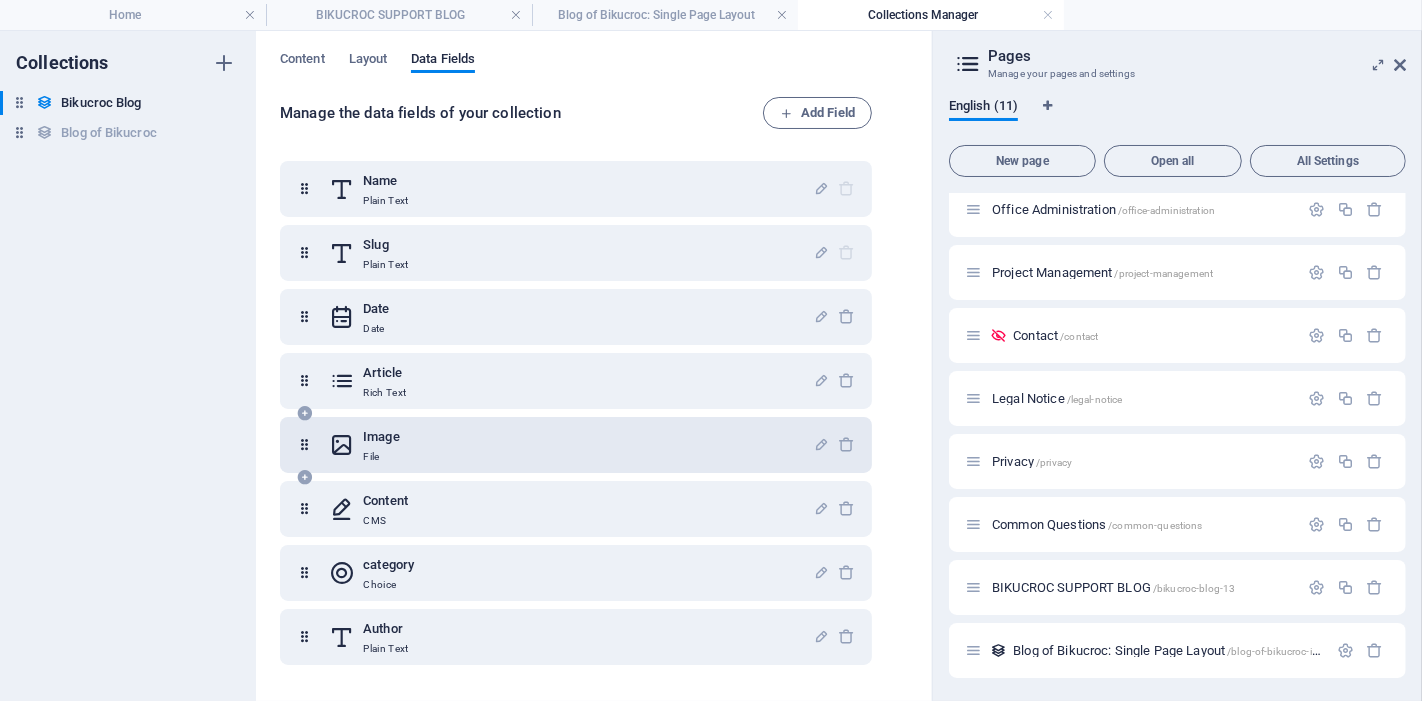 click on "Image File" at bounding box center (571, 445) 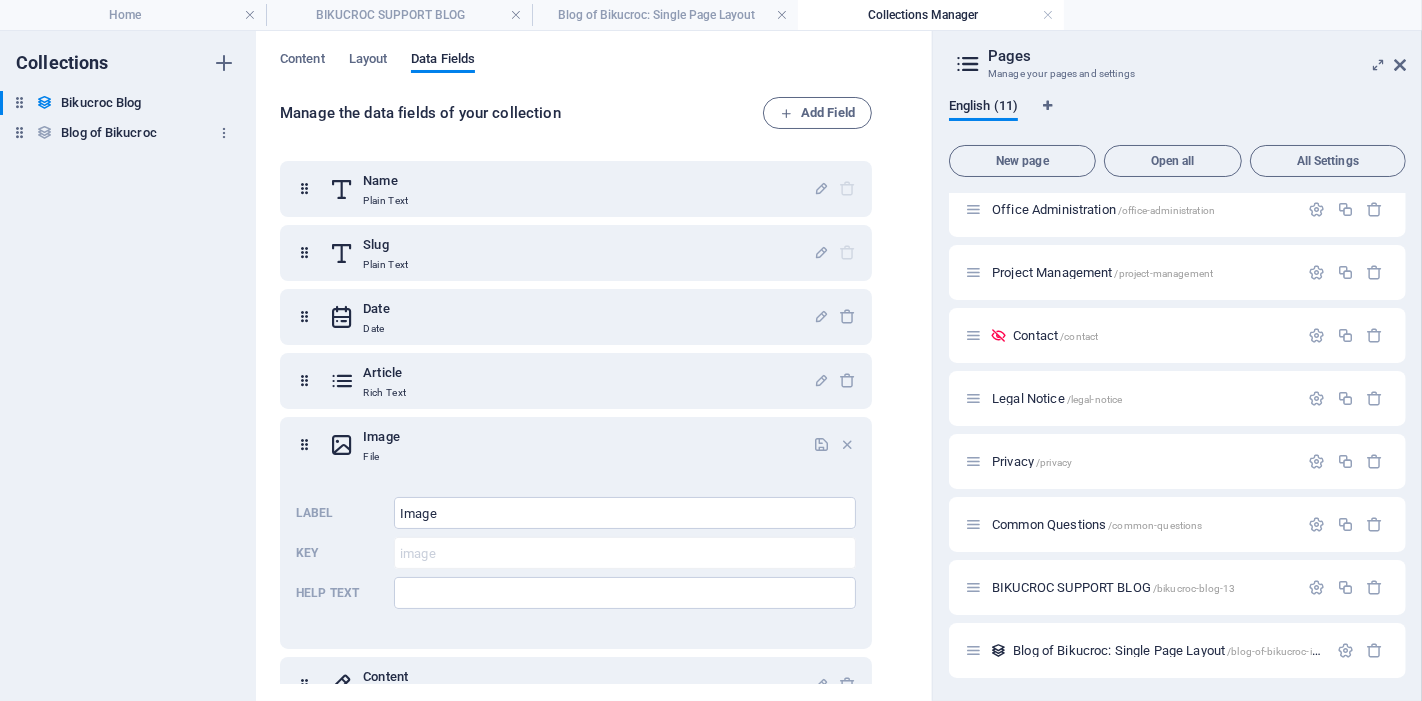 click on "Blog of Bikucroc" at bounding box center (109, 133) 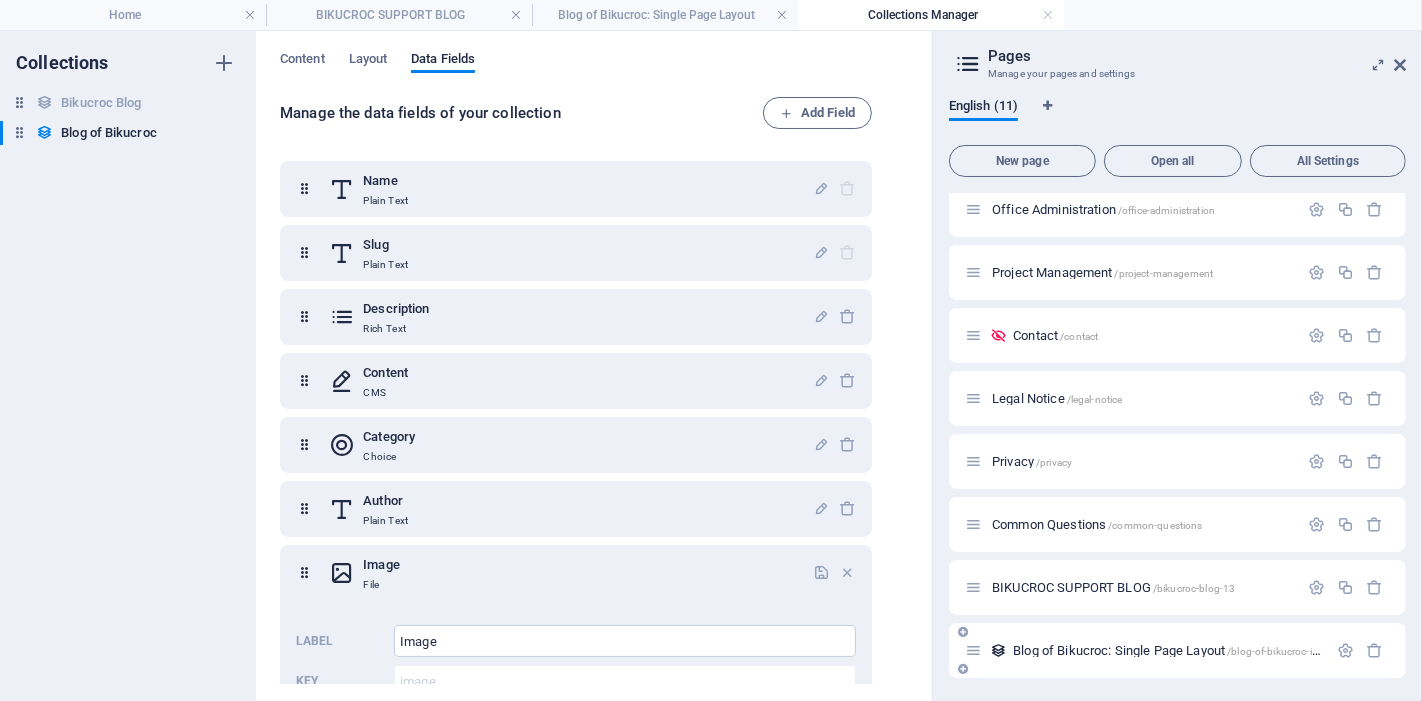 click on "Blog of Bikucroc: Single Page Layout /blog-of-bikucroc-item" at bounding box center (1171, 650) 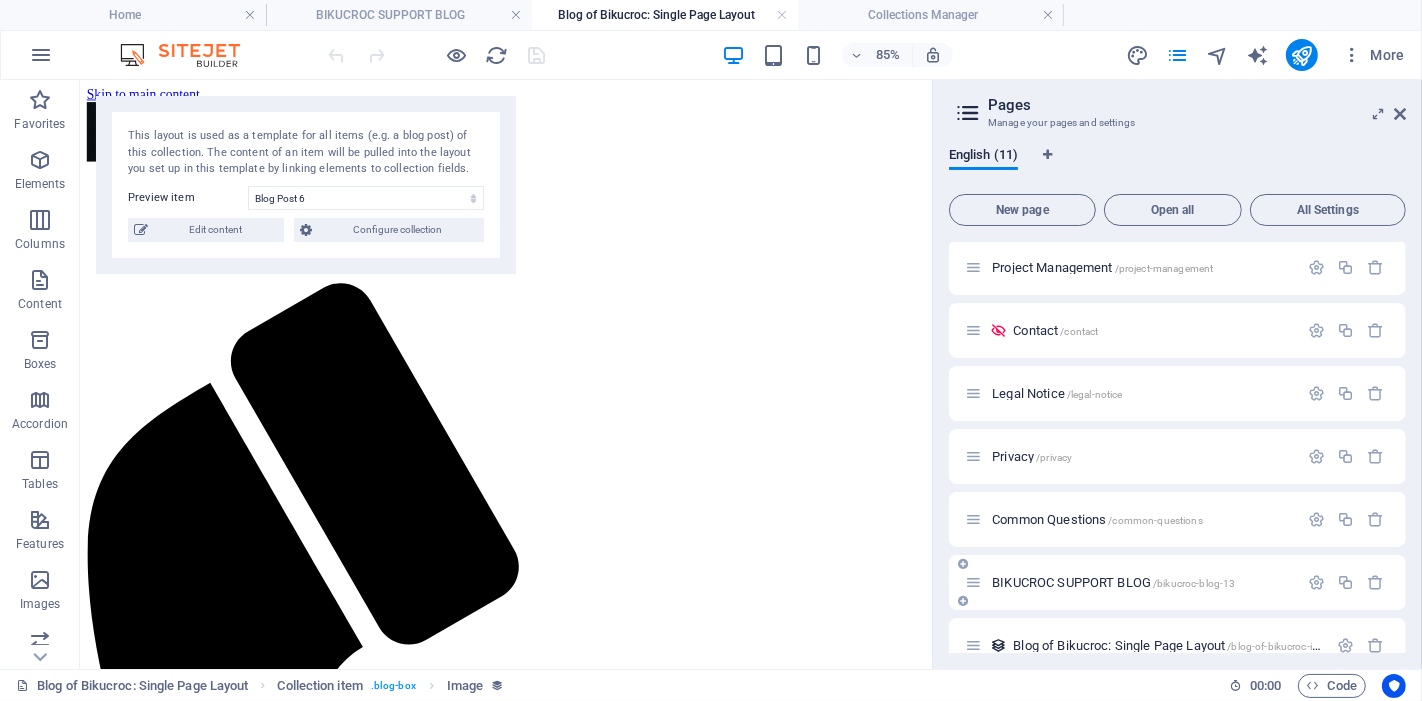 scroll, scrollTop: 280, scrollLeft: 0, axis: vertical 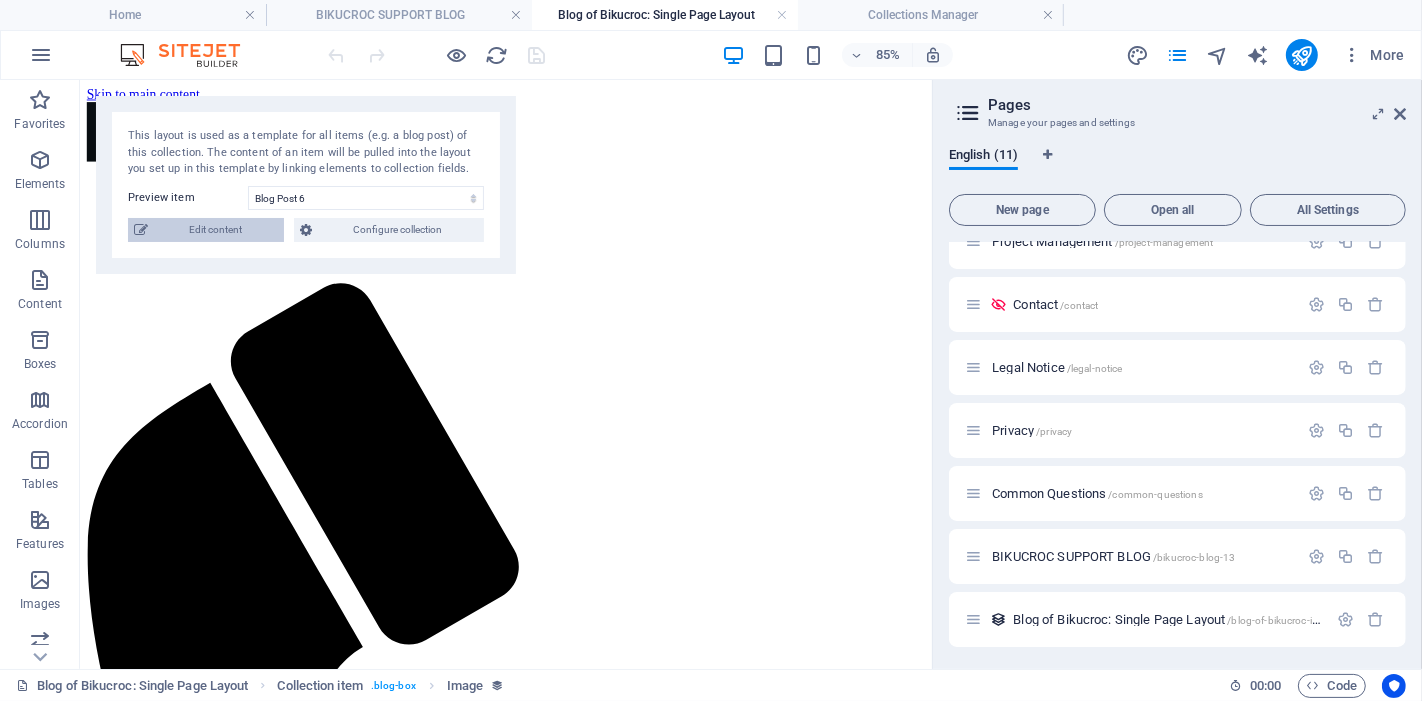 click on "Edit content" at bounding box center [216, 230] 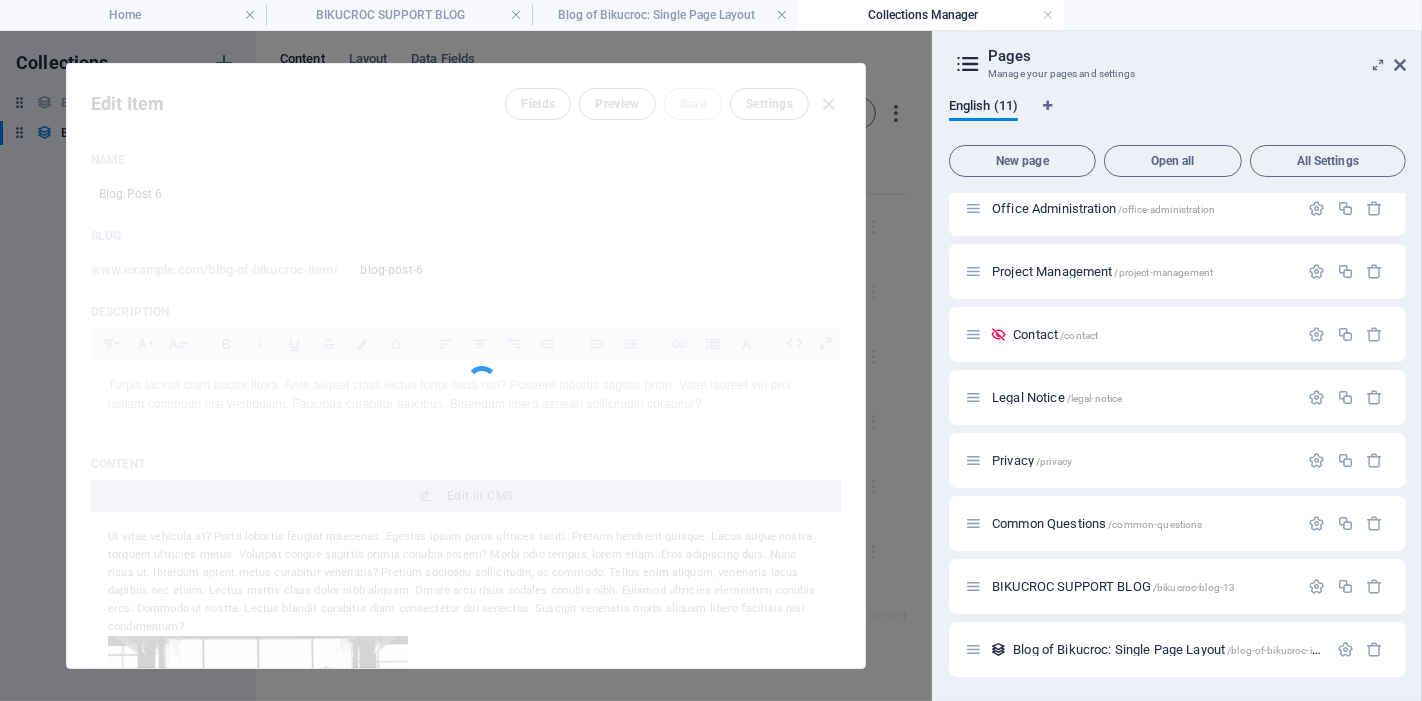 scroll, scrollTop: 200, scrollLeft: 0, axis: vertical 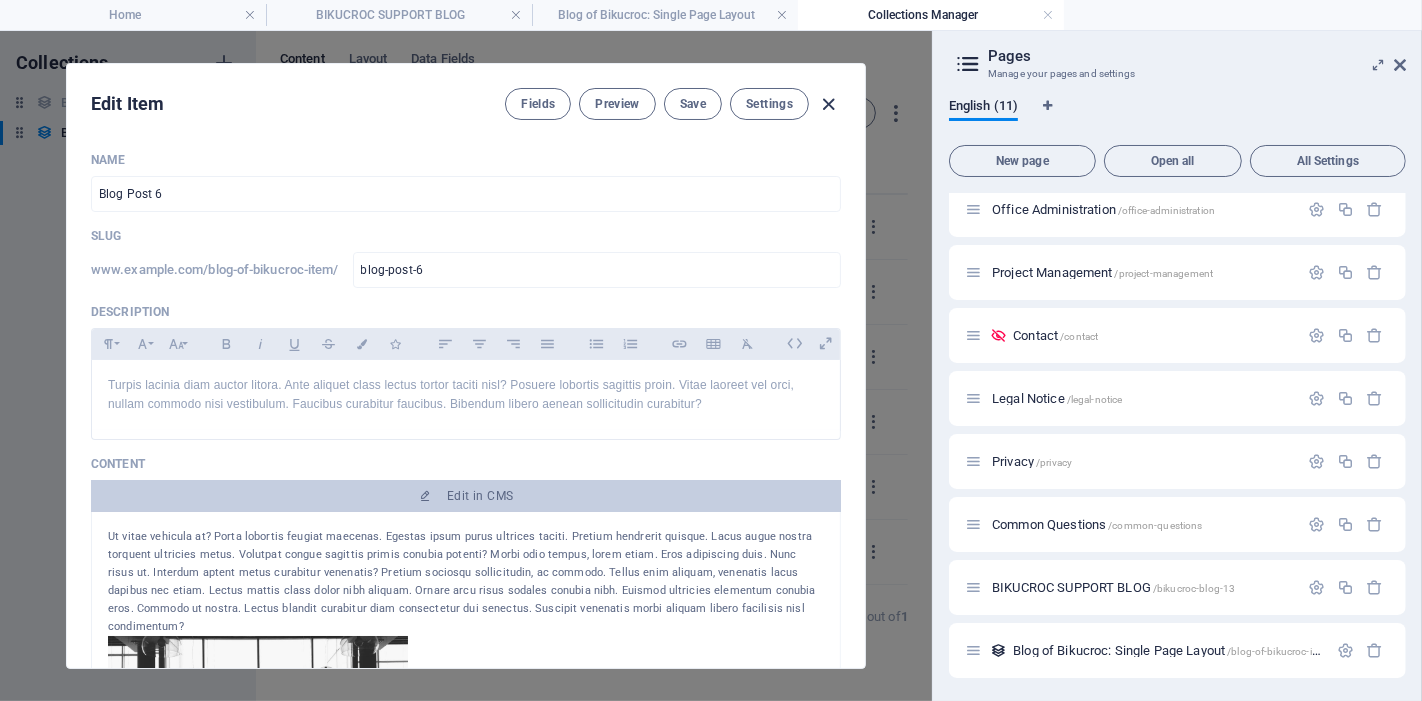 click at bounding box center [829, 104] 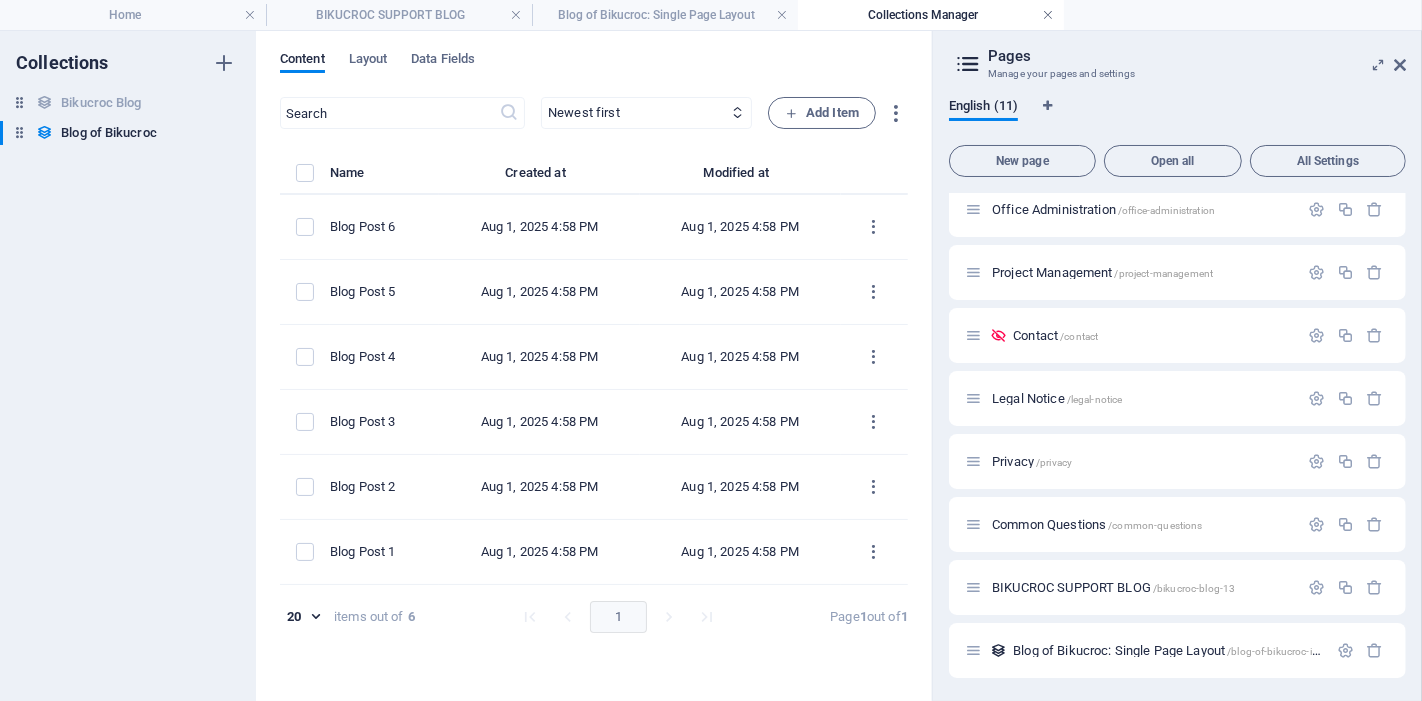 click at bounding box center [1048, 15] 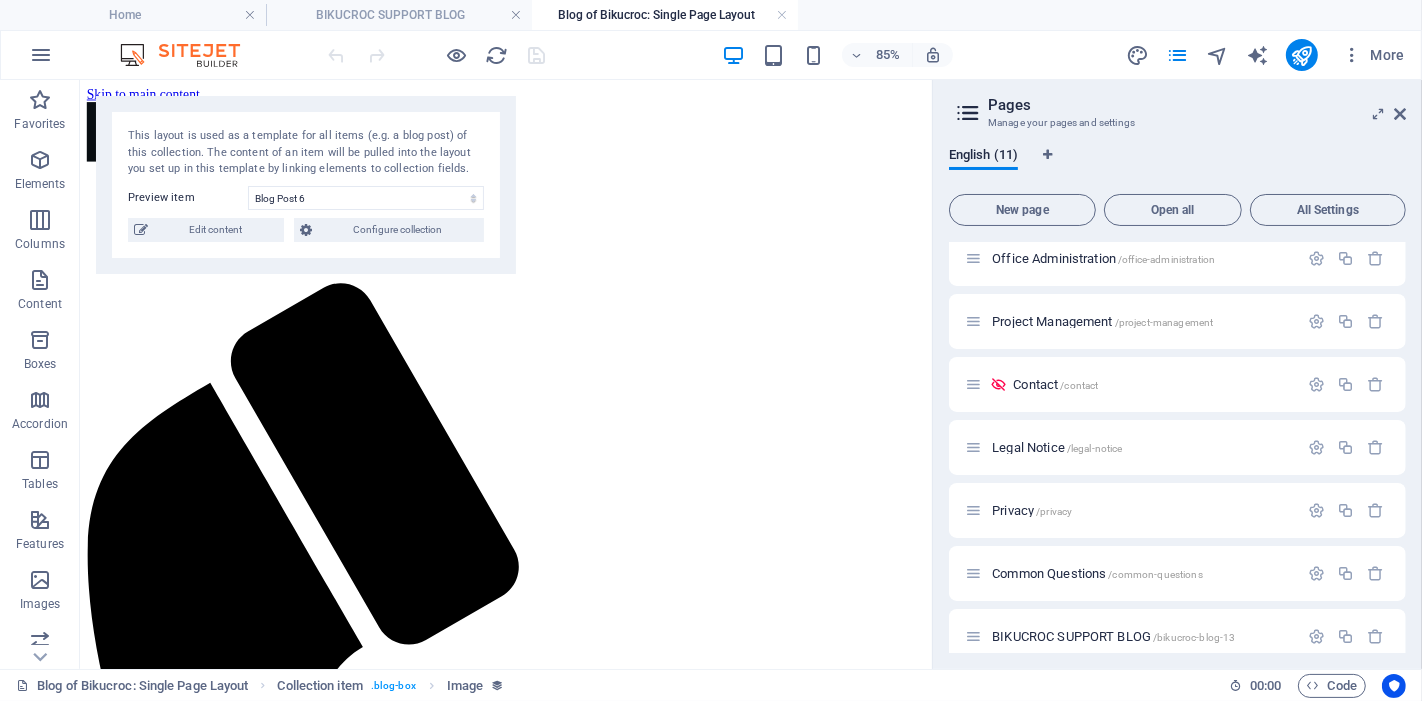 click on "Blog of Bikucroc: Single Page Layout" at bounding box center [665, 15] 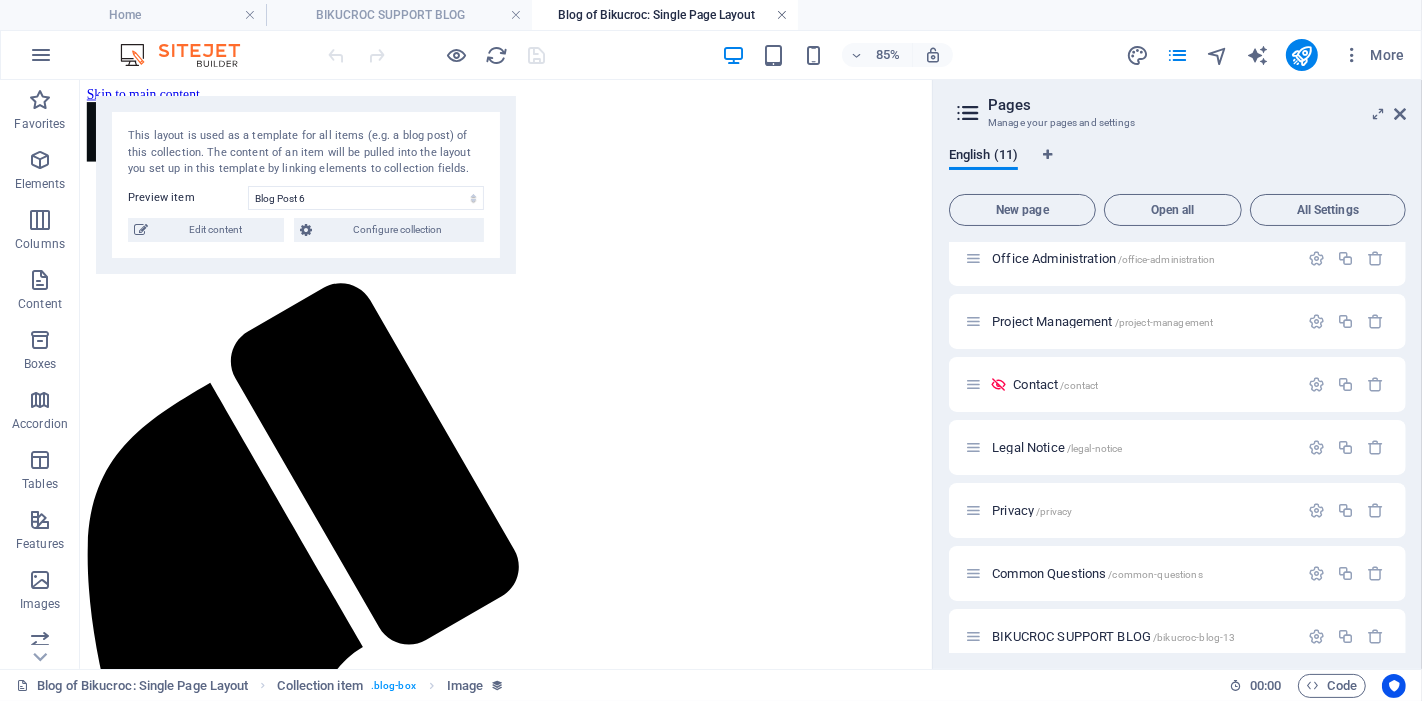 click at bounding box center [782, 15] 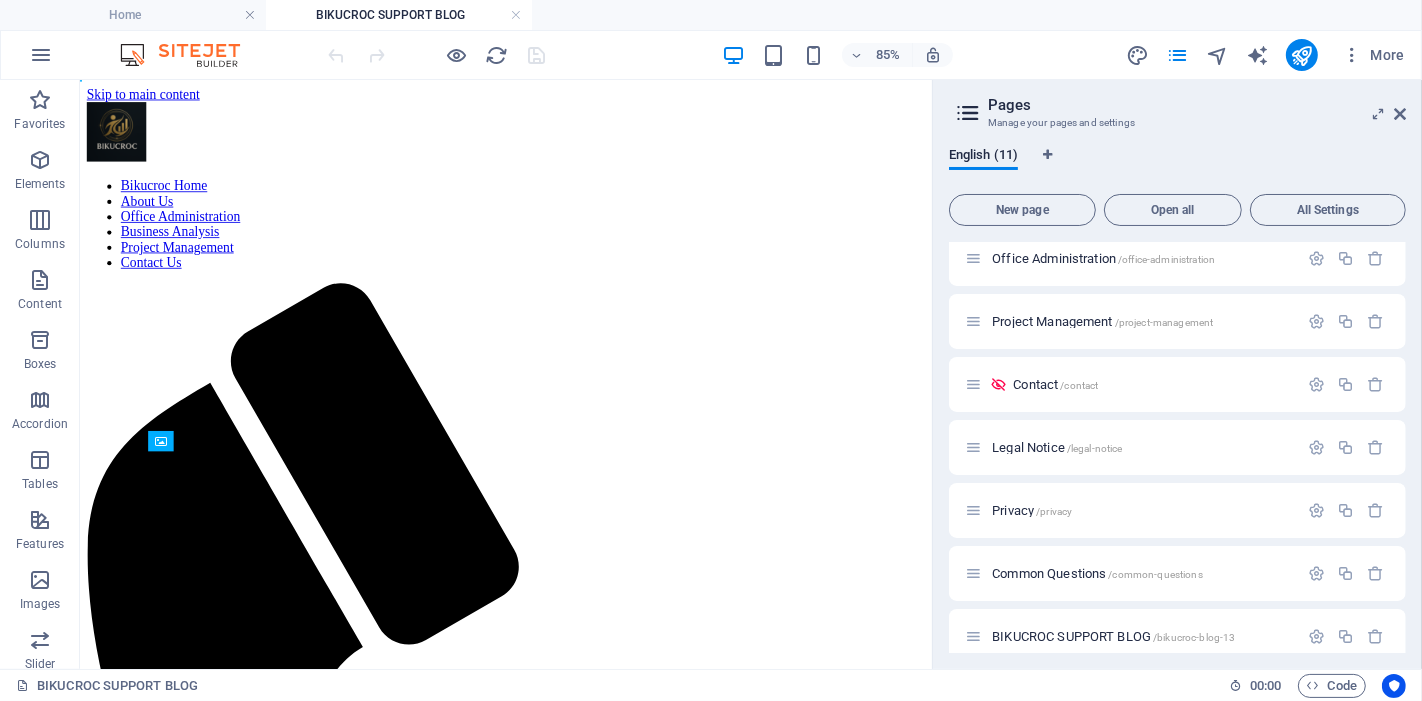 click on "85% More" at bounding box center [711, 55] 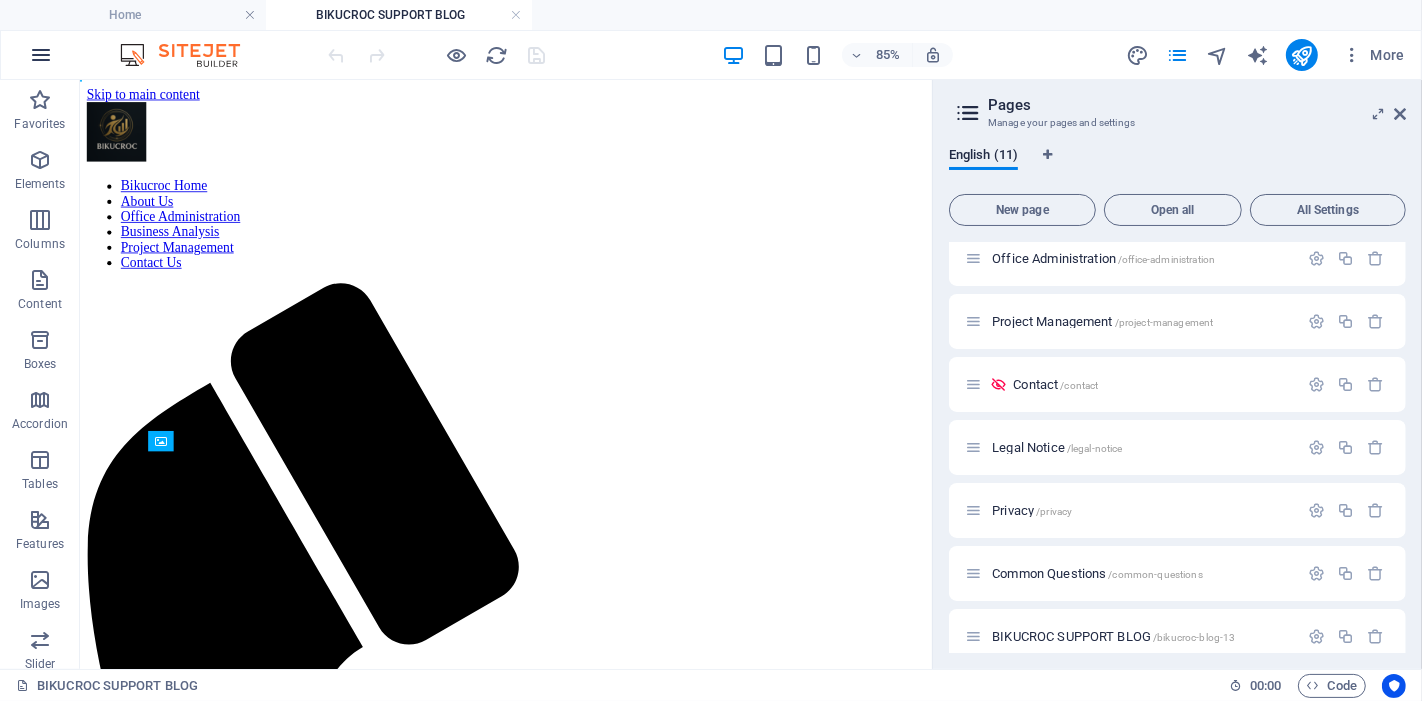 click at bounding box center (41, 55) 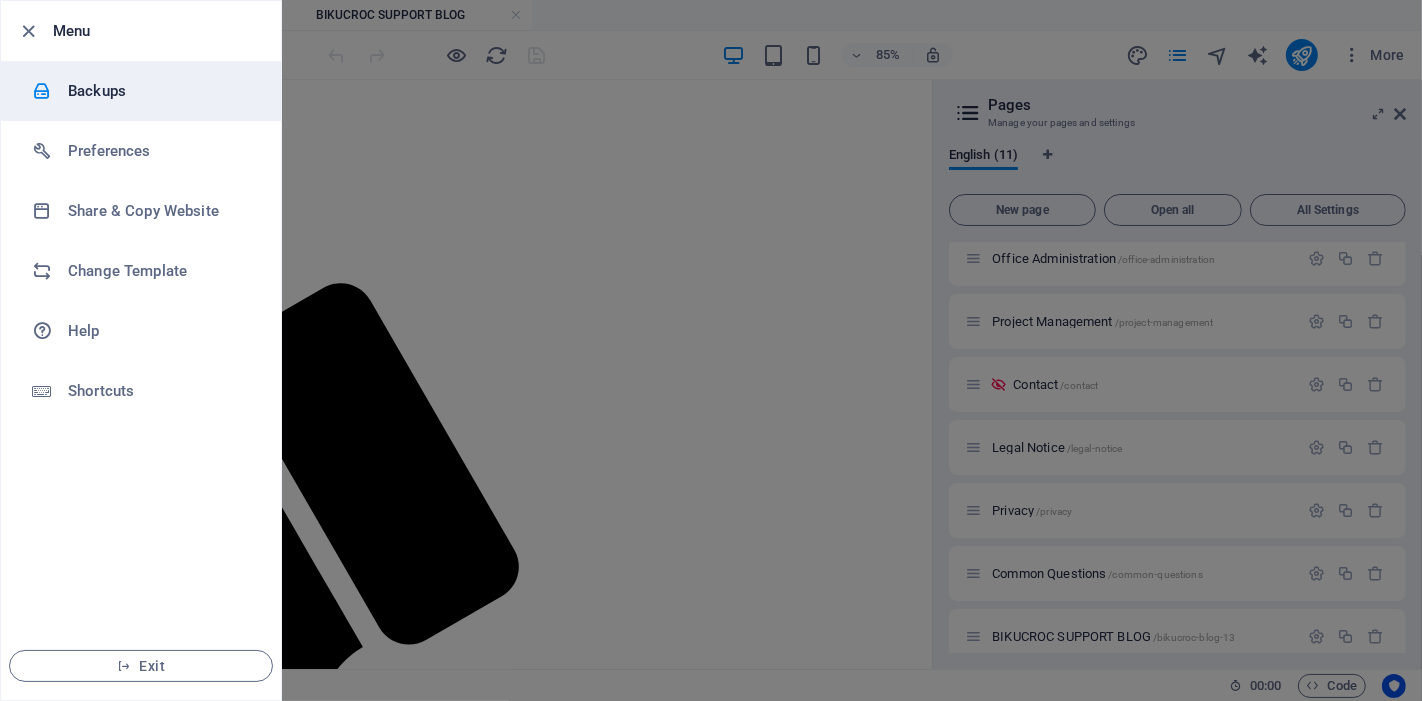 click on "Backups" at bounding box center [160, 91] 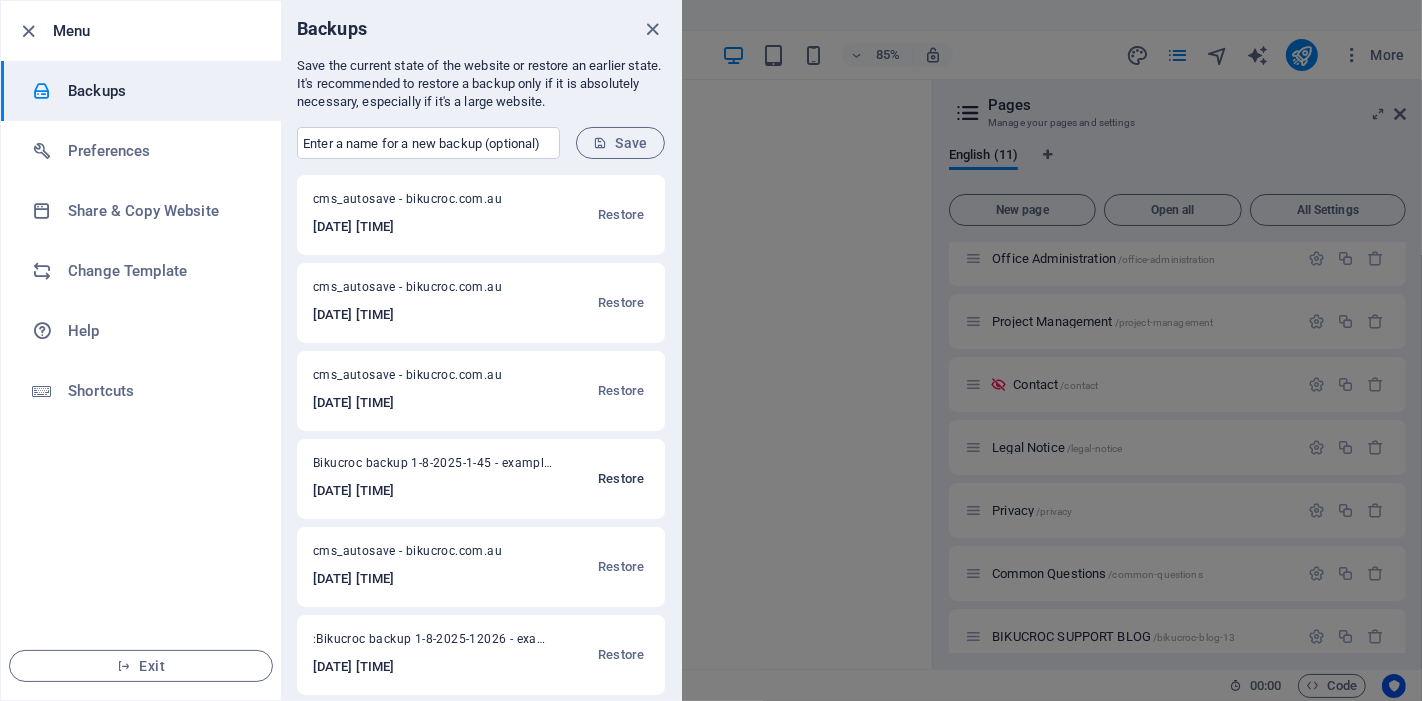 click on "Restore" at bounding box center (621, 479) 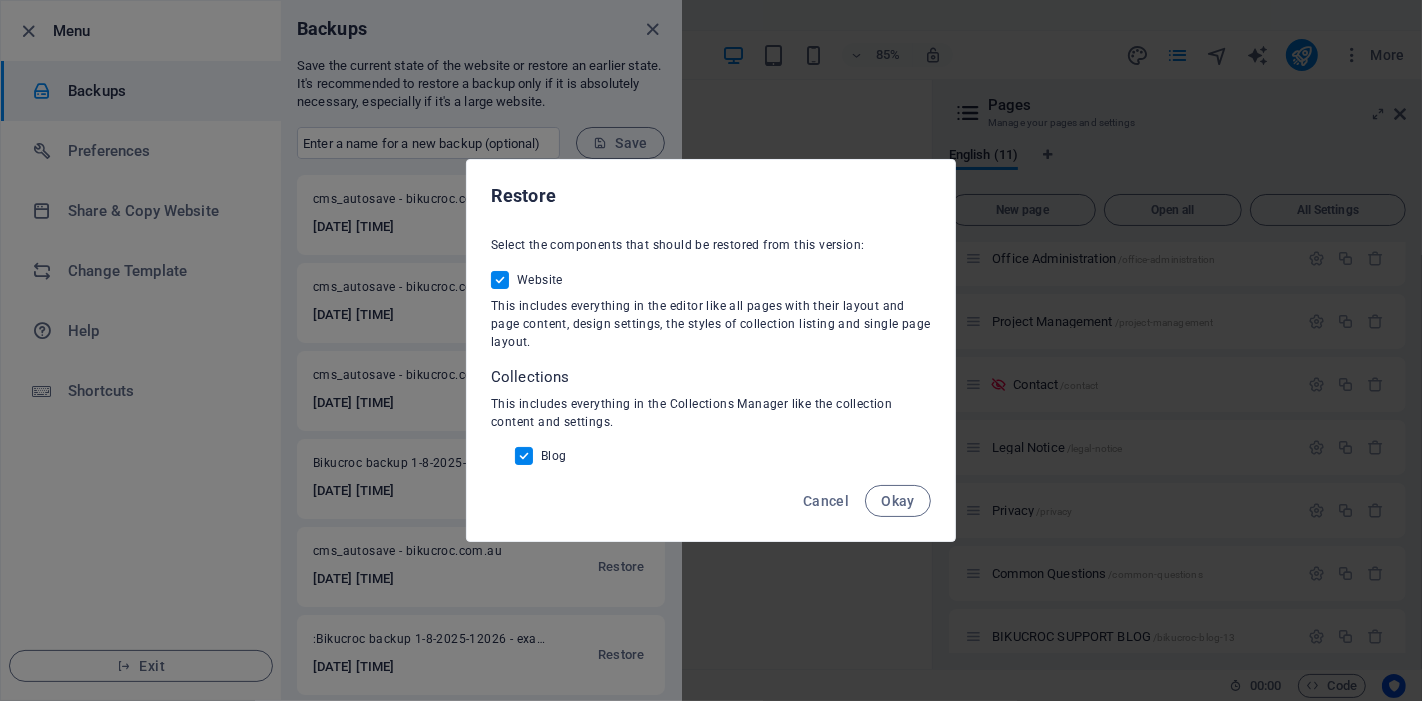 click on "Website" at bounding box center [504, 280] 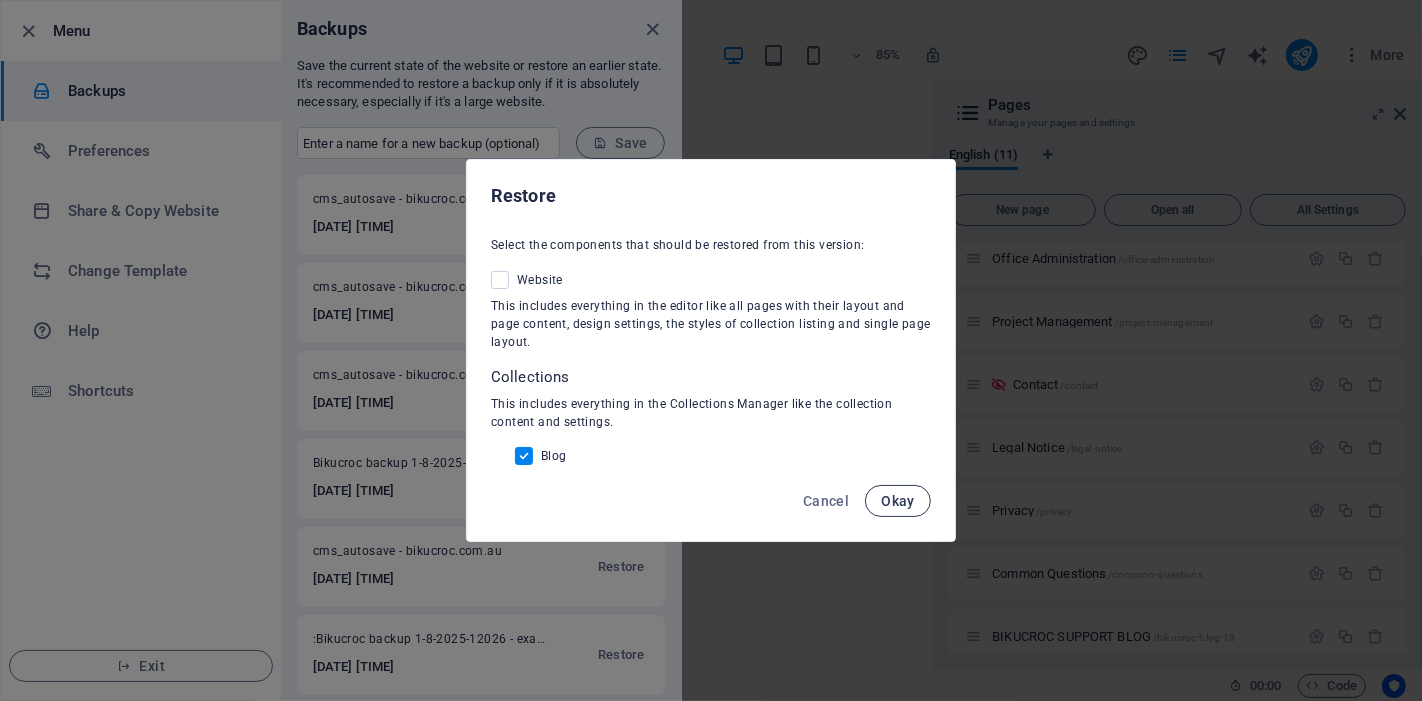 click on "Okay" at bounding box center [898, 501] 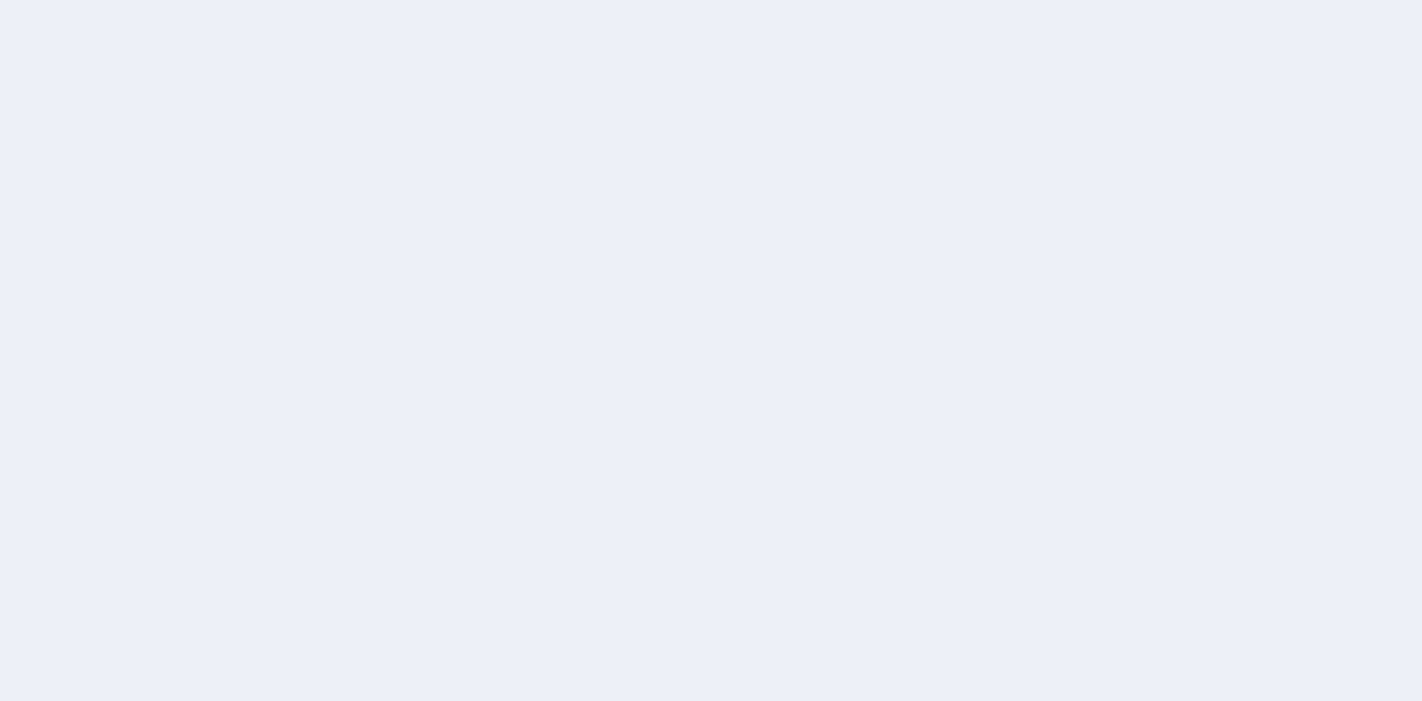 scroll, scrollTop: 0, scrollLeft: 0, axis: both 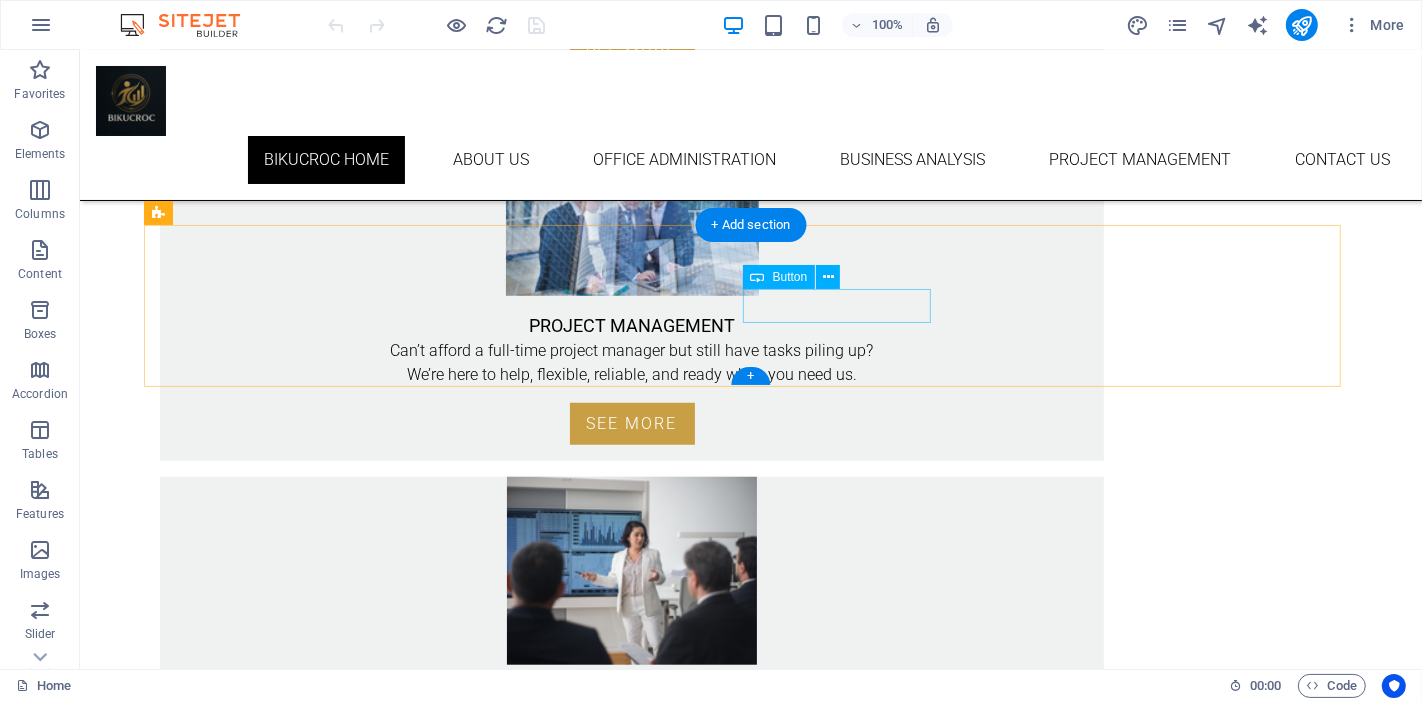 click on "BLOG" at bounding box center [750, 1173] 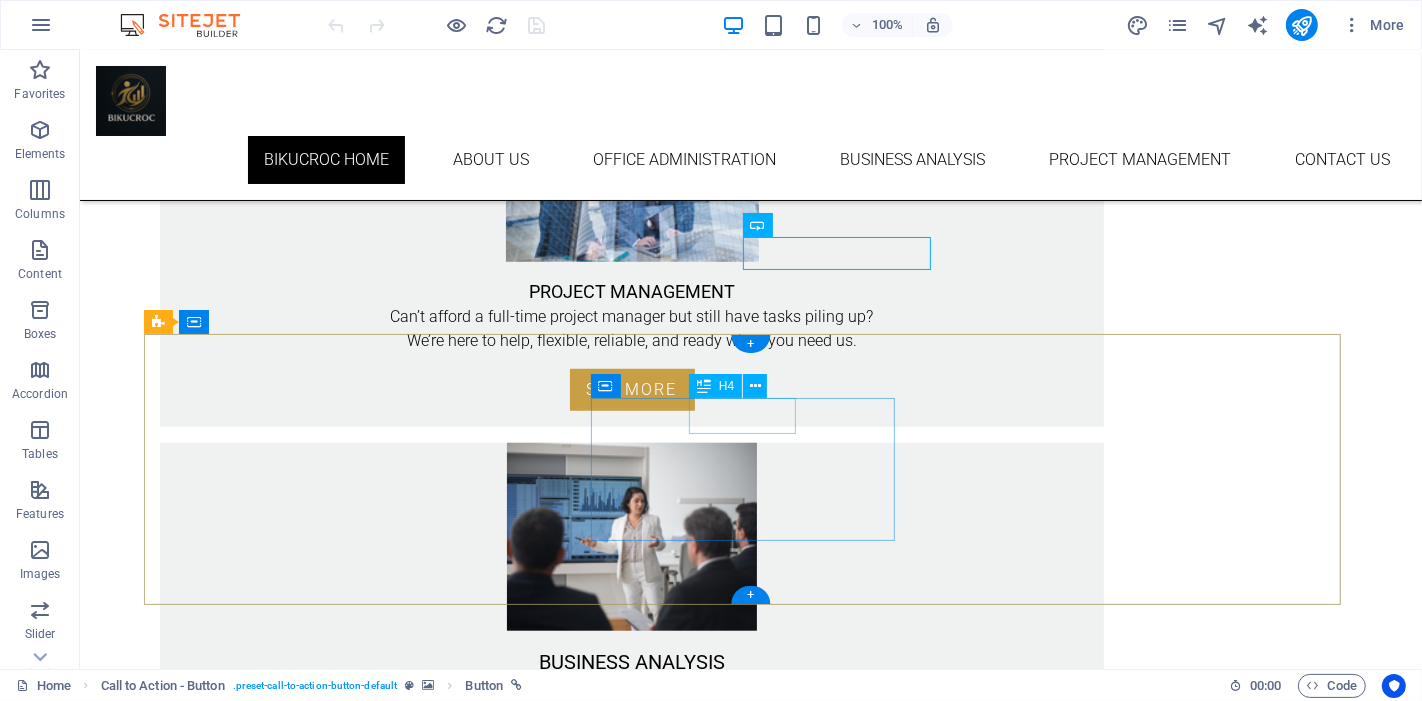 scroll, scrollTop: 1385, scrollLeft: 0, axis: vertical 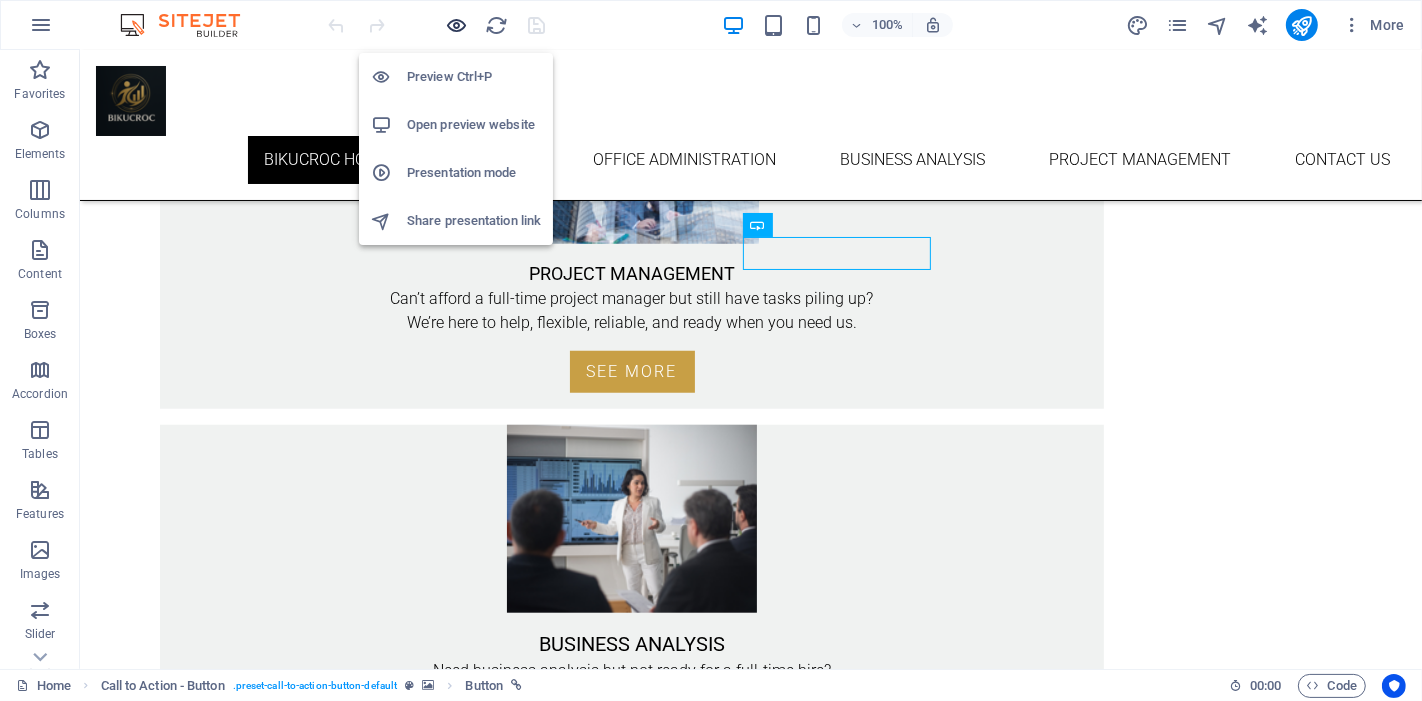 click at bounding box center (457, 25) 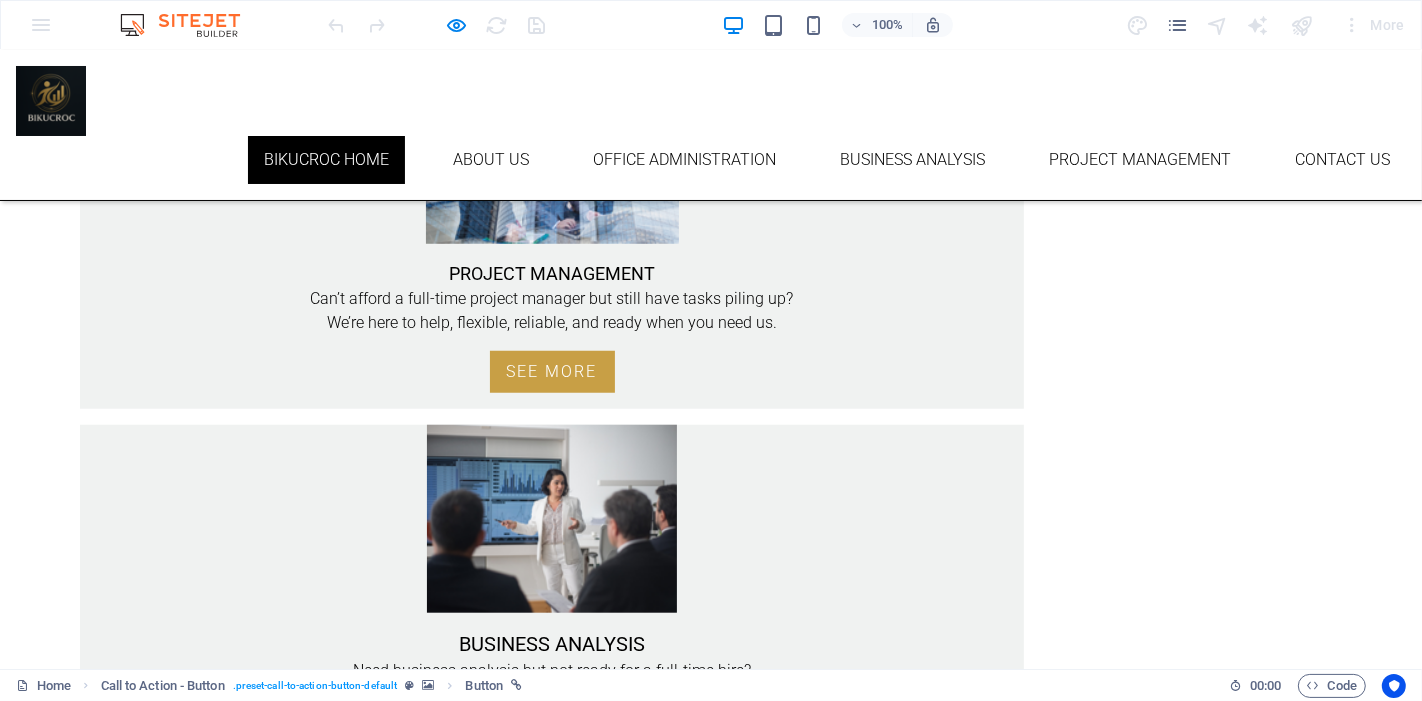 click on "BLOG" at bounding box center (271, 1121) 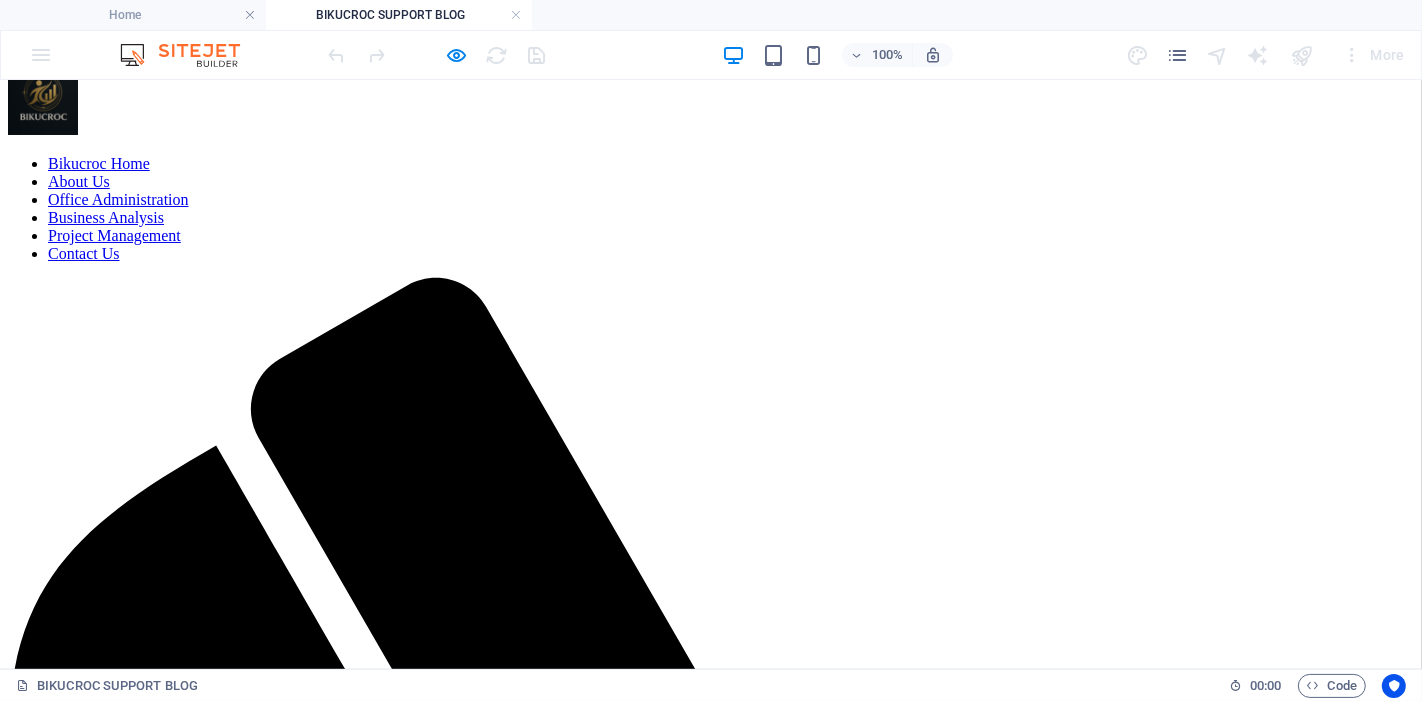 scroll, scrollTop: 0, scrollLeft: 0, axis: both 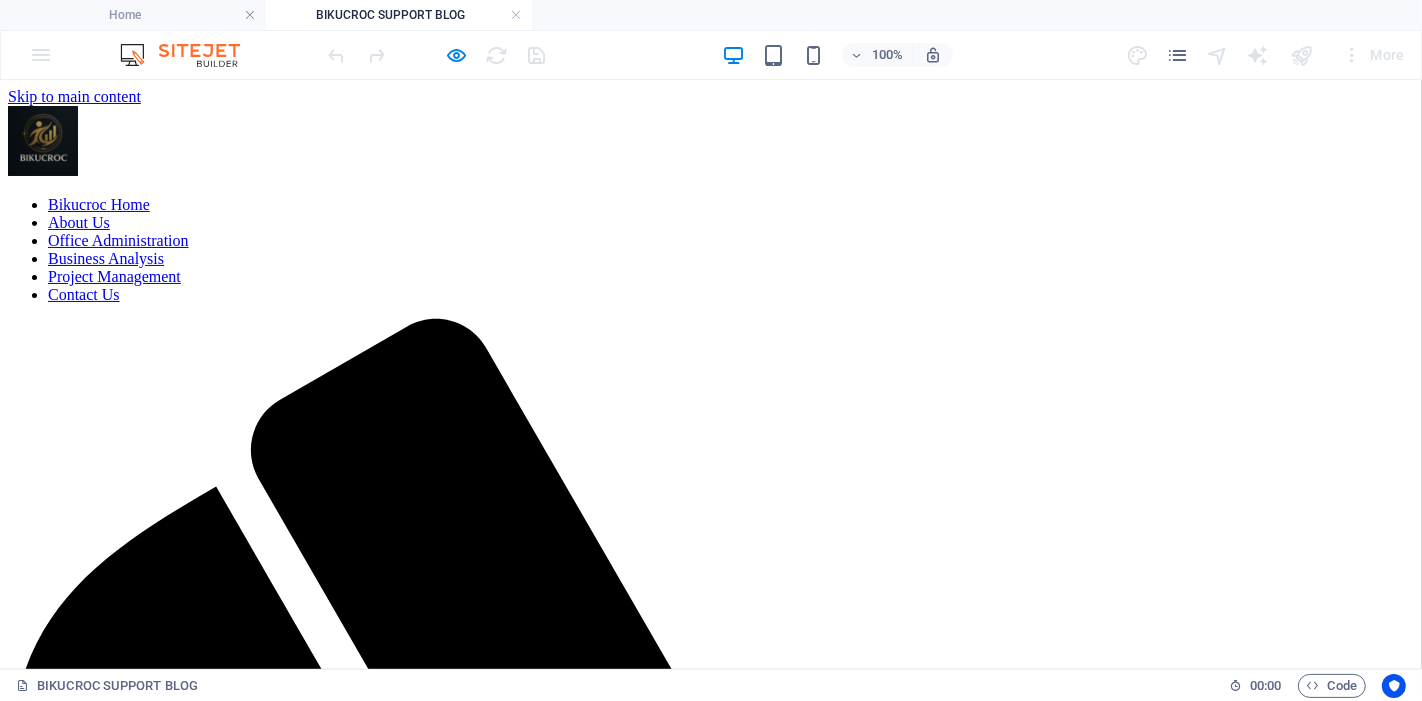 click at bounding box center [711, 2486] 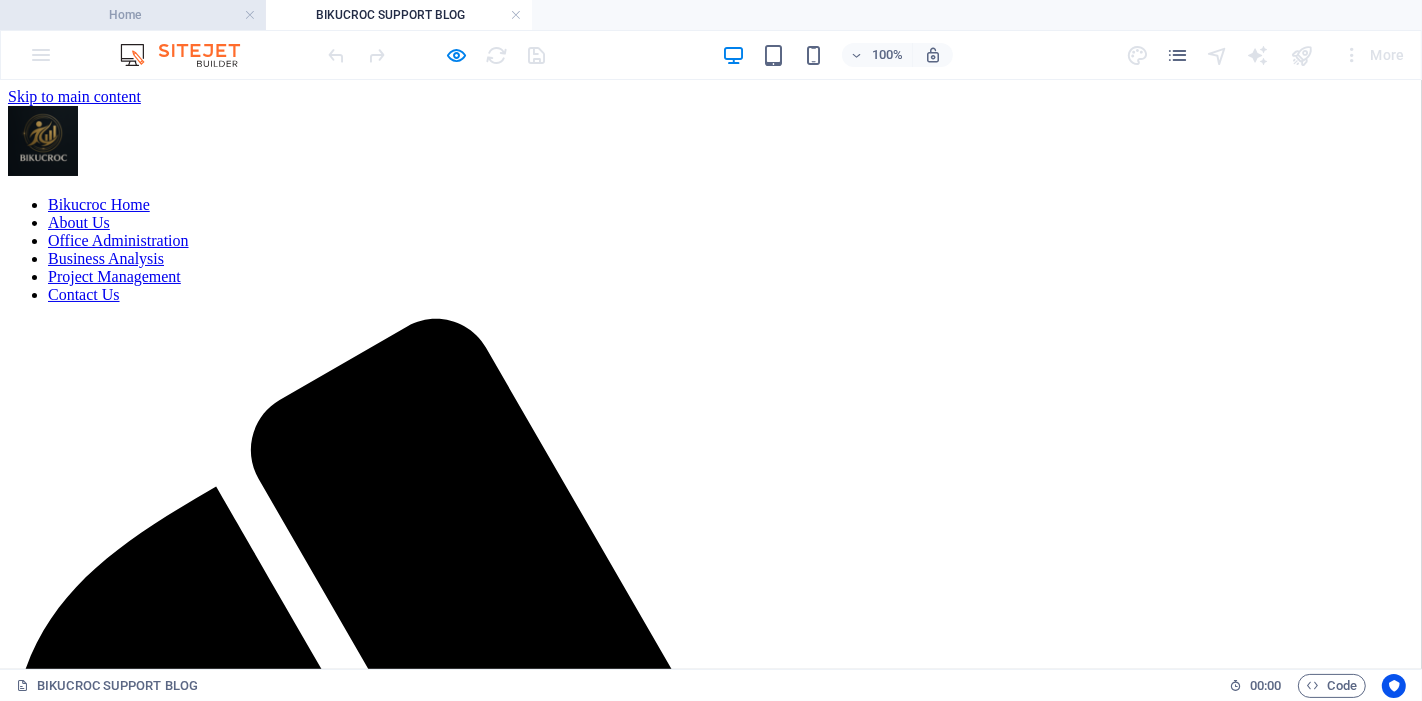 click on "Home" at bounding box center (133, 15) 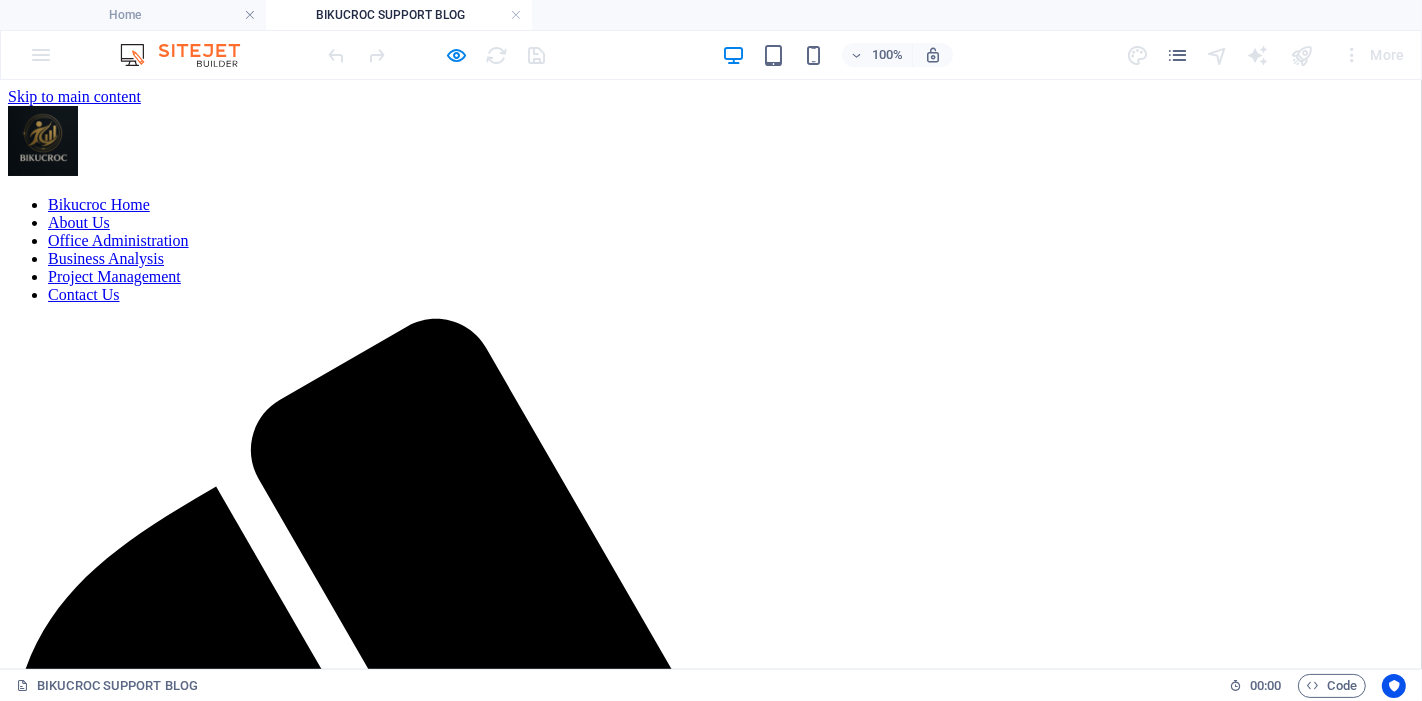 scroll, scrollTop: 1334, scrollLeft: 0, axis: vertical 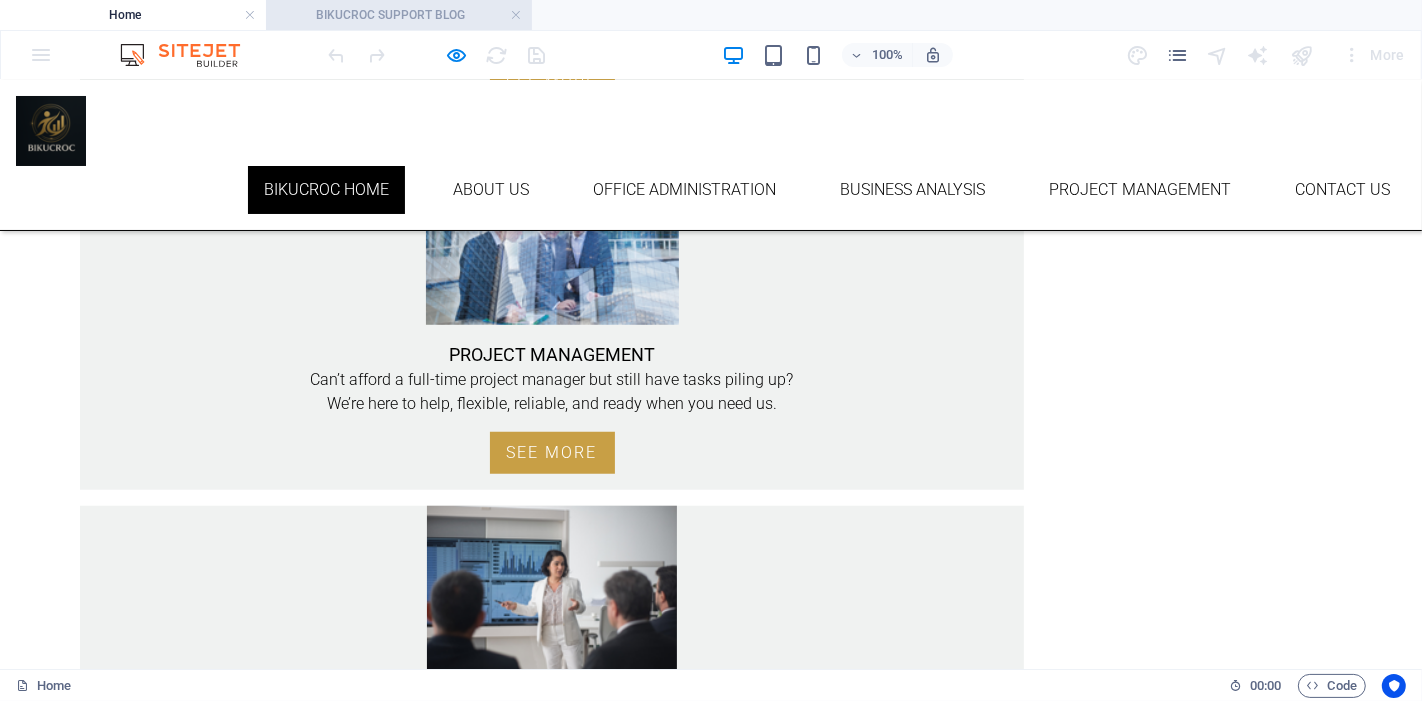 click on "BIKUCROC SUPPORT BLOG" at bounding box center [399, 15] 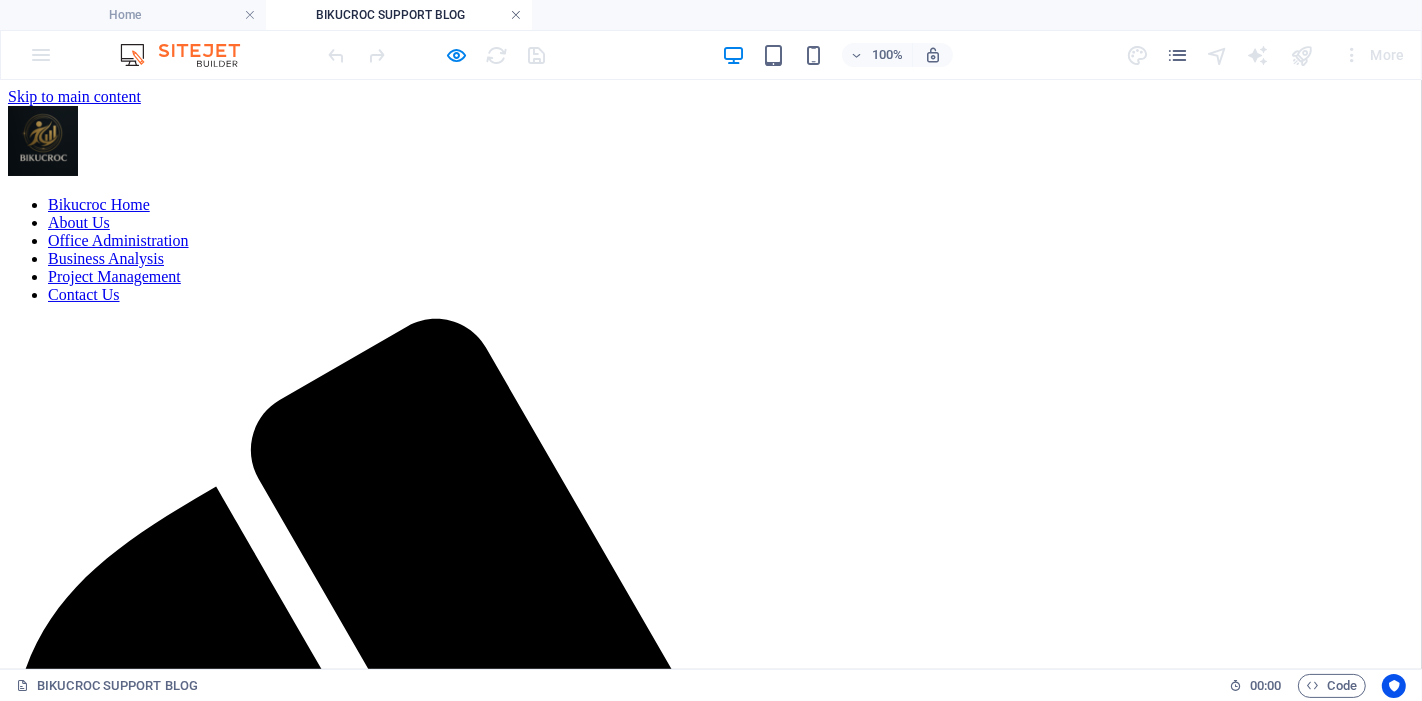scroll, scrollTop: 0, scrollLeft: 0, axis: both 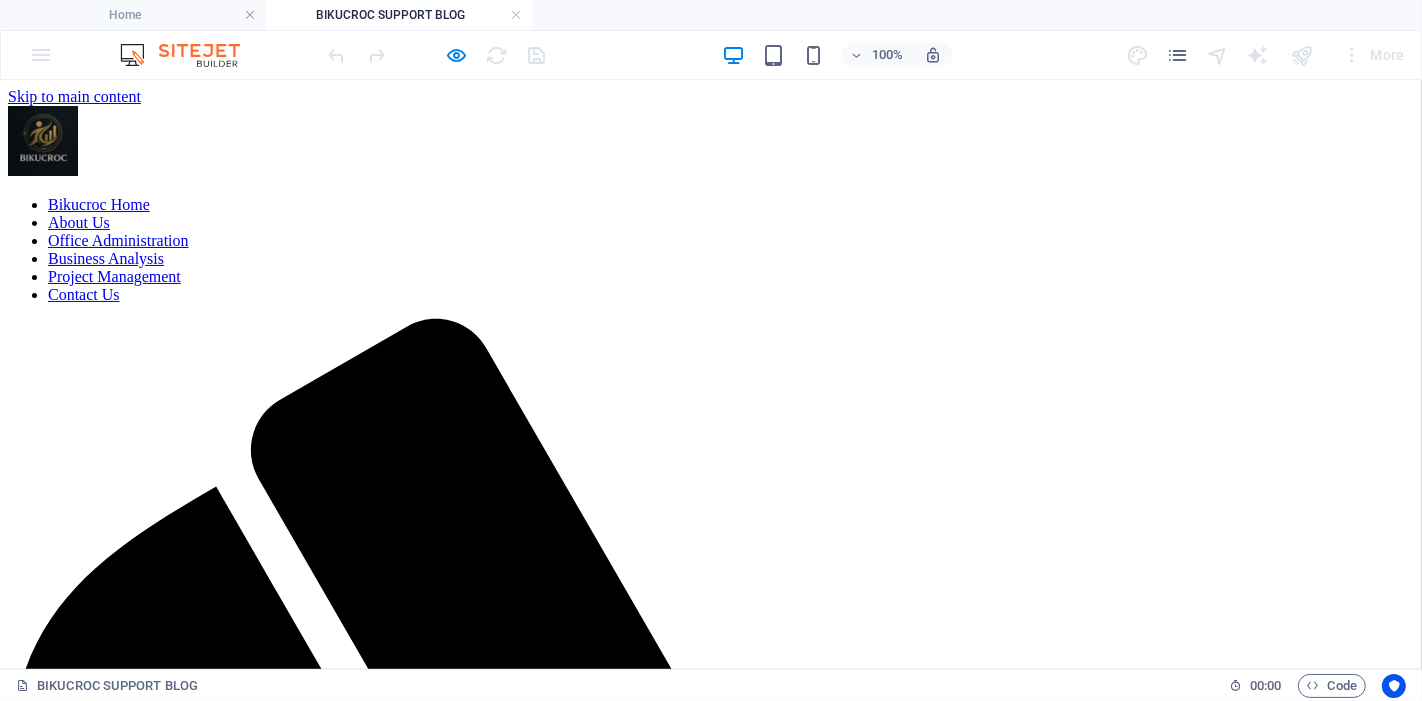 click on "BIKUCROC SUPPORT BLOG" at bounding box center [399, 15] 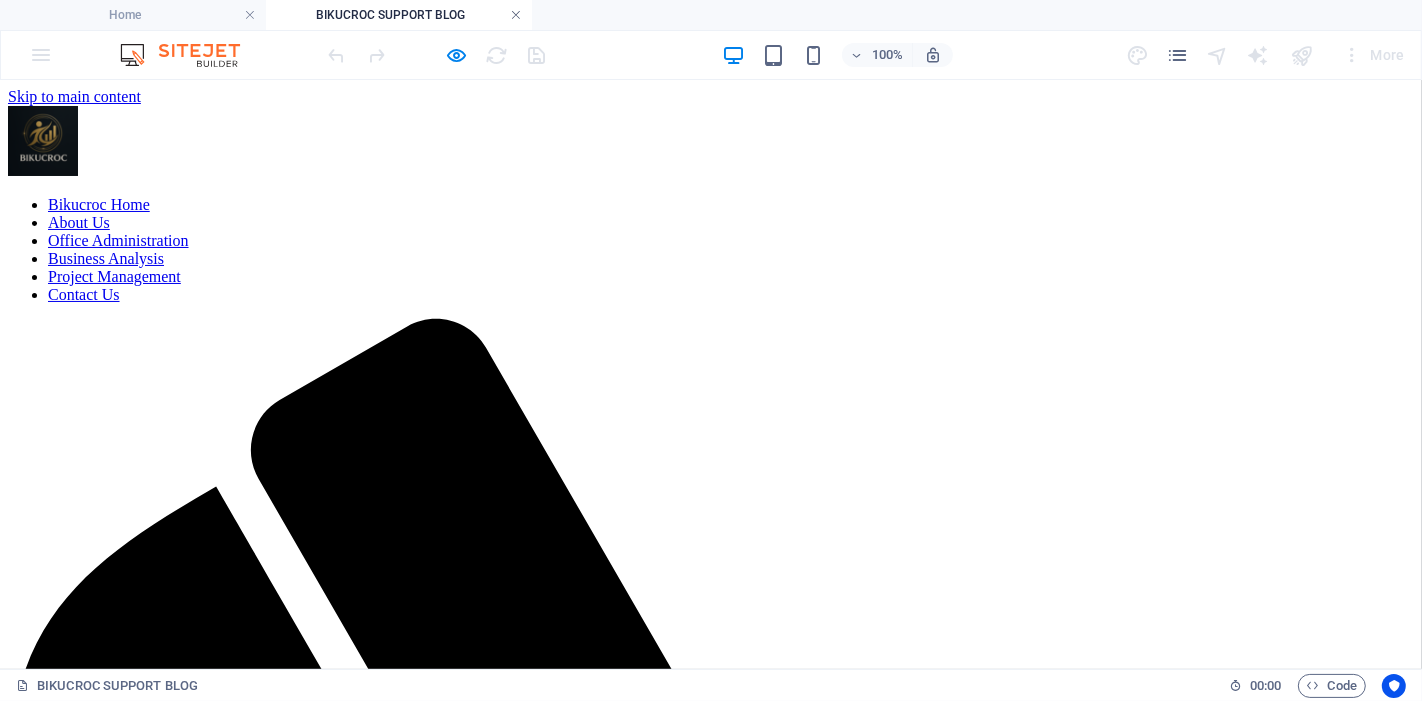 click at bounding box center [516, 15] 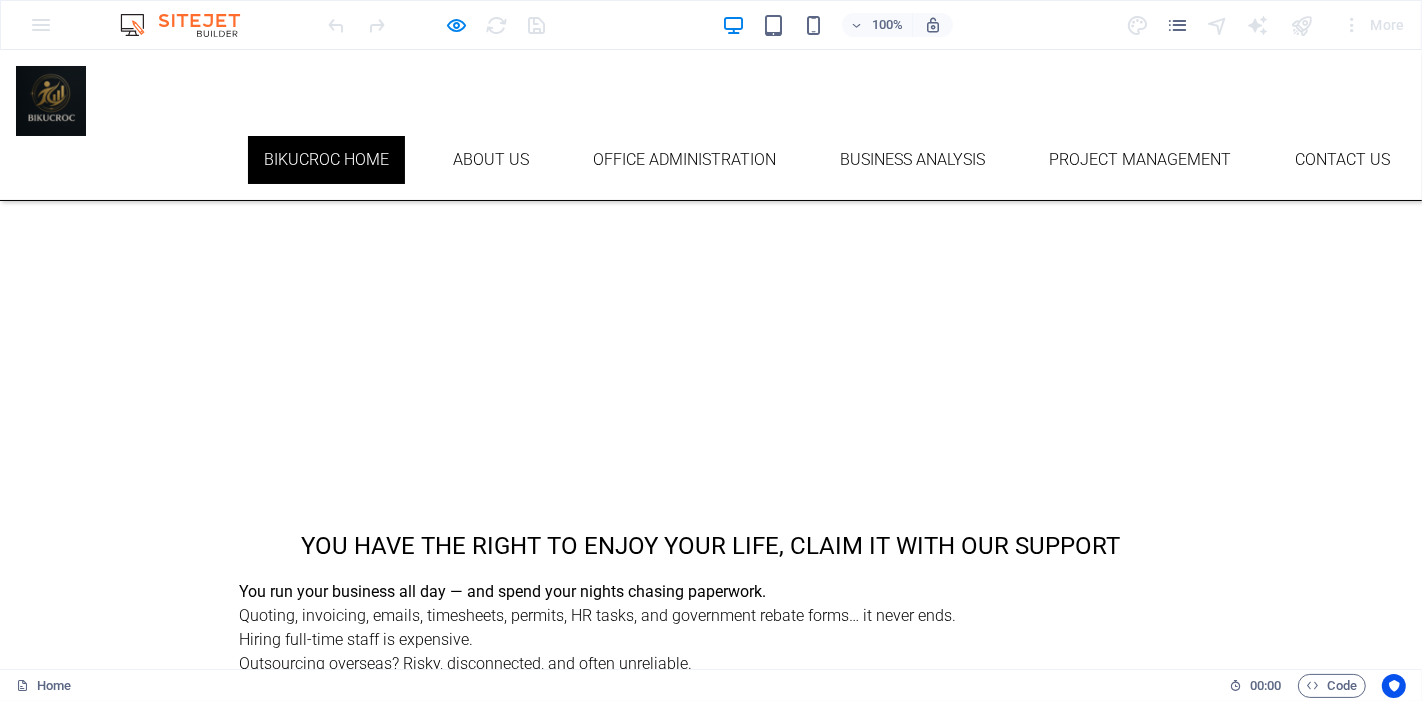 scroll, scrollTop: 1334, scrollLeft: 0, axis: vertical 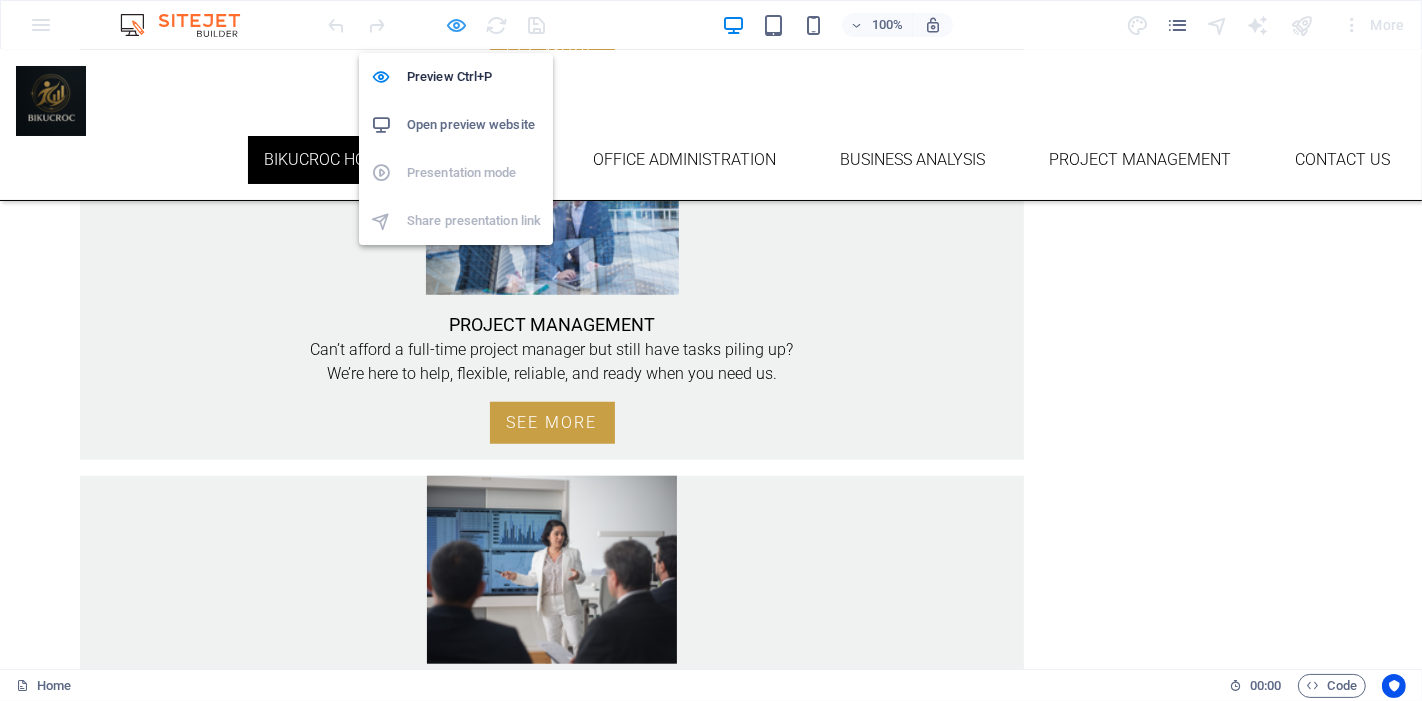 click at bounding box center (457, 25) 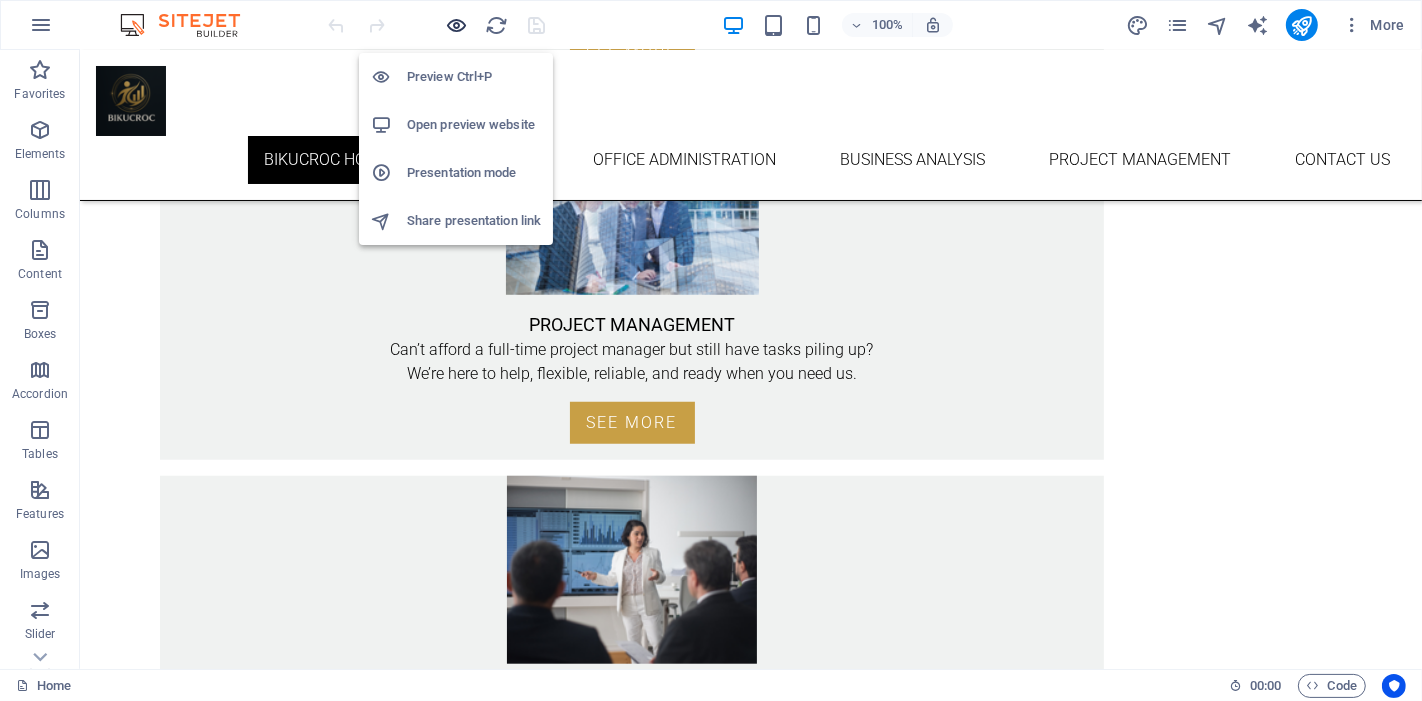 click at bounding box center (457, 25) 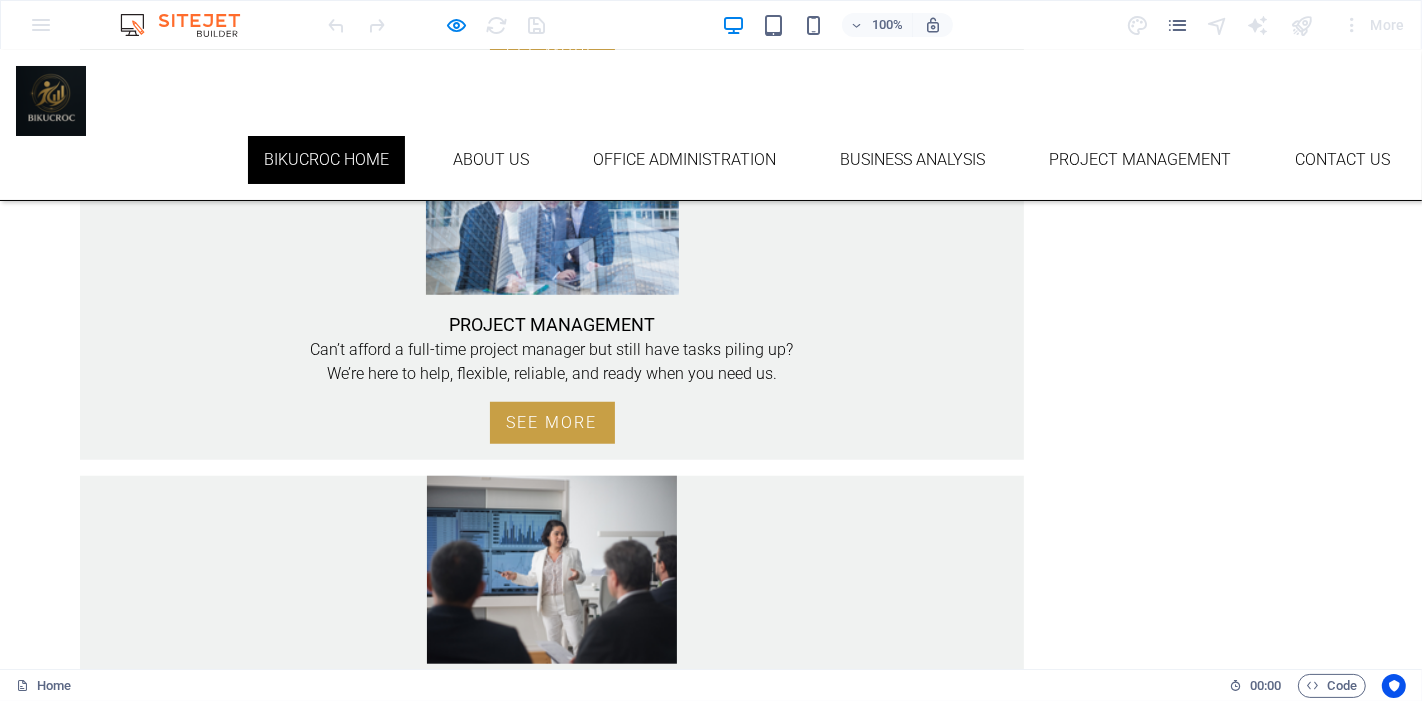 click on "BLOG" at bounding box center [271, 1172] 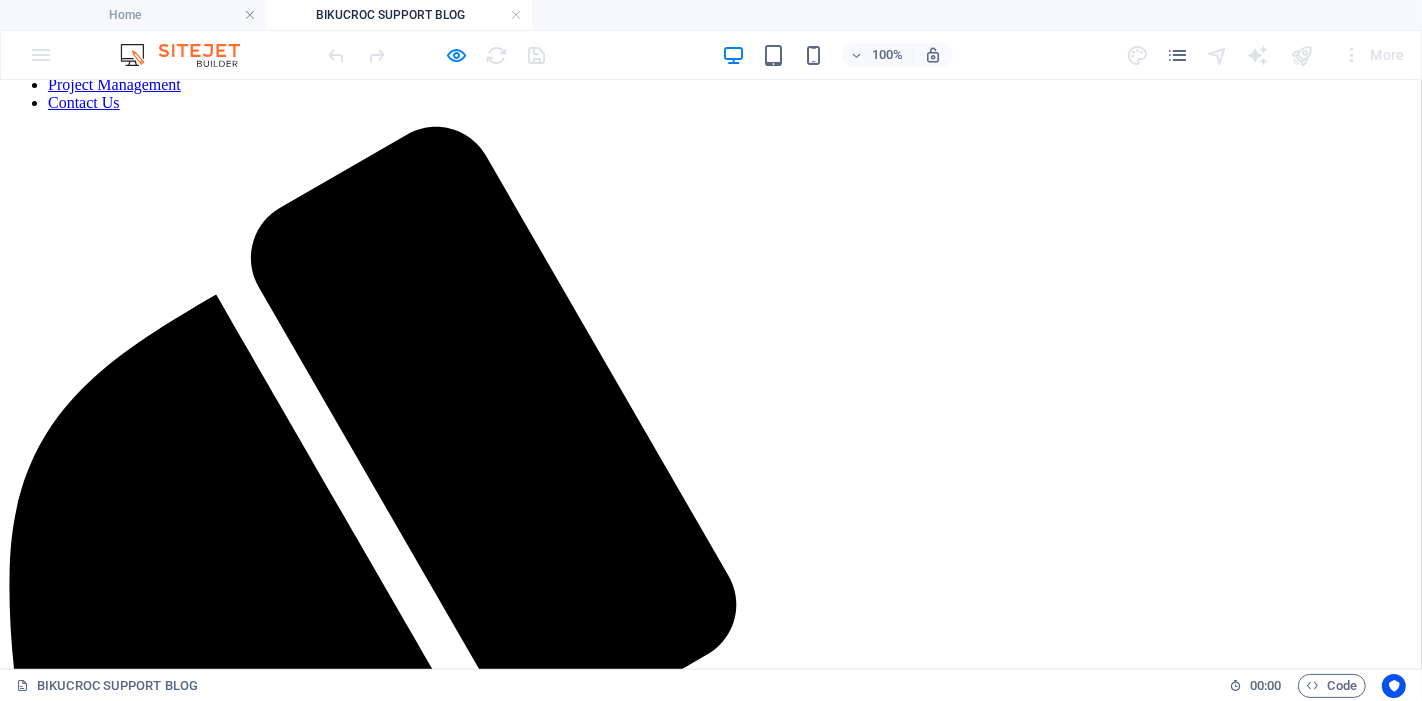 scroll, scrollTop: 220, scrollLeft: 0, axis: vertical 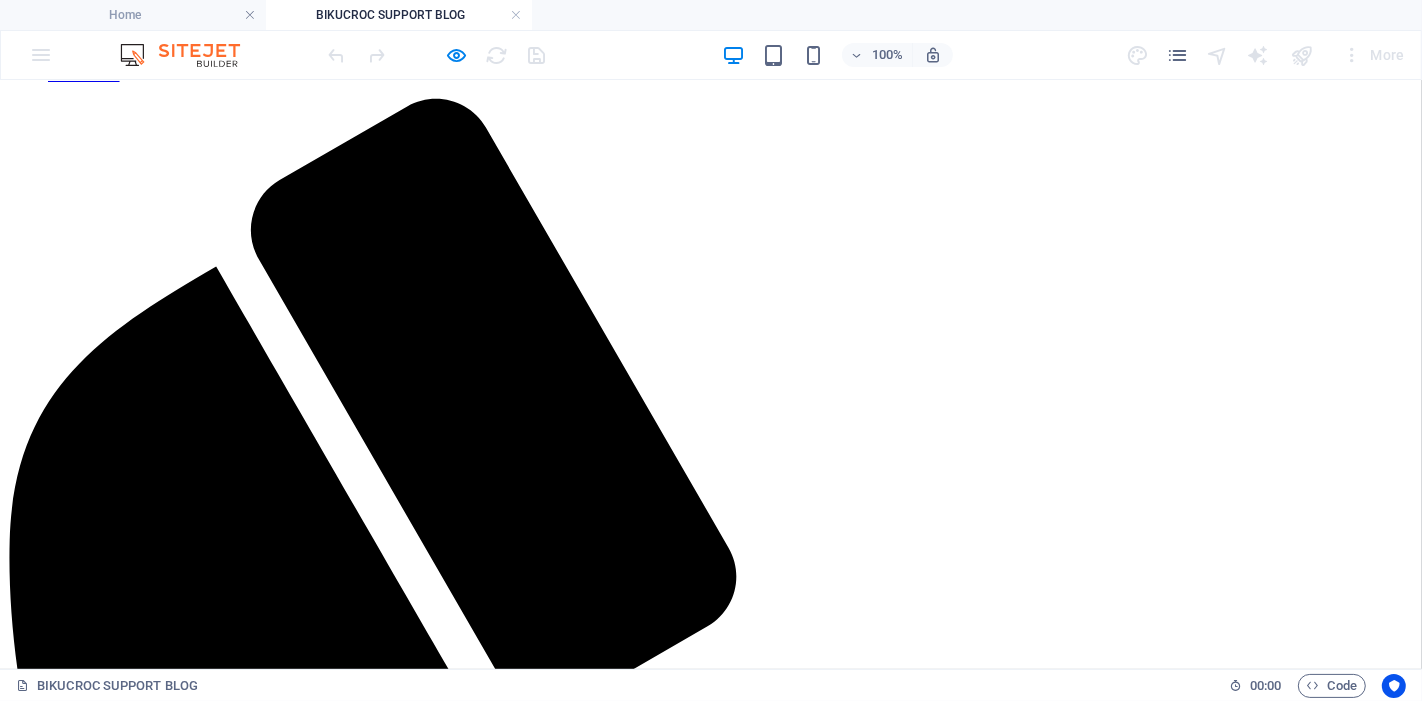 click on "Onshore Outsourcing in Australia" at bounding box center [711, 3803] 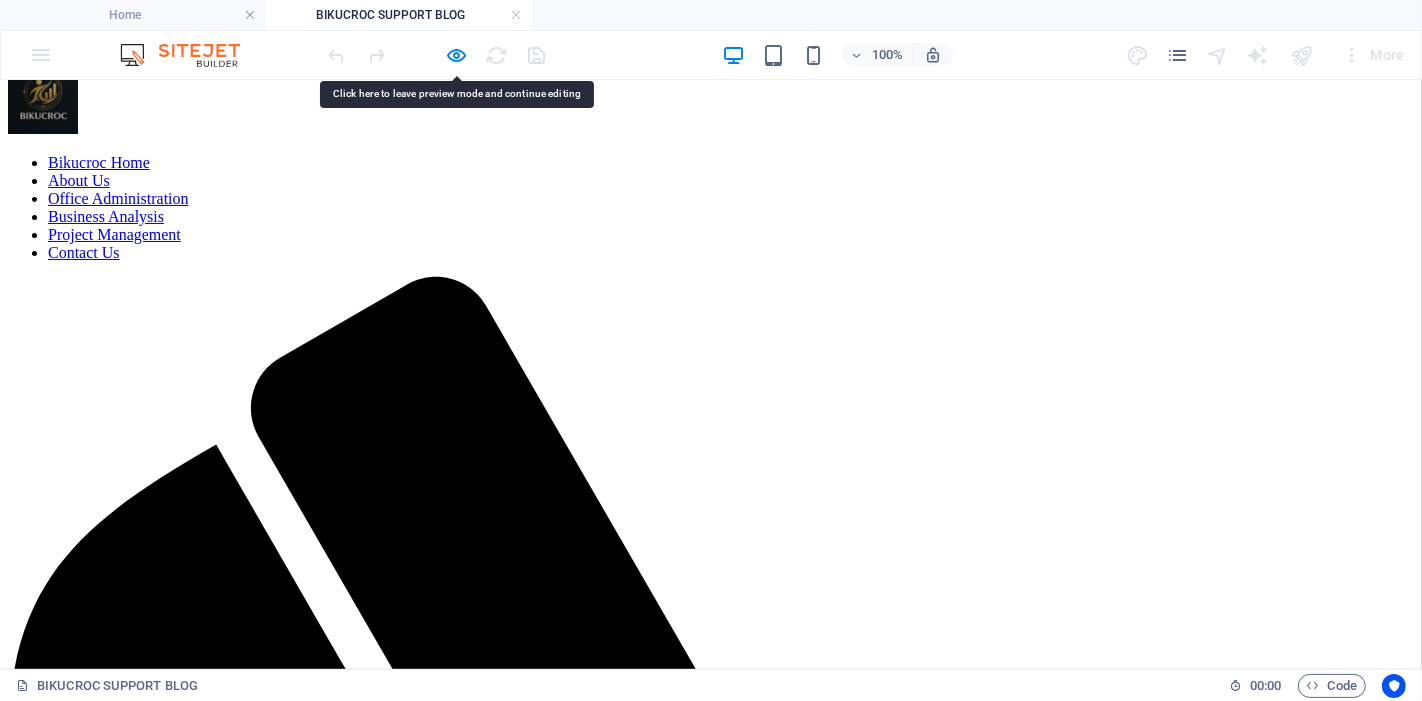 scroll, scrollTop: 0, scrollLeft: 0, axis: both 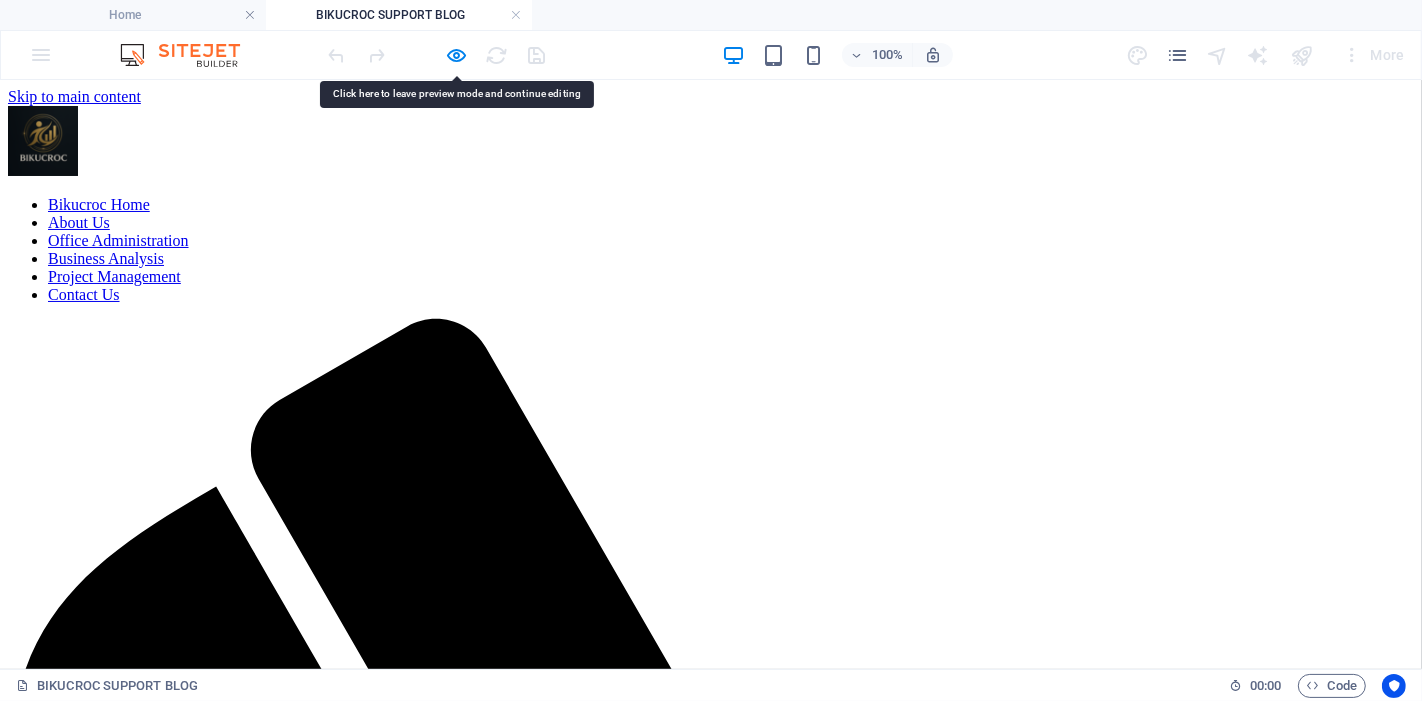 click at bounding box center (711, 3101) 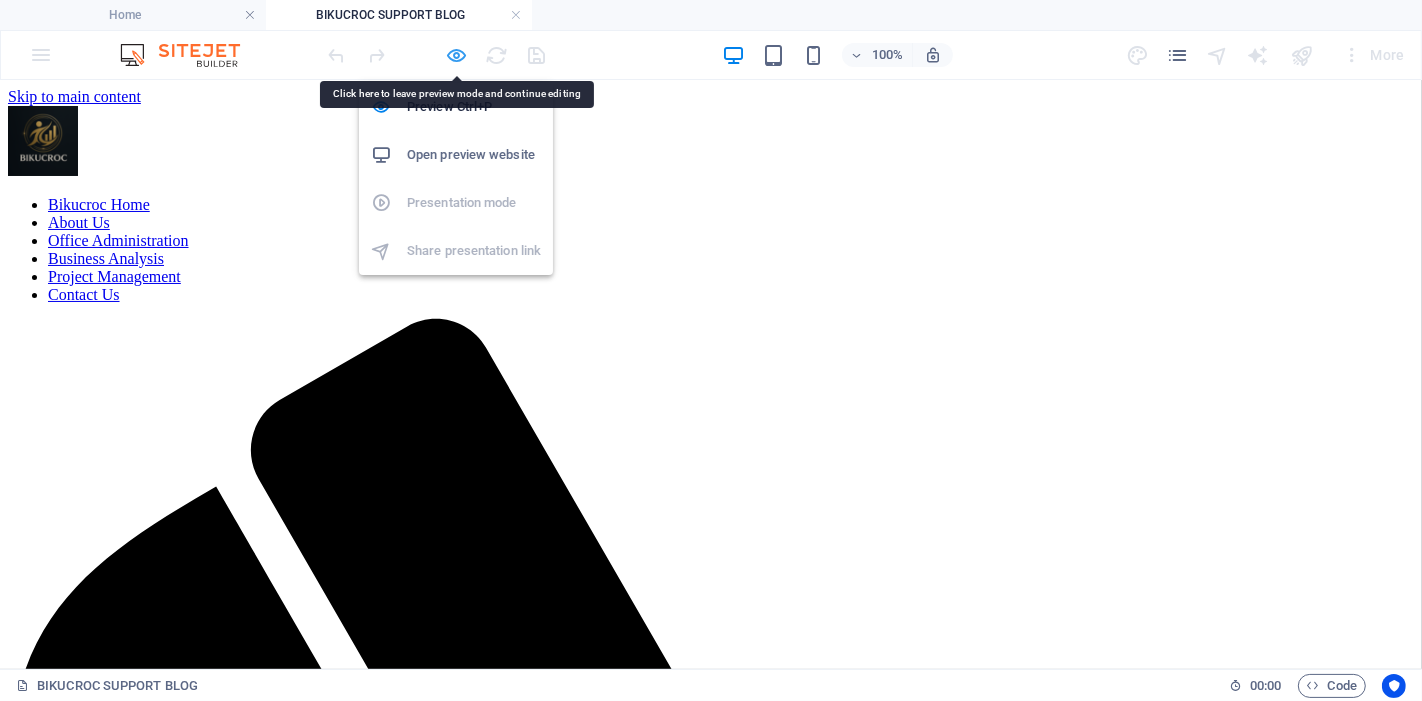 click at bounding box center (457, 55) 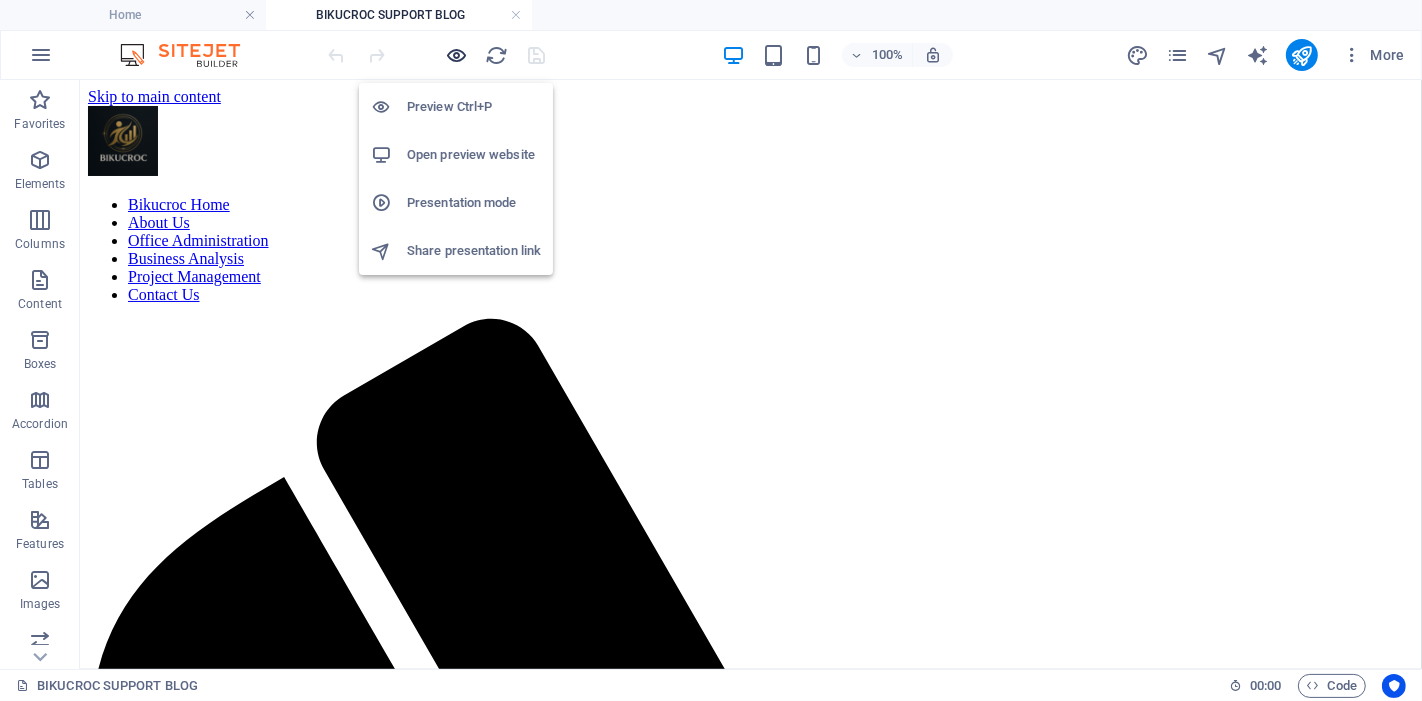 click at bounding box center (457, 55) 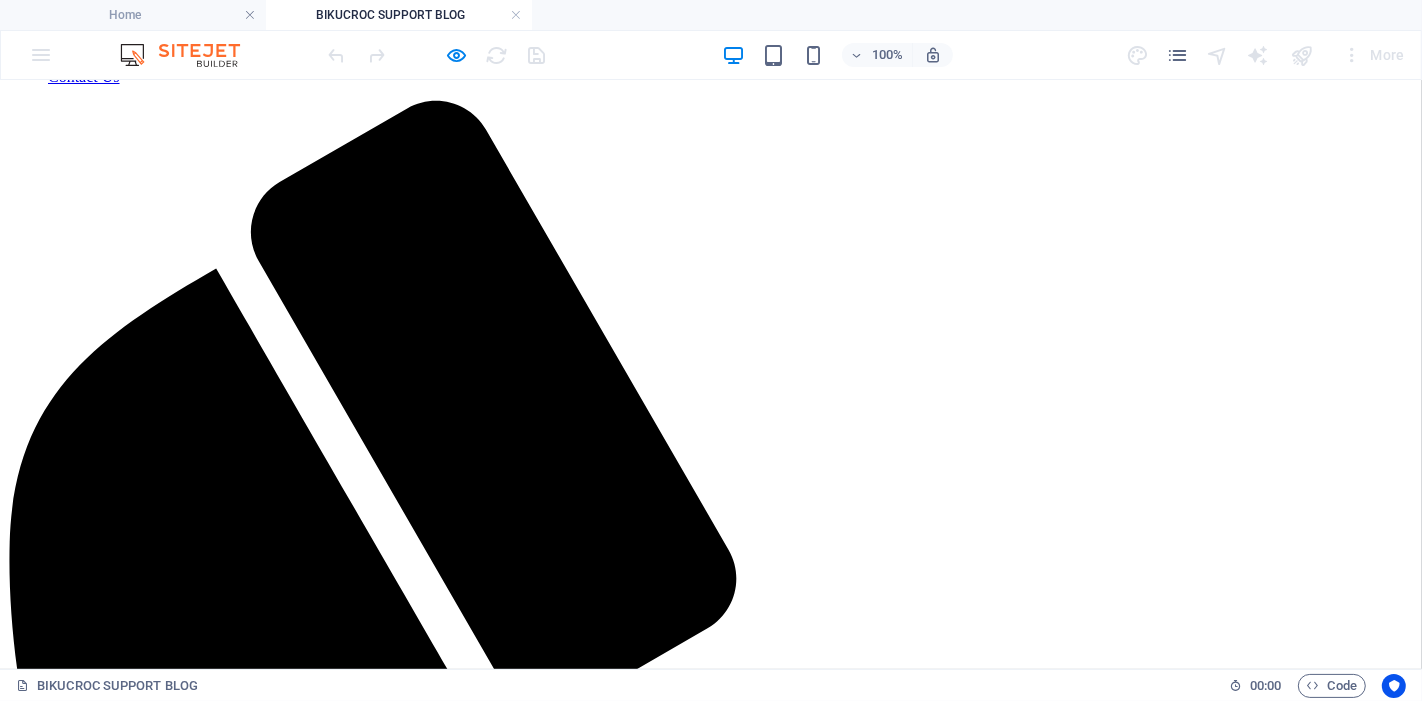 scroll, scrollTop: 0, scrollLeft: 0, axis: both 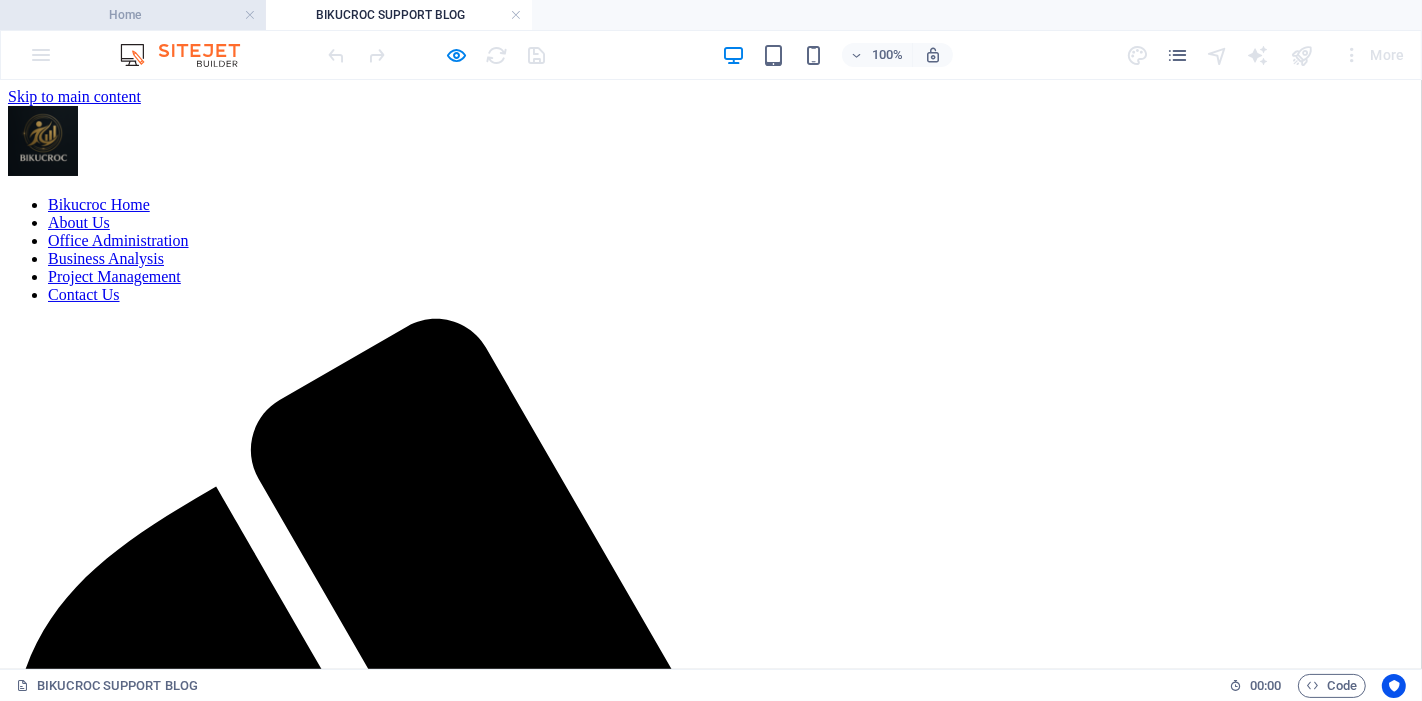 click on "Home" at bounding box center (133, 15) 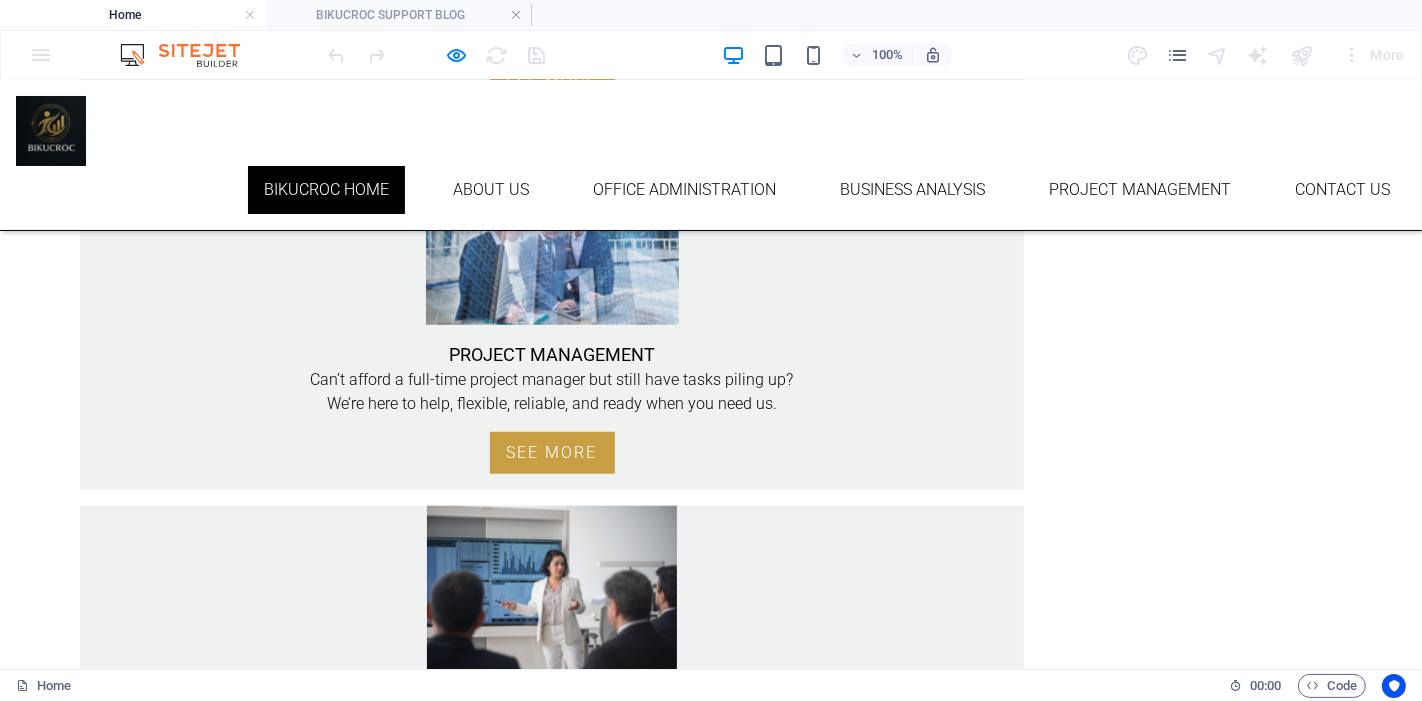 click on "100% More" at bounding box center [711, 55] 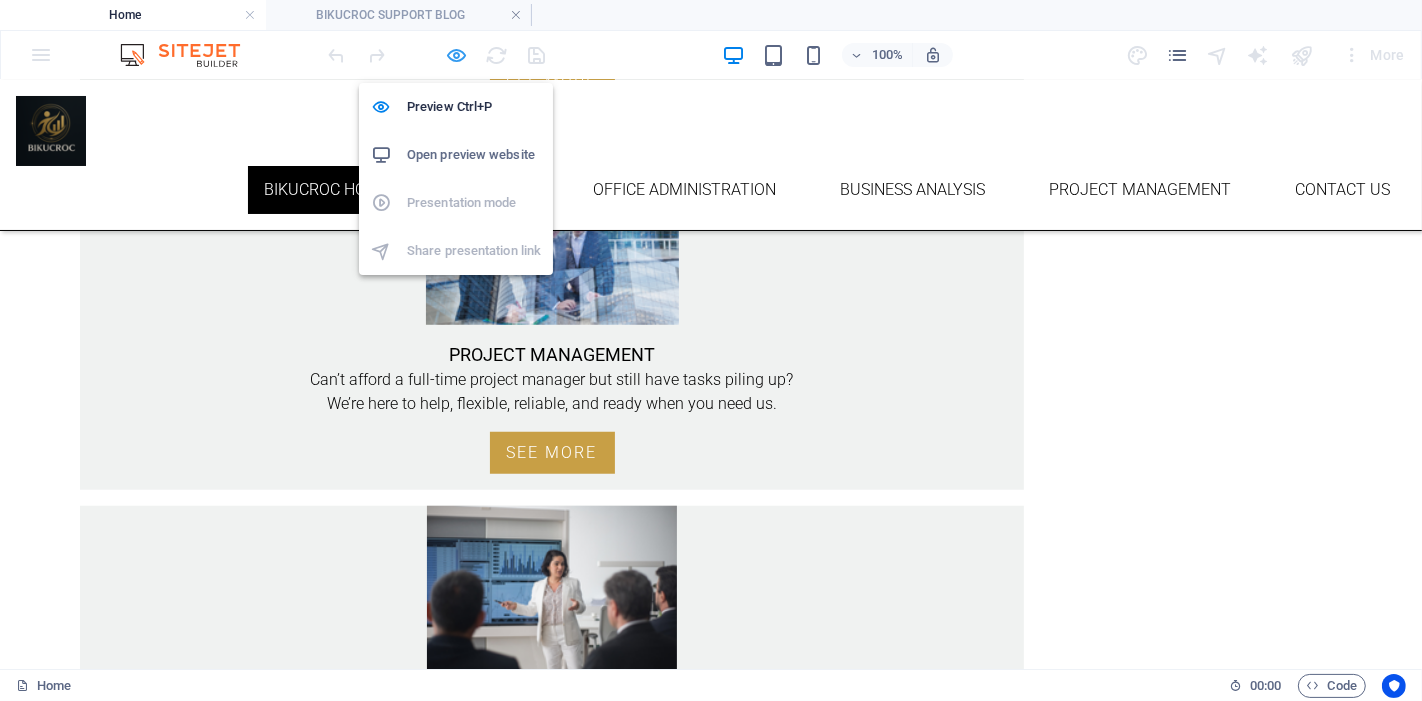 click at bounding box center (457, 55) 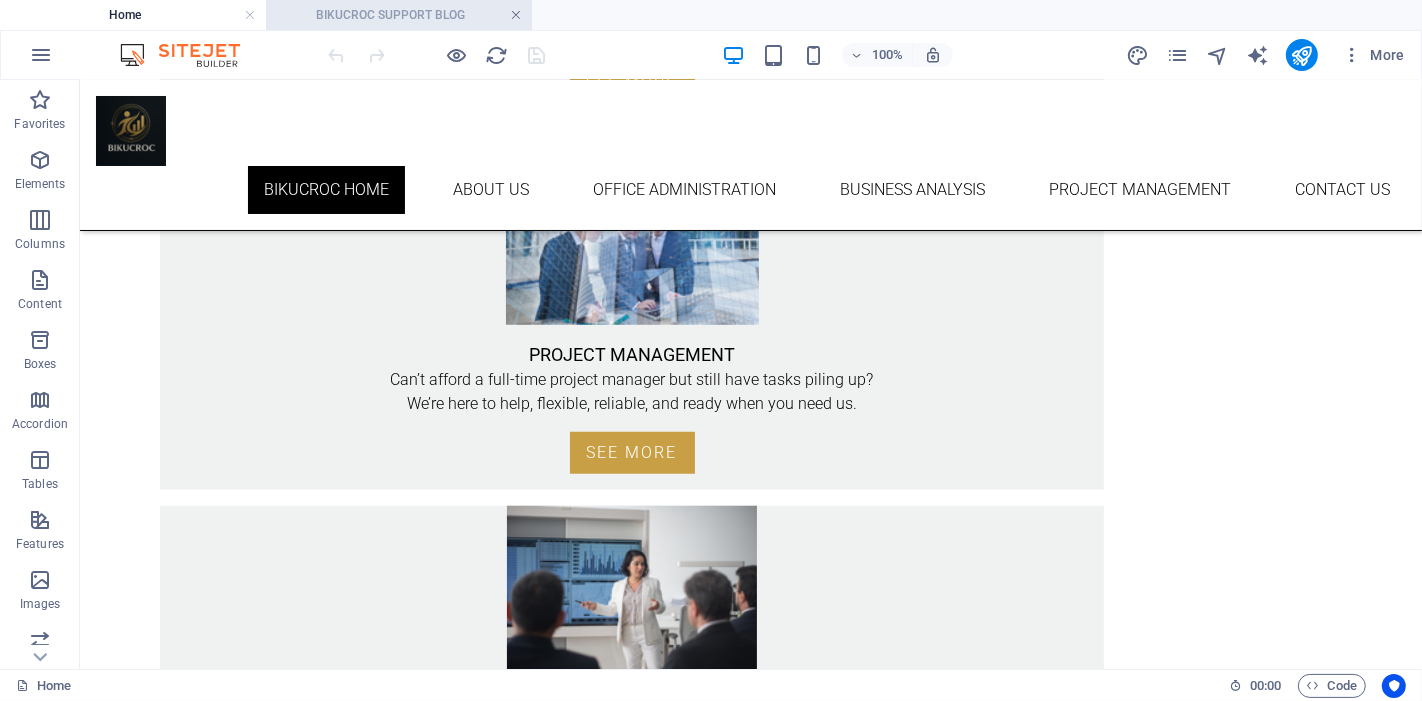 click at bounding box center [516, 15] 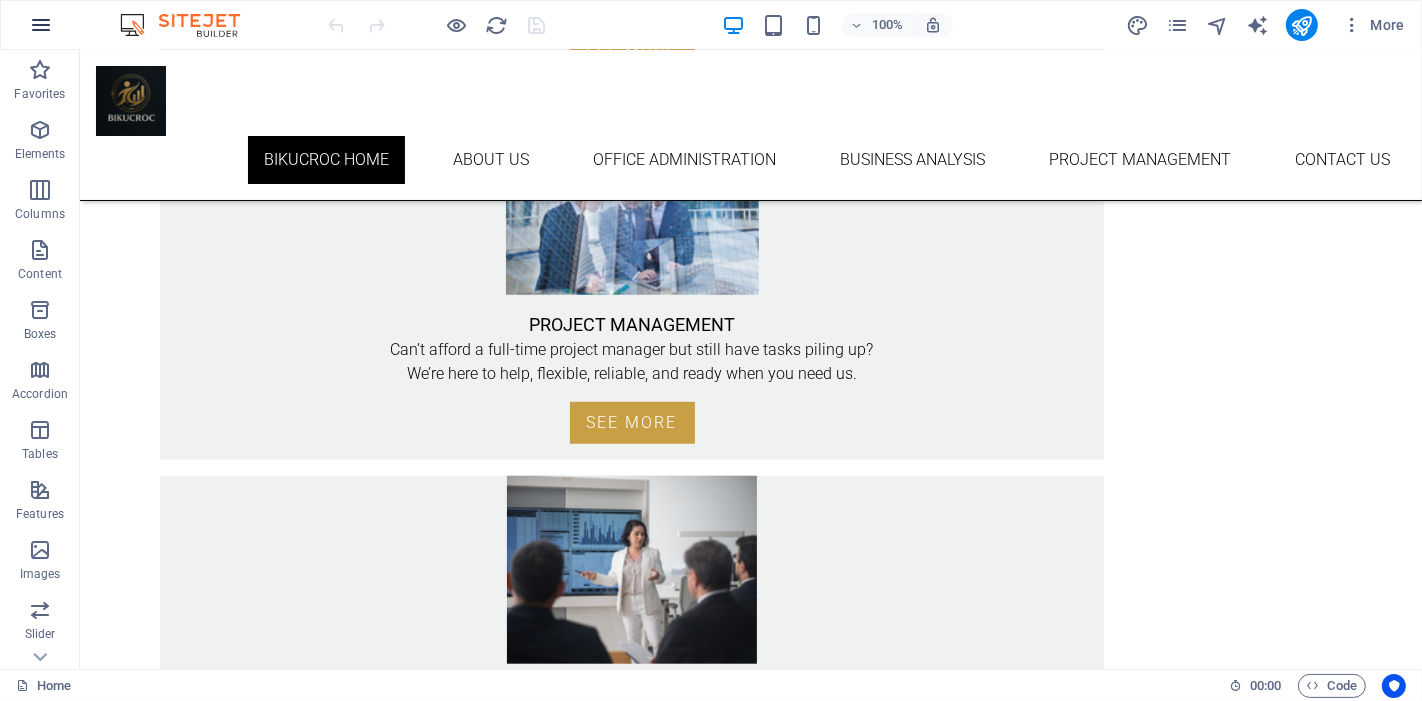 click at bounding box center [41, 25] 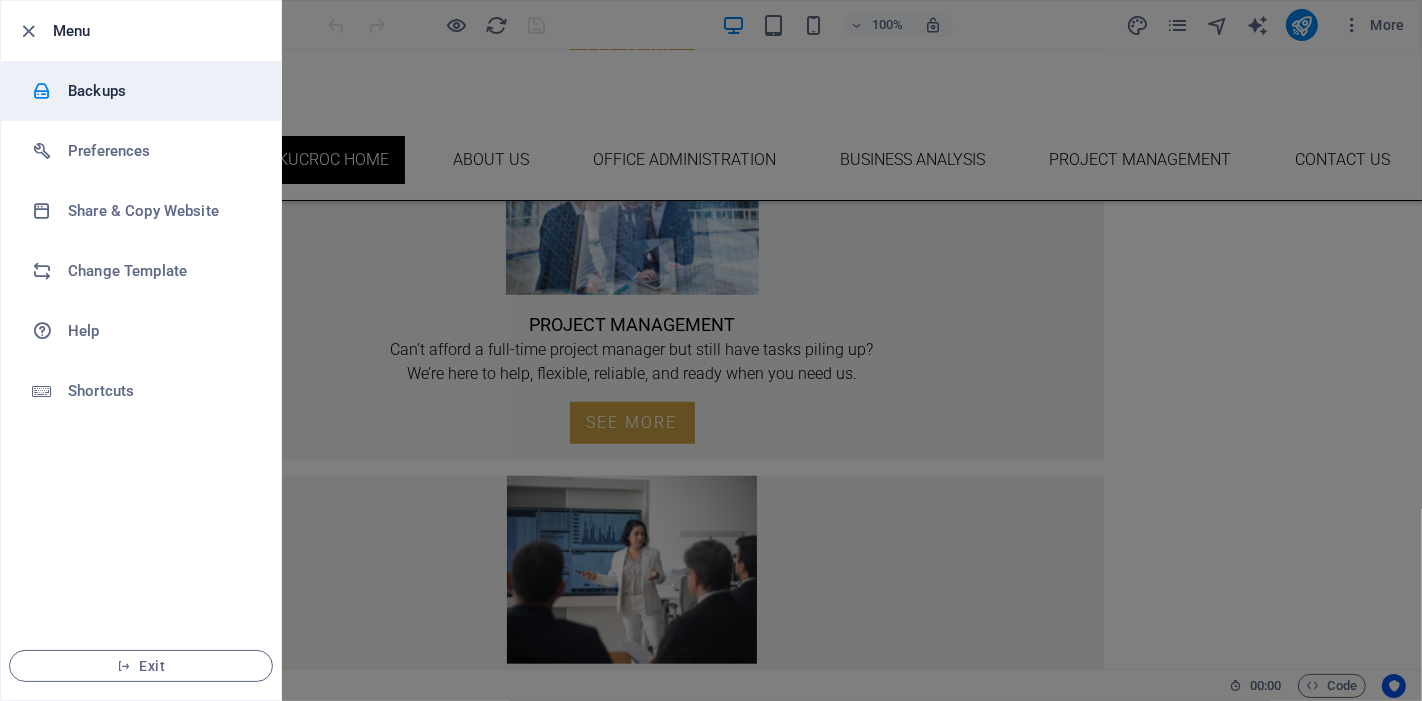 click on "Backups" at bounding box center (160, 91) 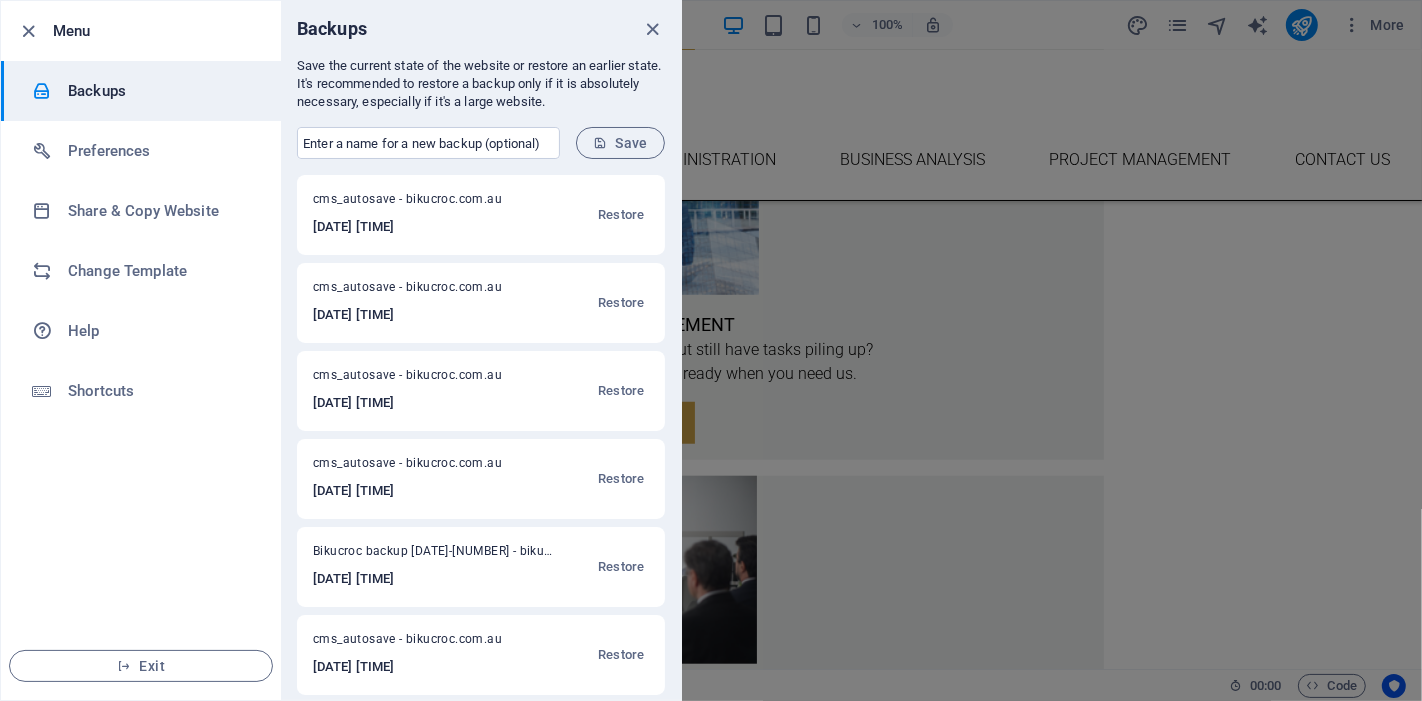 scroll, scrollTop: 111, scrollLeft: 0, axis: vertical 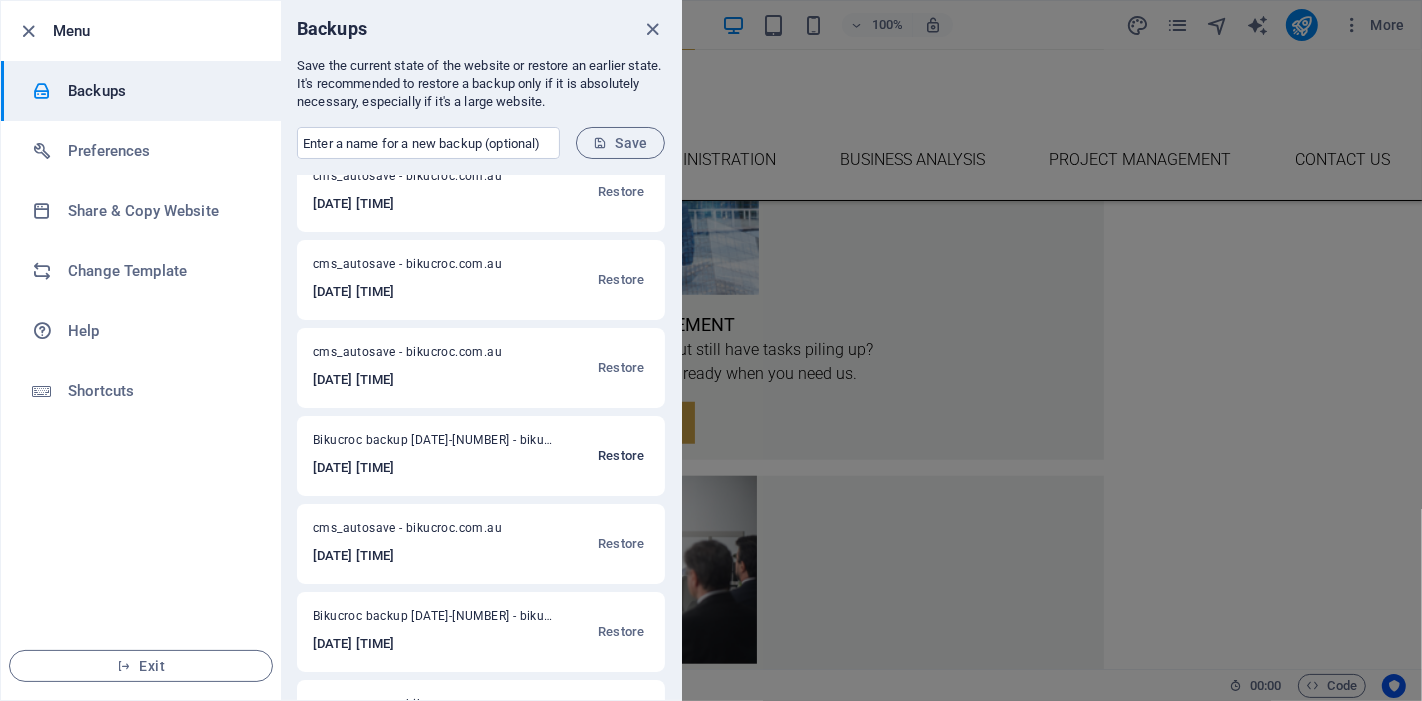 click on "Restore" at bounding box center [621, 456] 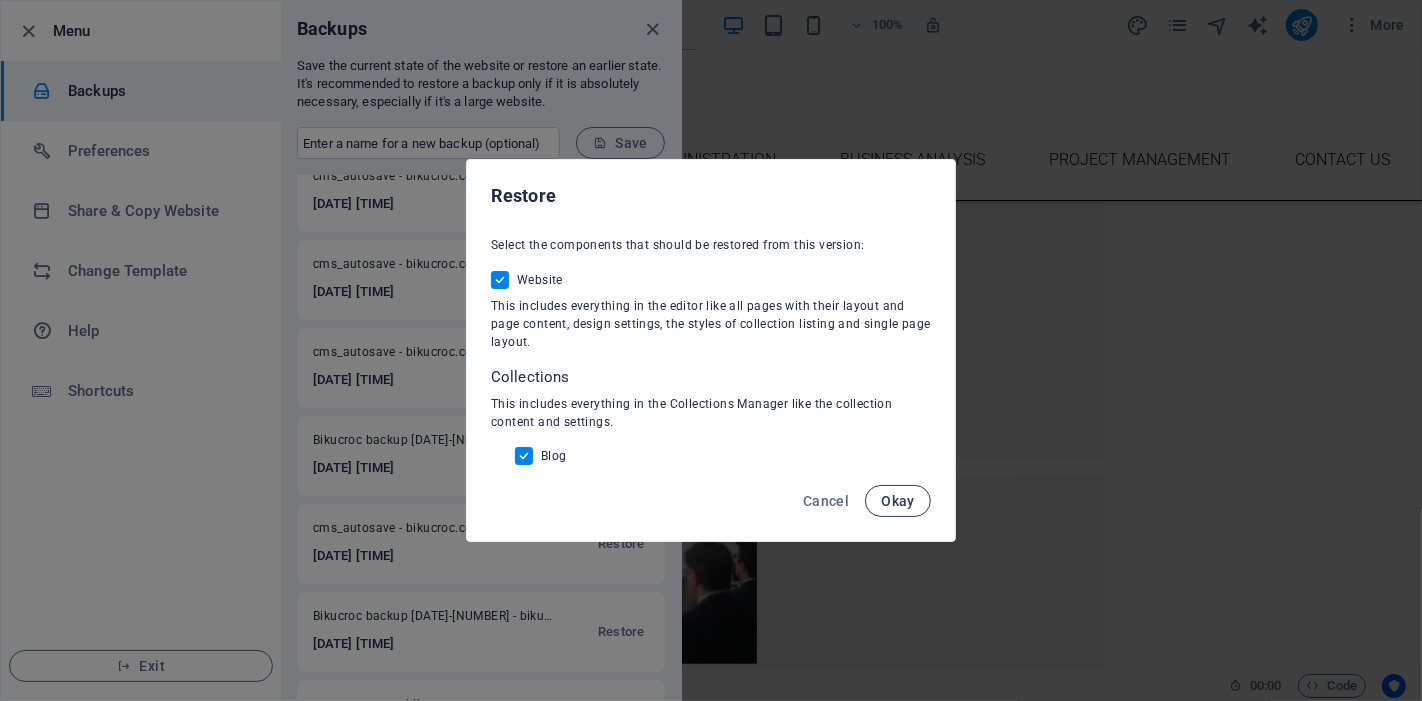 click on "Okay" at bounding box center [898, 501] 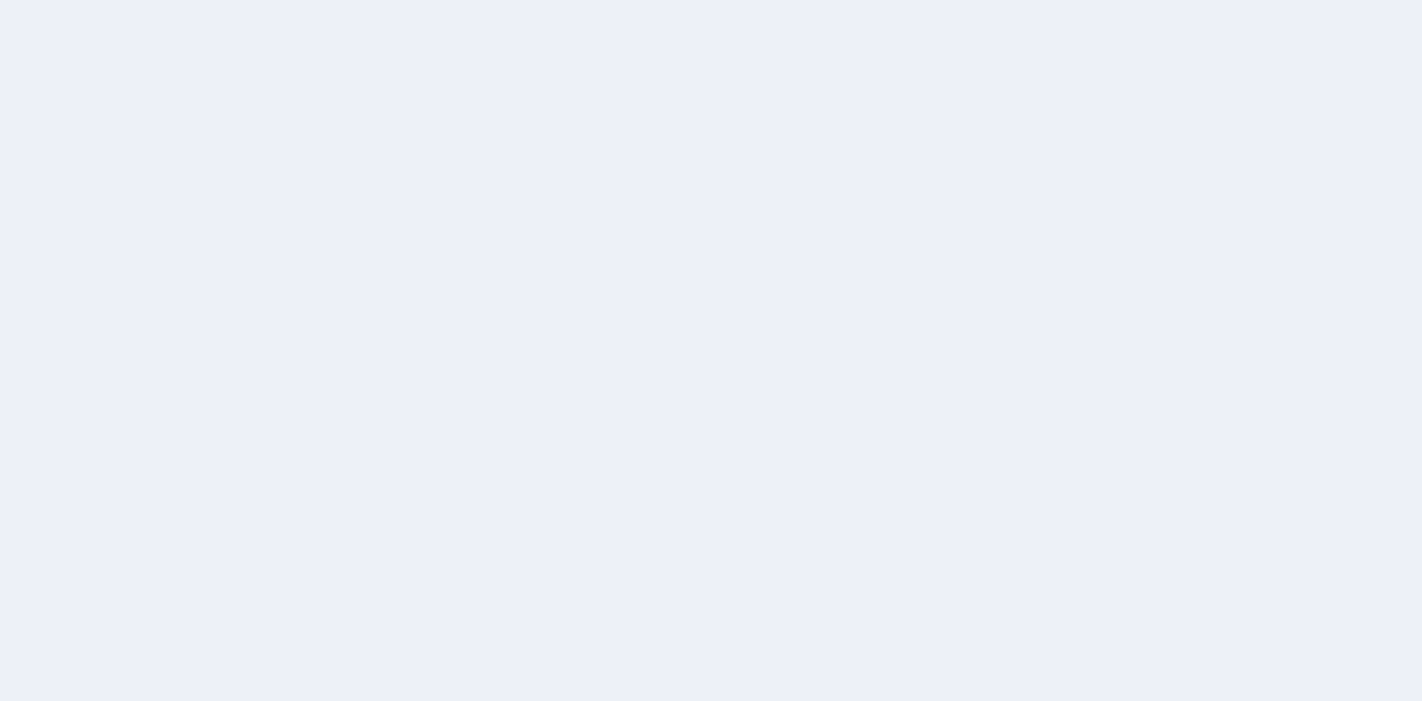 scroll, scrollTop: 0, scrollLeft: 0, axis: both 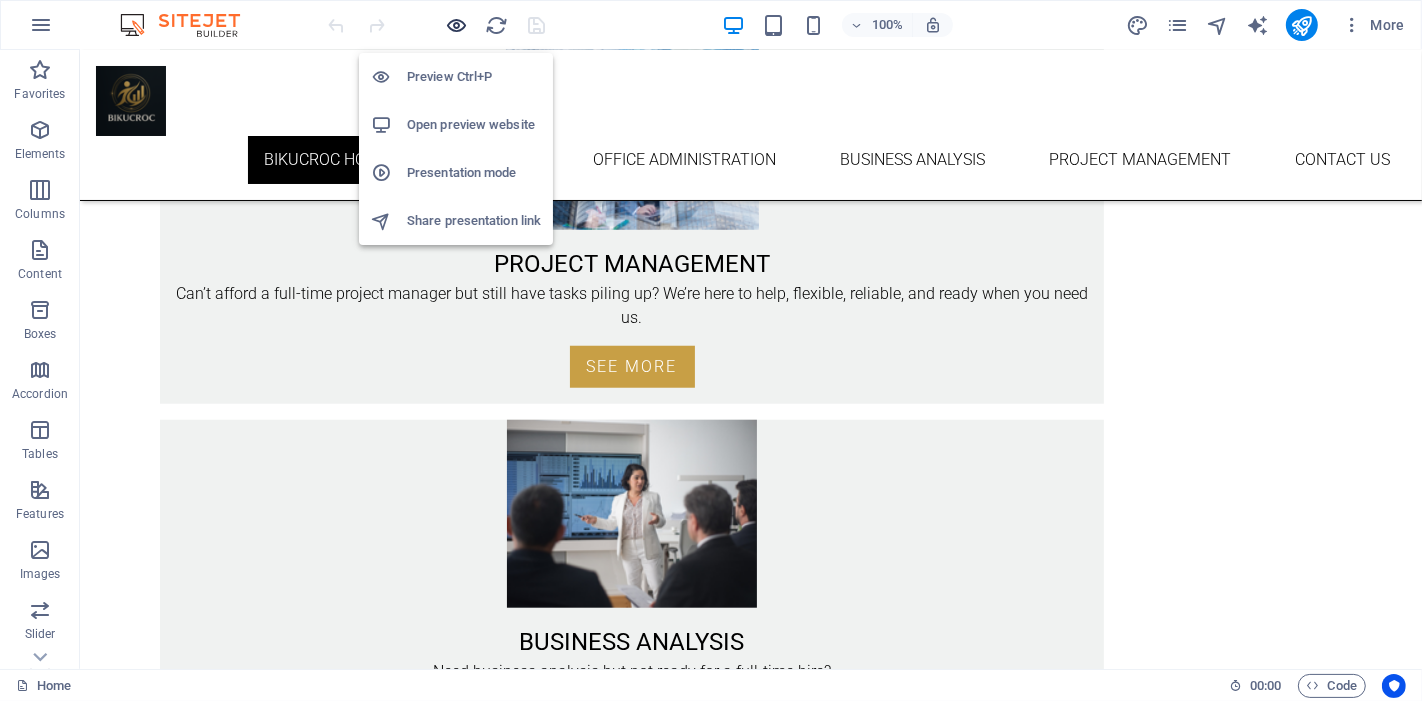 click at bounding box center [457, 25] 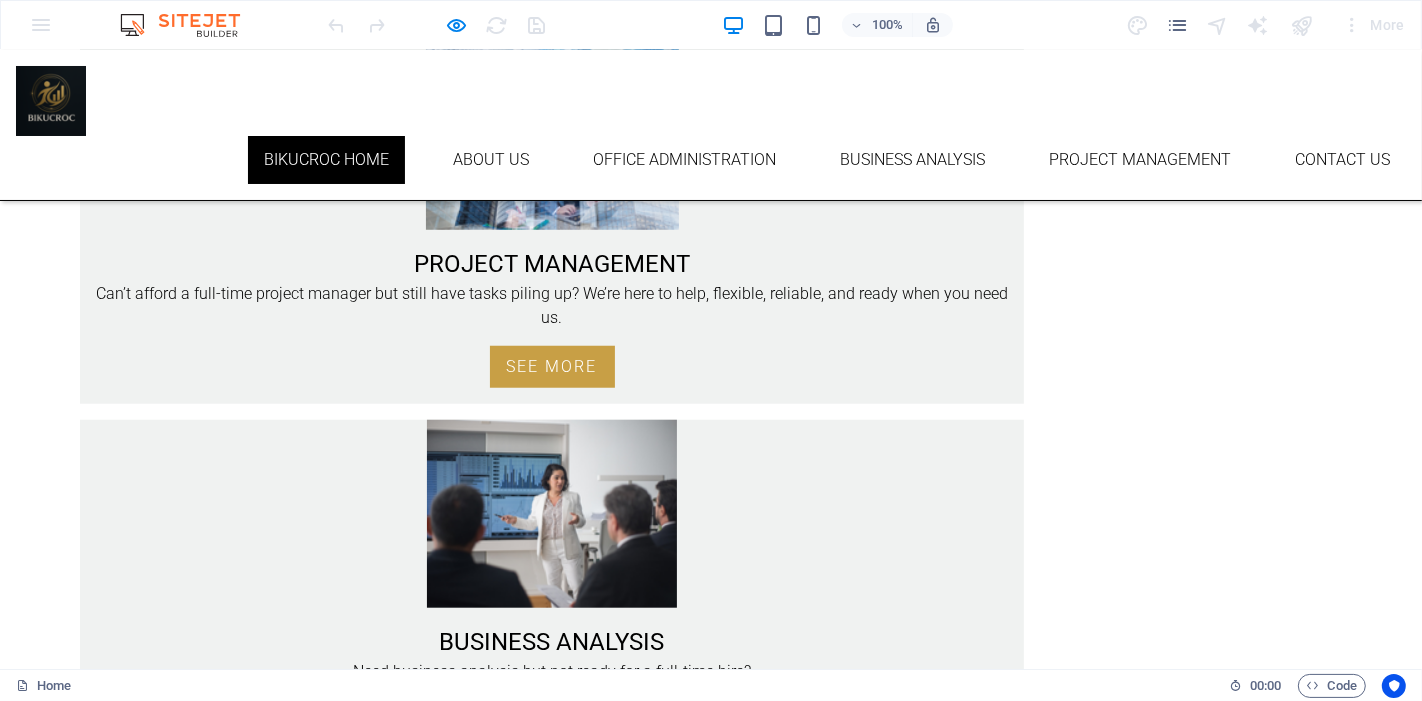 click on "BLOG" at bounding box center (271, 1122) 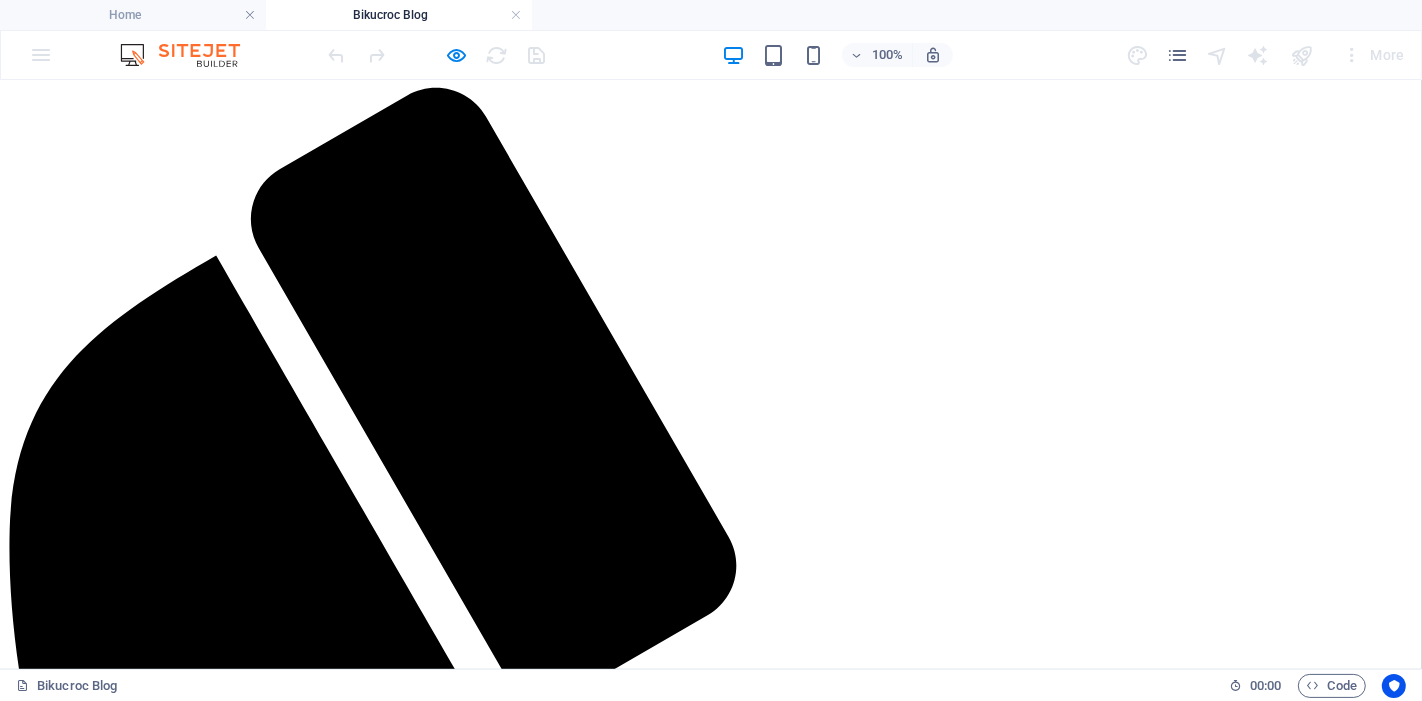 scroll, scrollTop: 111, scrollLeft: 0, axis: vertical 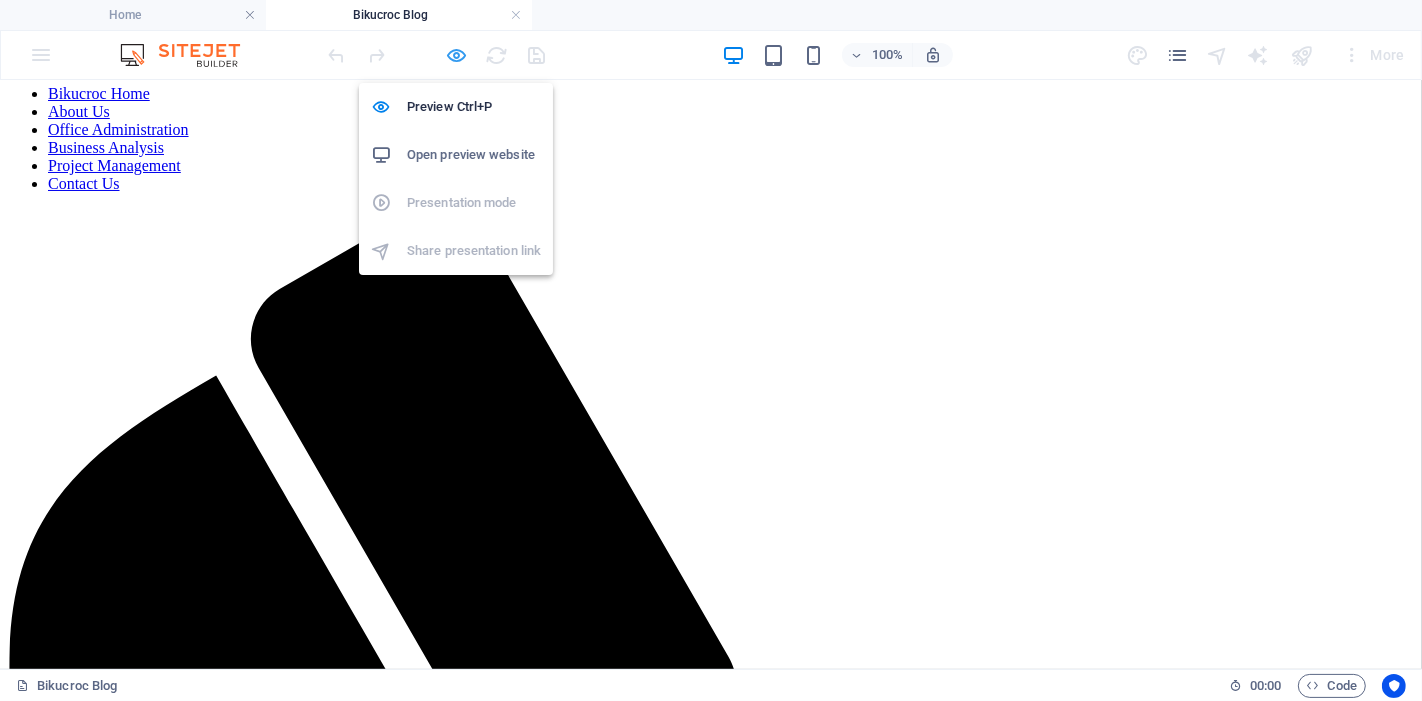 click at bounding box center [457, 55] 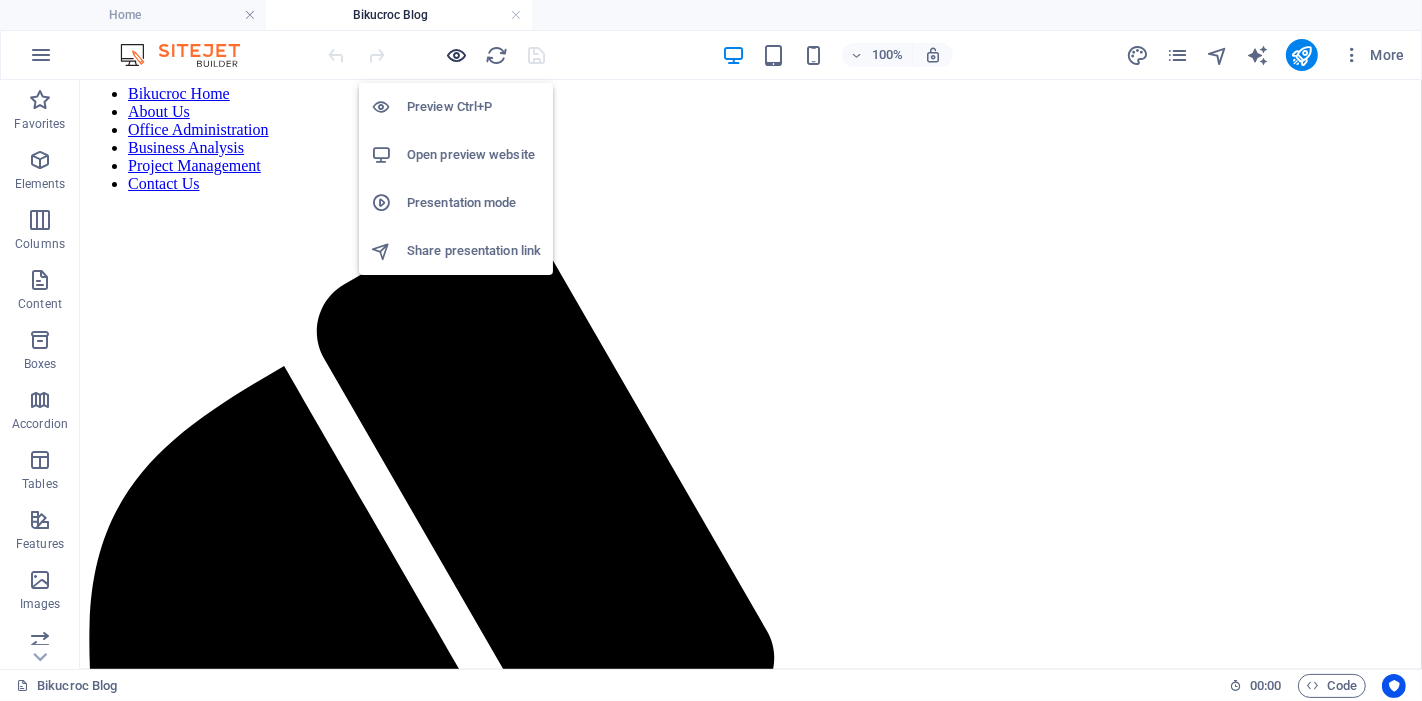 click at bounding box center [457, 55] 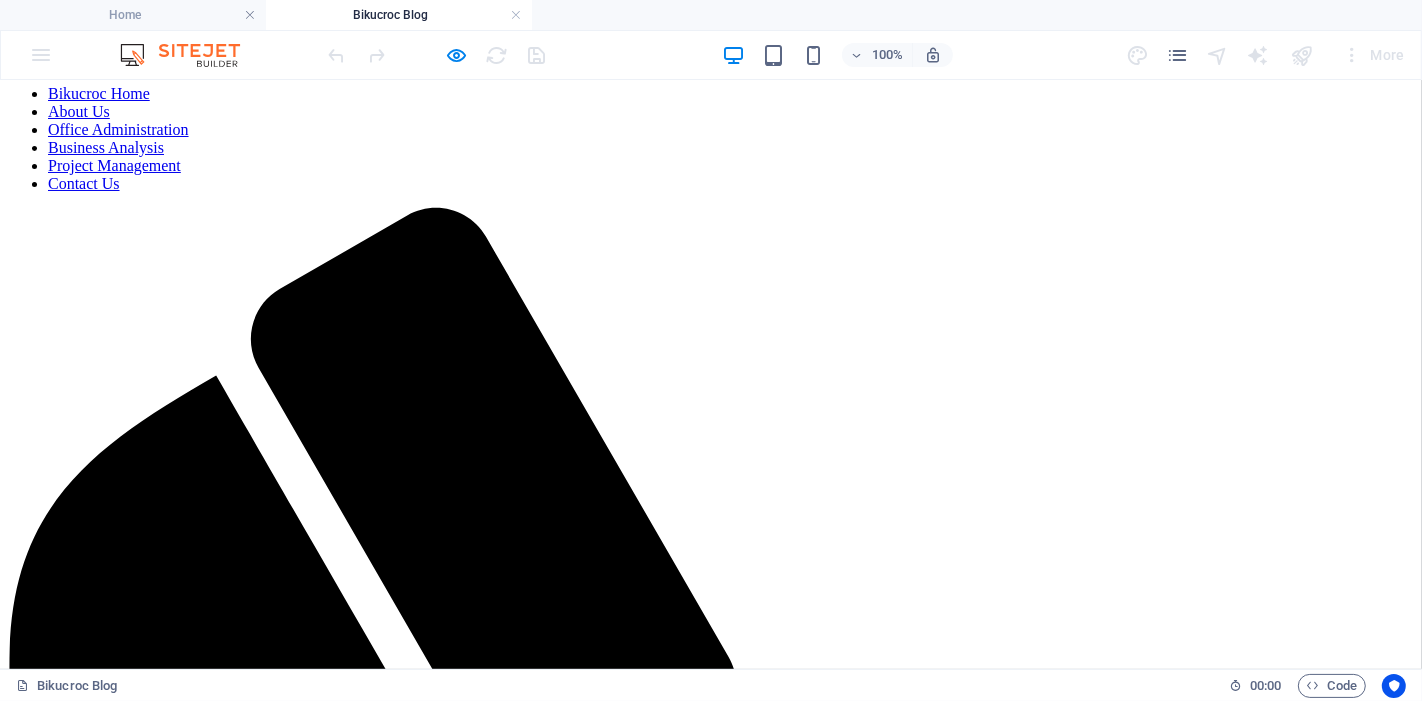 click on "You Run the Business — We Run the Boring Stuff 😄" at bounding box center (282, 2217) 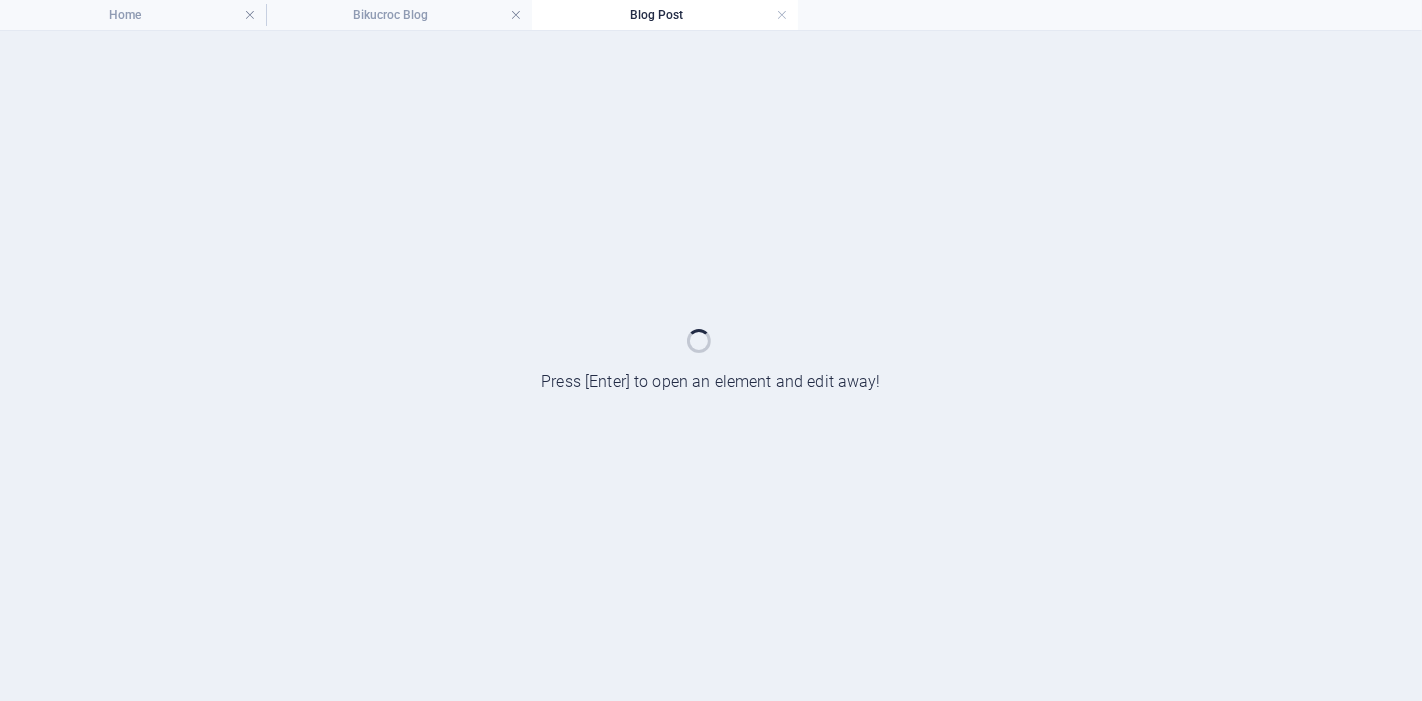 scroll, scrollTop: 0, scrollLeft: 0, axis: both 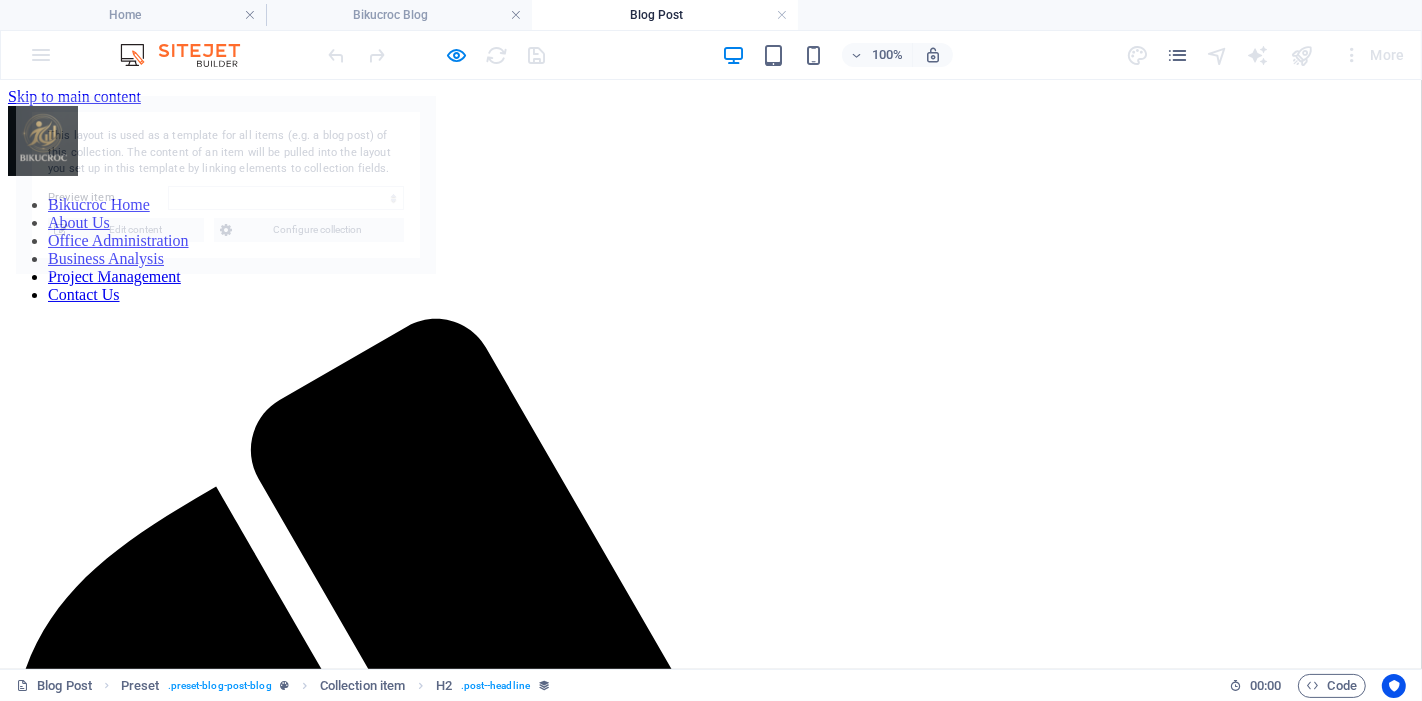 select on "688c71aedb1d45939a024982" 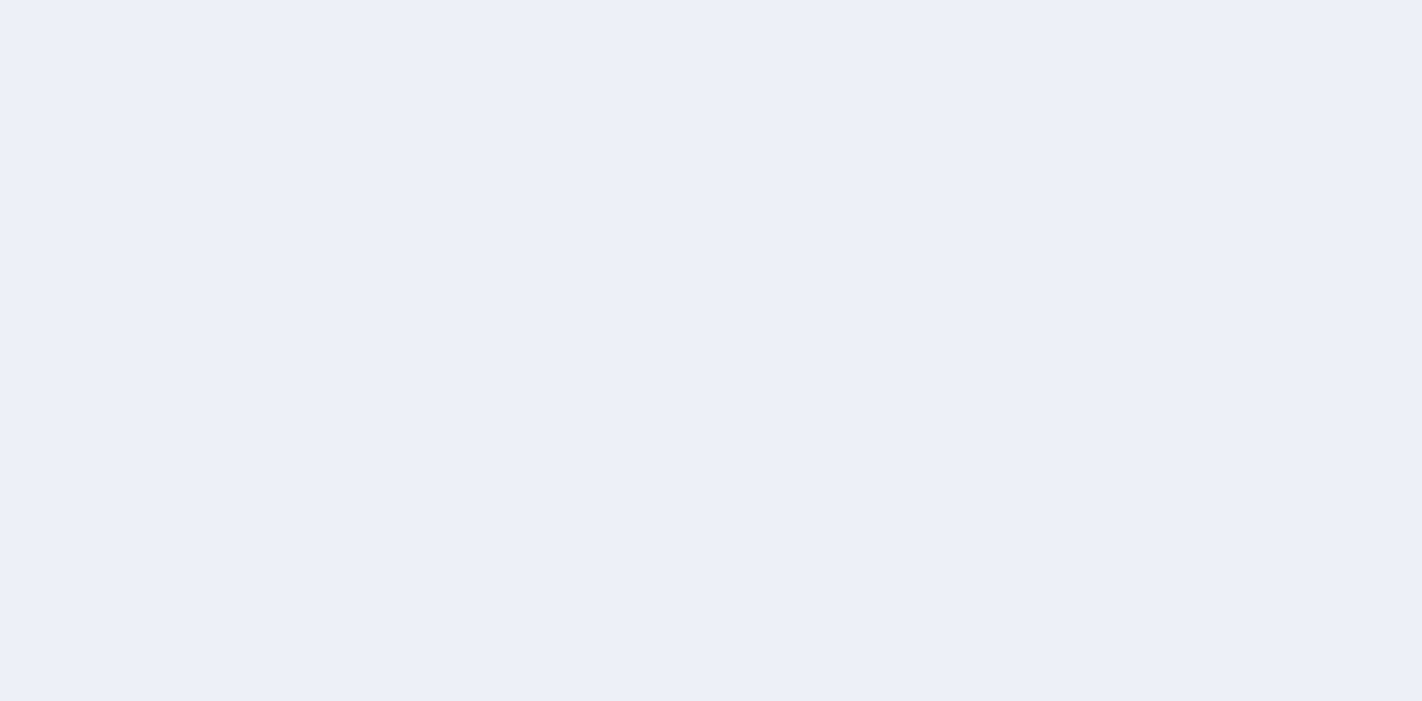 scroll, scrollTop: 0, scrollLeft: 0, axis: both 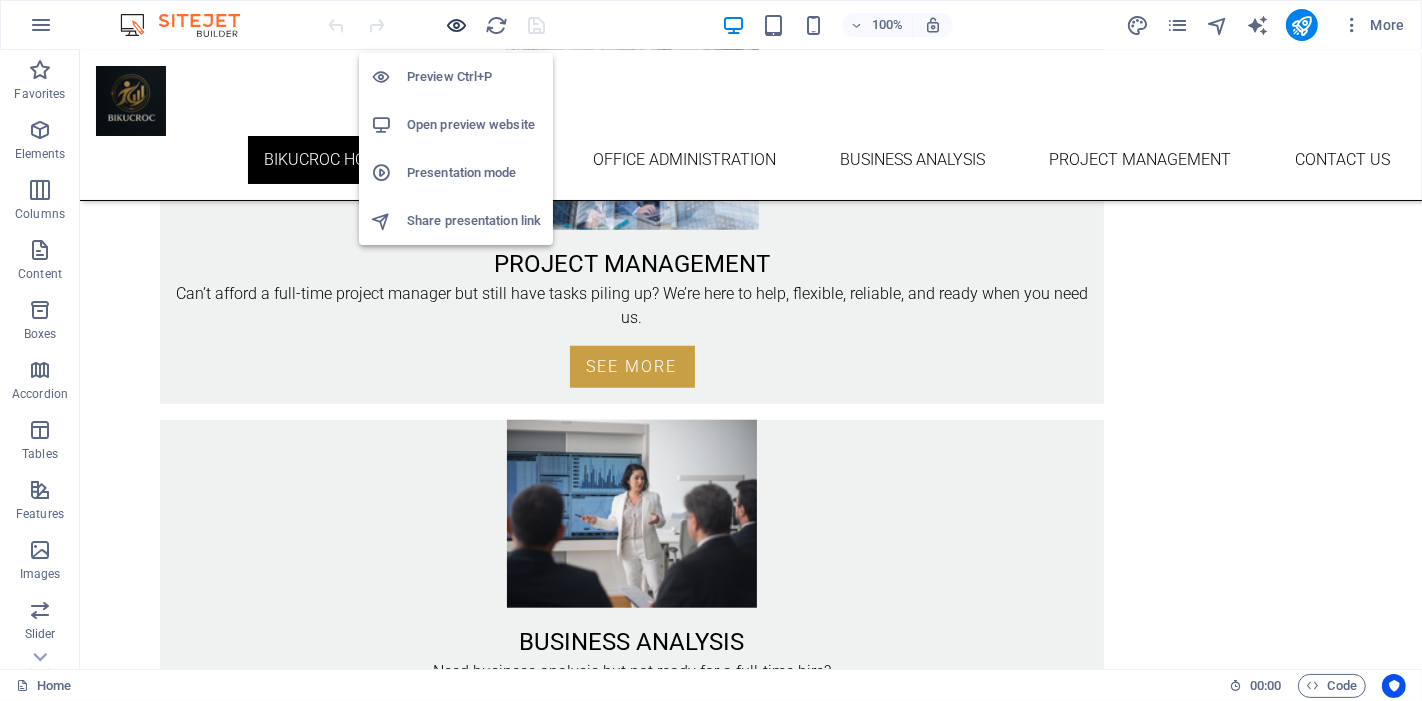 click at bounding box center [457, 25] 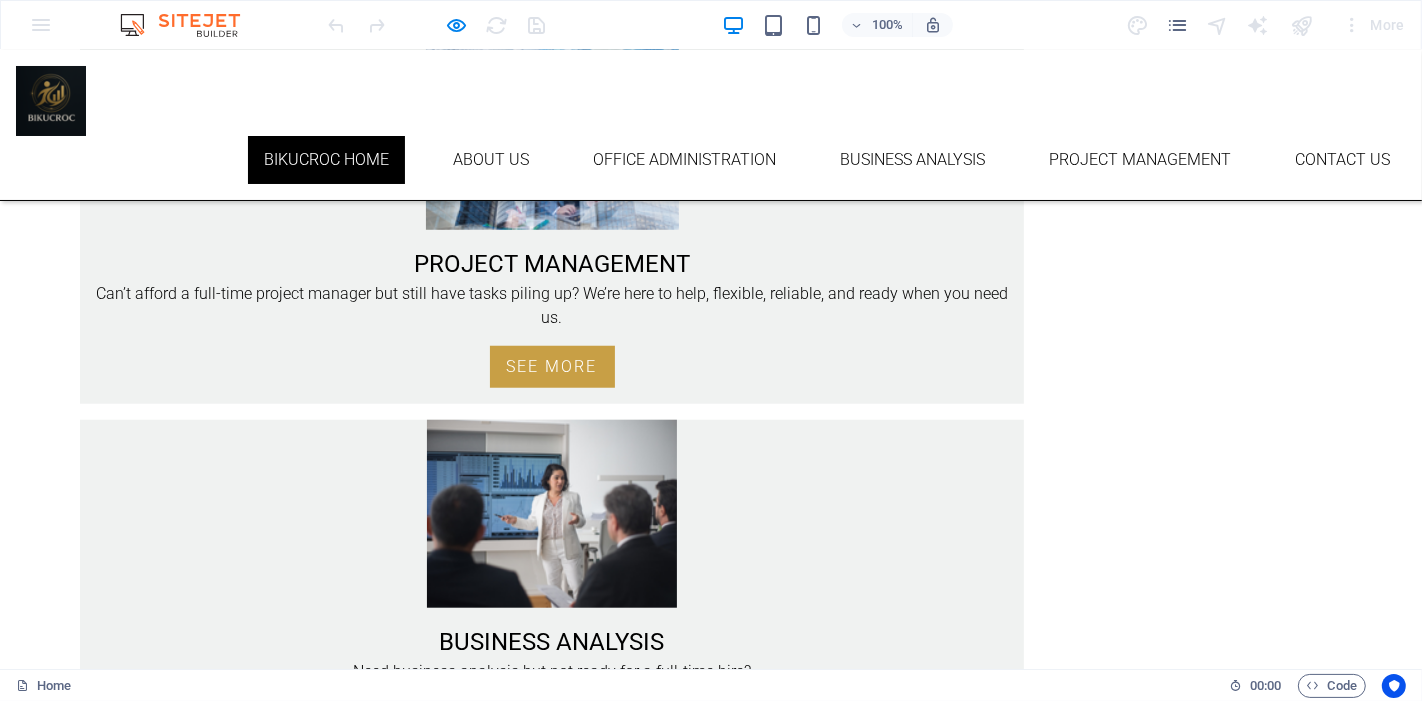 click on "BLOG" at bounding box center (271, 1122) 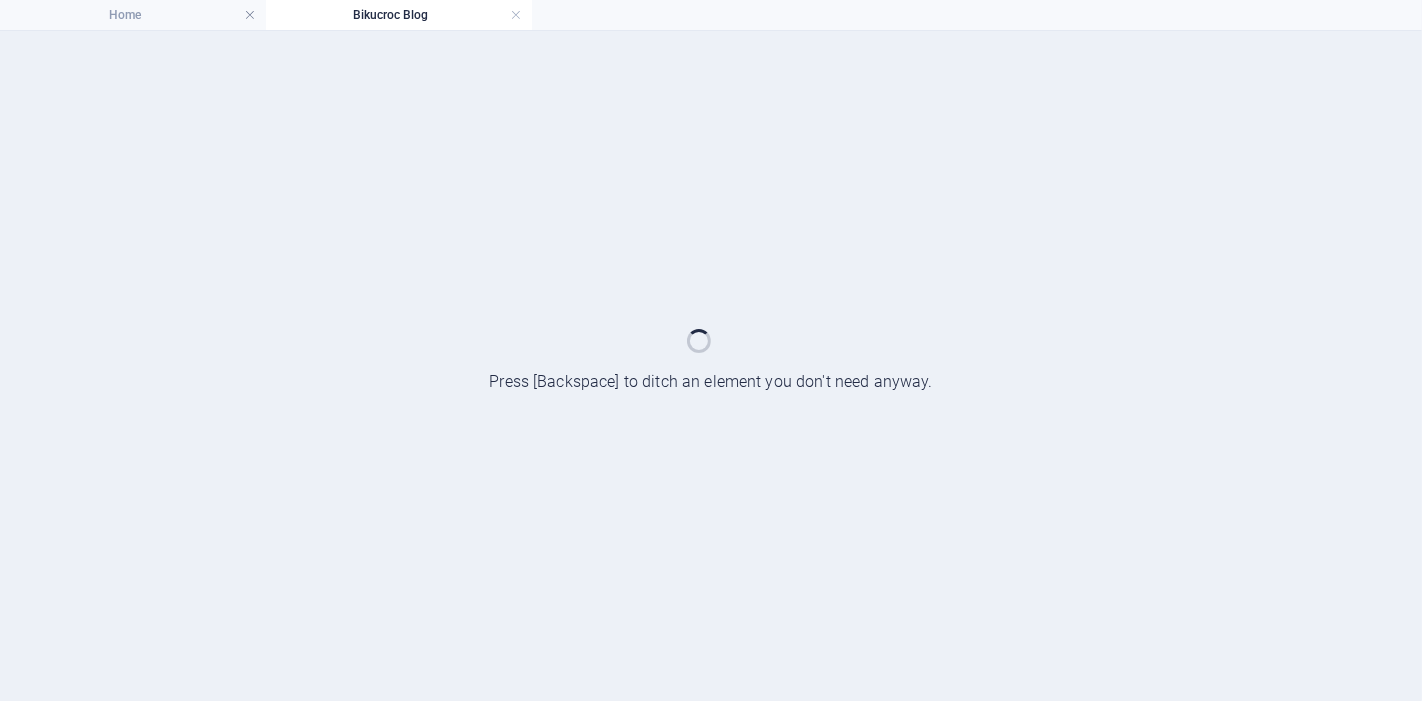 scroll, scrollTop: 0, scrollLeft: 0, axis: both 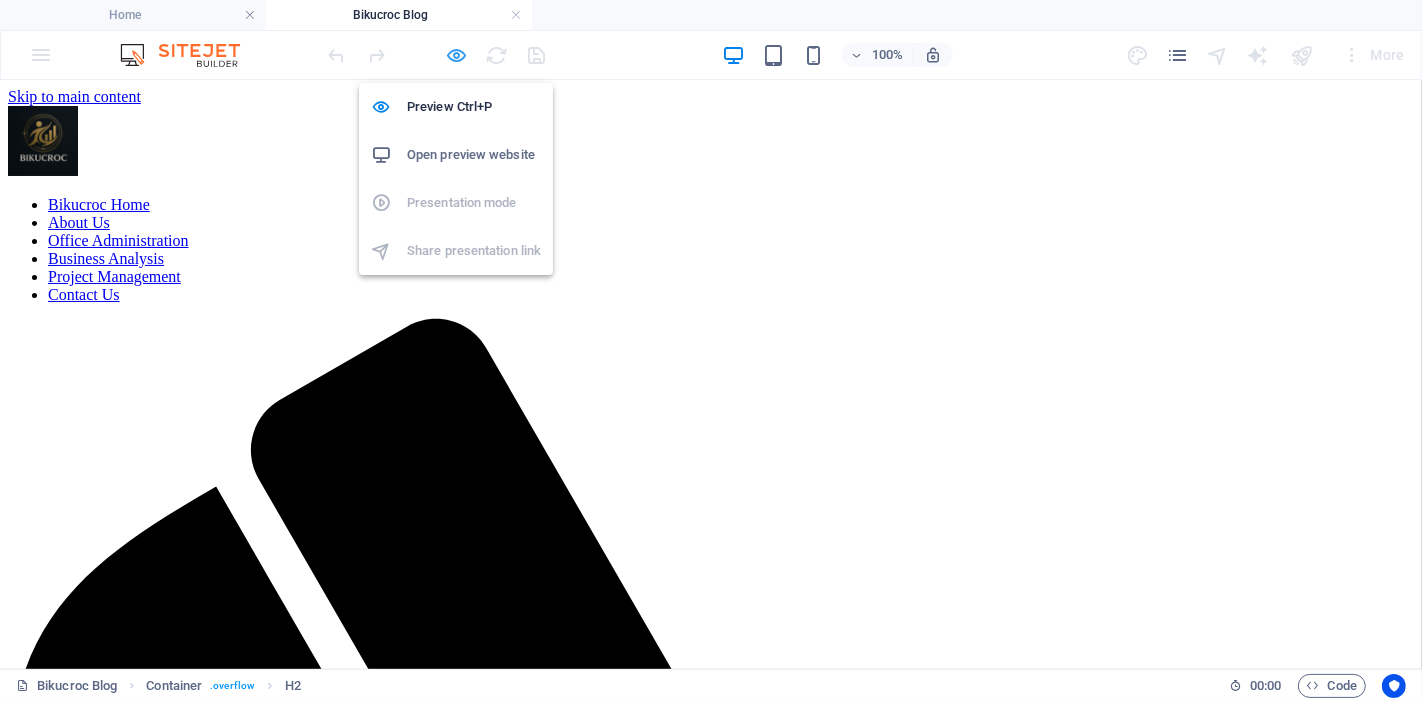 click at bounding box center (457, 55) 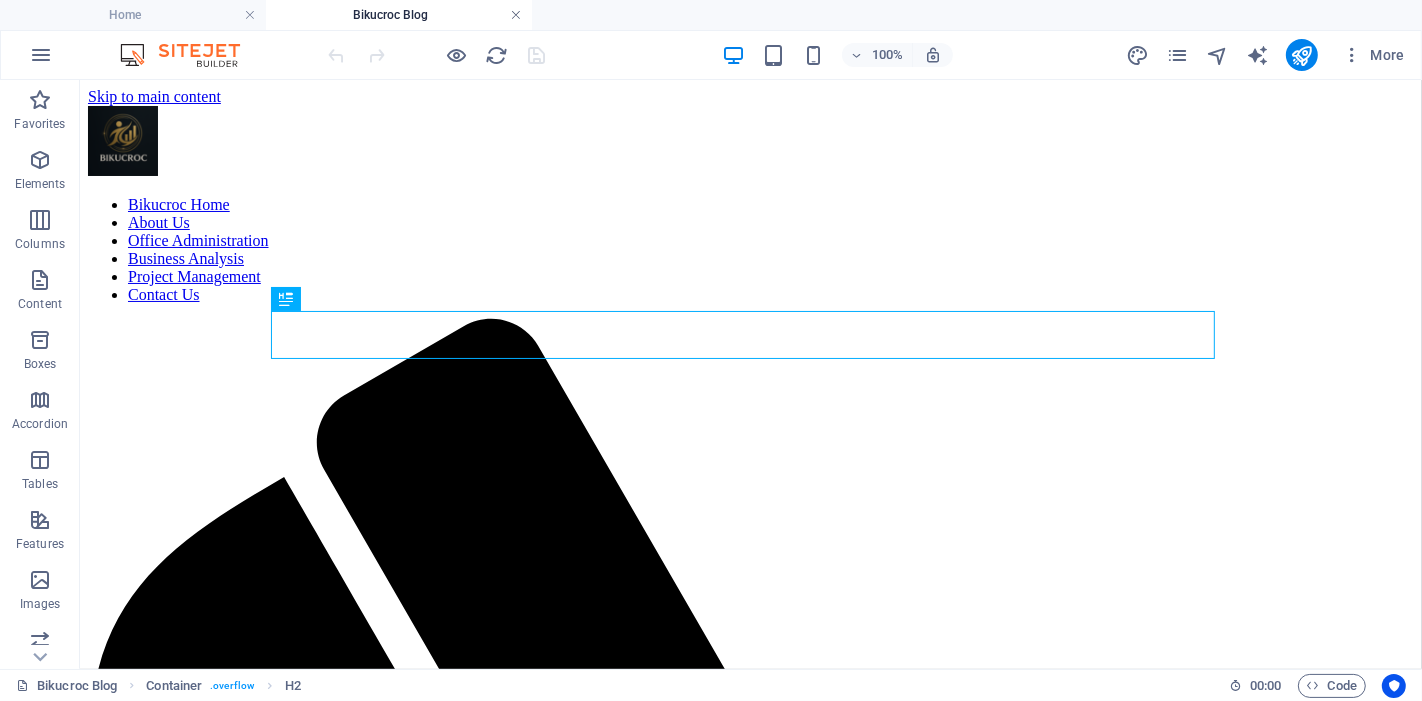 click at bounding box center (516, 15) 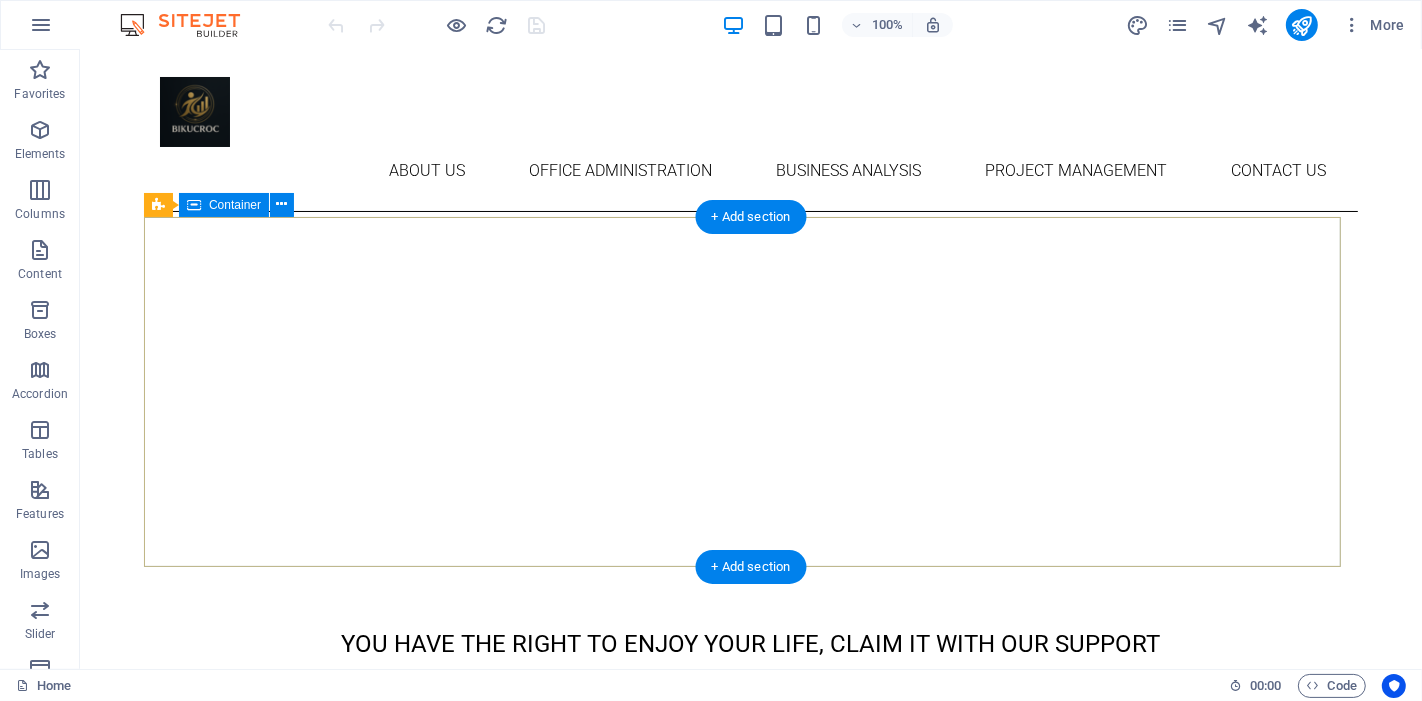 scroll, scrollTop: 0, scrollLeft: 0, axis: both 